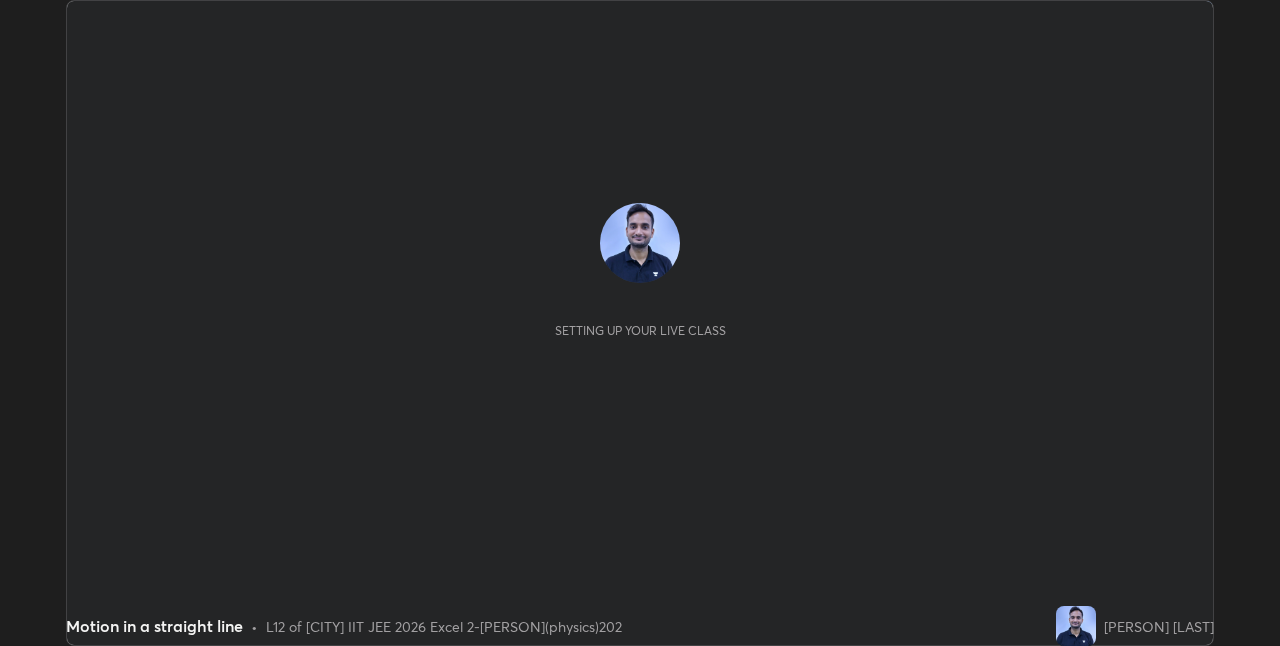scroll, scrollTop: 0, scrollLeft: 0, axis: both 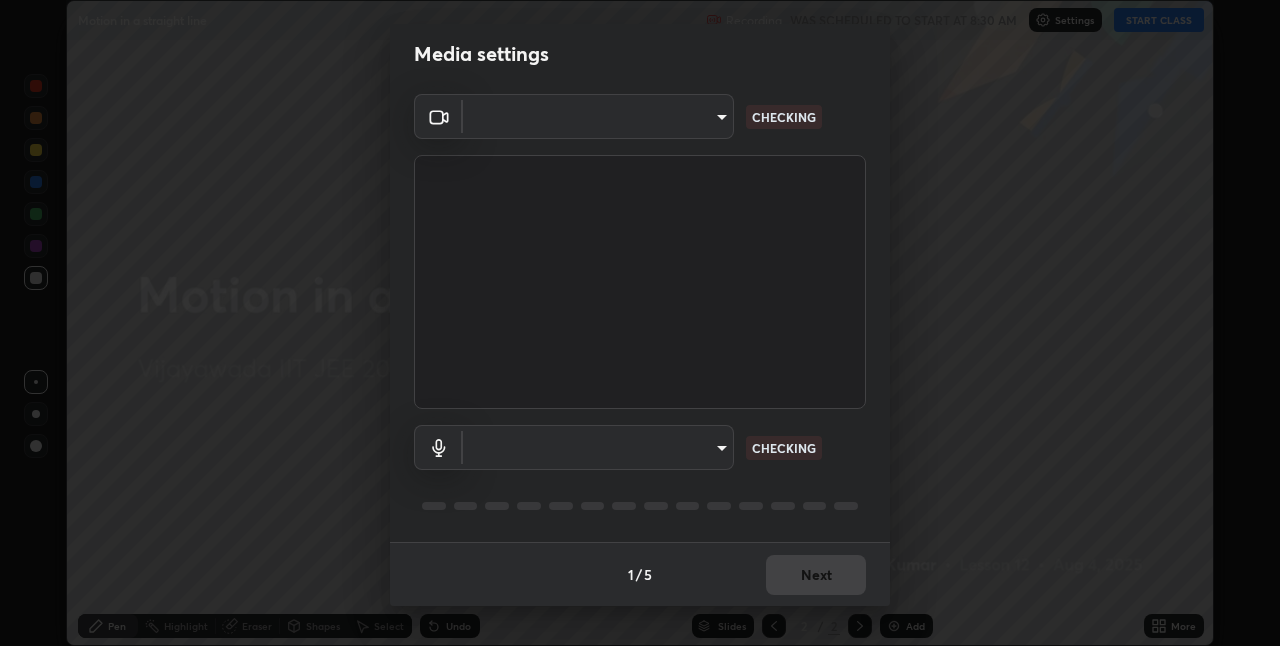 type on "66aebff6bf266b75c2ebb2e60f933f11e1b27f3d04b3b6d5aee389ba91737d29" 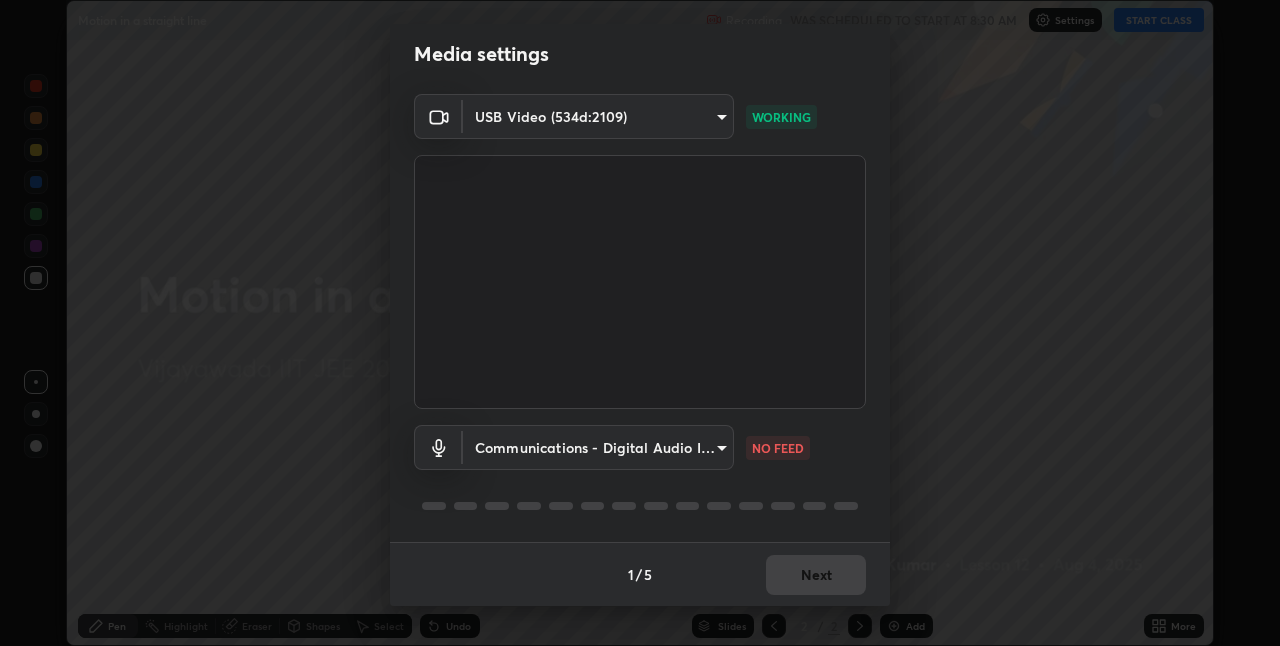 click on "Erase all Motion in a straight line Recording WAS SCHEDULED TO START AT  8:30 AM Settings START CLASS Setting up your live class Motion in a straight line • L12 of [CITY] IIT JEE 2026 Excel 2-[PERSON](physics)202 [PERSON] Pen Highlight Eraser Shapes Select Undo Slides 2 / 2 Add More No doubts shared Encourage your learners to ask a doubt for better clarity Report an issue Reason for reporting Buffering Chat not working Audio - Video sync issue Educator video quality low ​ Attach an image Report Media settings USB Video (534d:2109) 66aebff6bf266b75c2ebb2e60f933f11e1b27f3d04b3b6d5aee389ba91737d29 WORKING Communications - Digital Audio Interface (3- USB Digital Audio) communications NO FEED 1 / 5 Next" at bounding box center (640, 323) 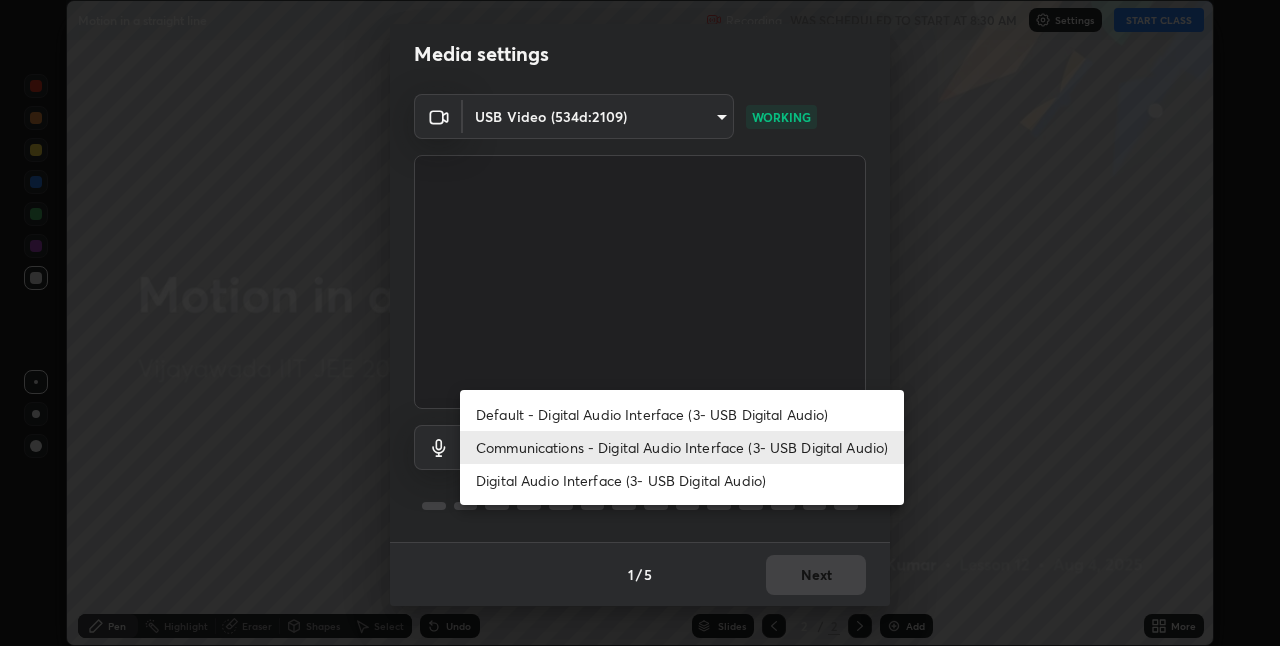 click on "Digital Audio Interface (3- USB Digital Audio)" at bounding box center (682, 480) 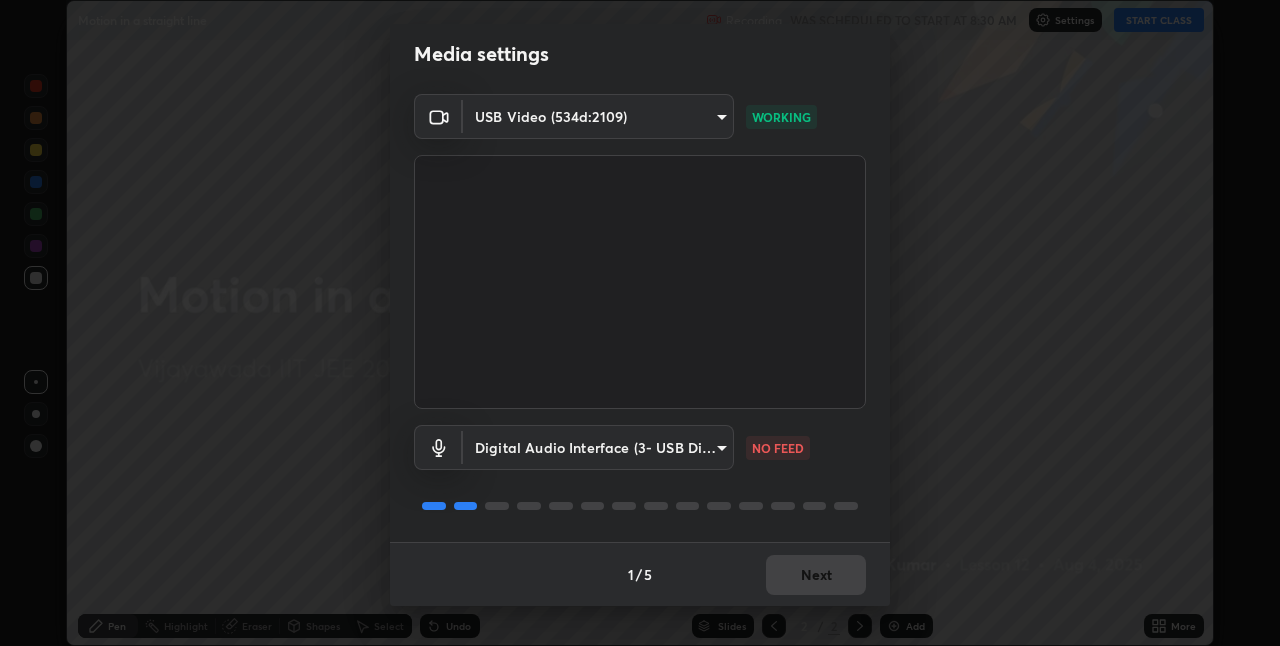 click on "Erase all Motion in a straight line Recording WAS SCHEDULED TO START AT  8:30 AM Settings START CLASS Setting up your live class Motion in a straight line • L12 of [CITY] IIT JEE 2026 Excel 2-[PERSON](physics)202 [PERSON] Pen Highlight Eraser Shapes Select Undo Slides 2 / 2 Add More No doubts shared Encourage your learners to ask a doubt for better clarity Report an issue Reason for reporting Buffering Chat not working Audio - Video sync issue Educator video quality low ​ Attach an image Report Media settings USB Video (534d:2109) 66aebff6bf266b75c2ebb2e60f933f11e1b27f3d04b3b6d5aee389ba91737d29 WORKING Digital Audio Interface (3- USB Digital Audio) 0de34a4d4c2484a3f55e73c9909131c4b3867163c1a7f7a3c8f43fab73ffe636 NO FEED 1 / 5 Next" at bounding box center [640, 323] 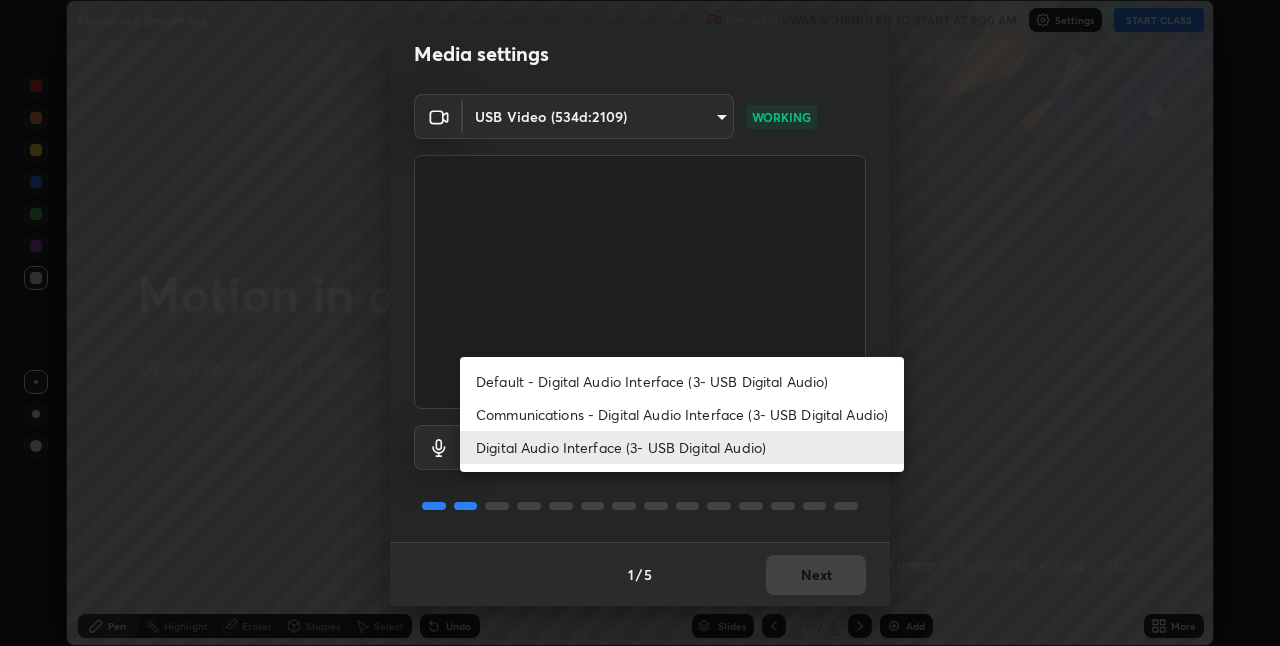 click on "Default - Digital Audio Interface (3- USB Digital Audio)" at bounding box center [682, 381] 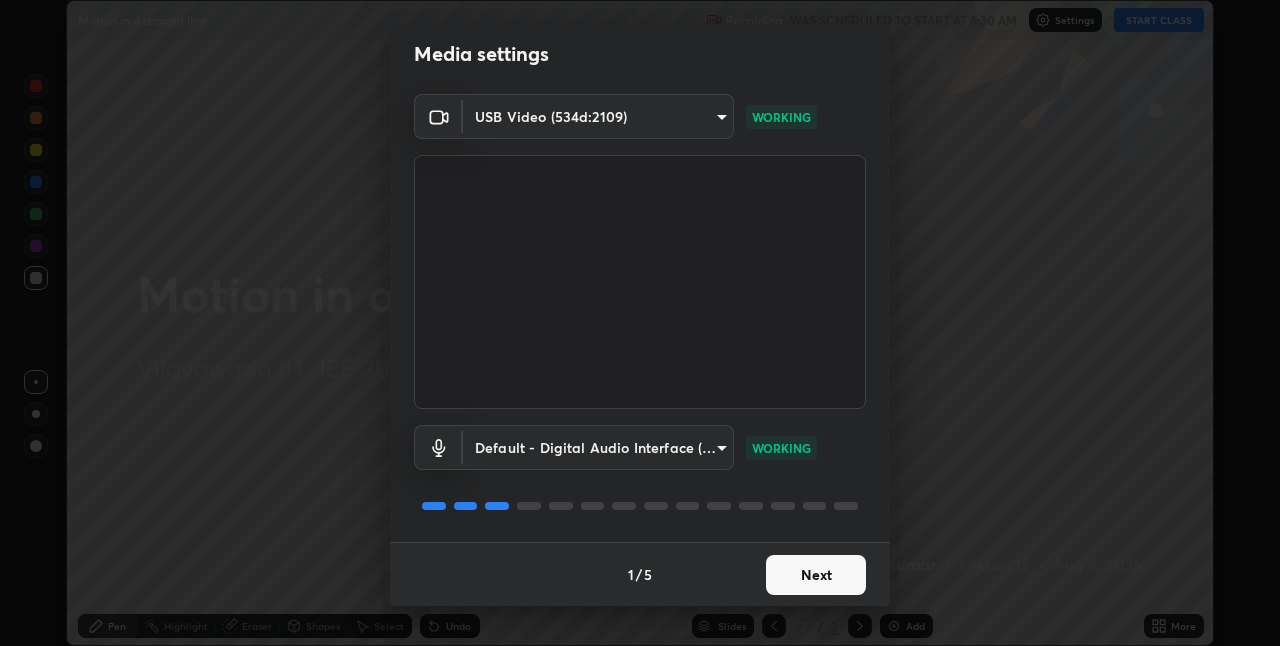 click on "Next" at bounding box center (816, 575) 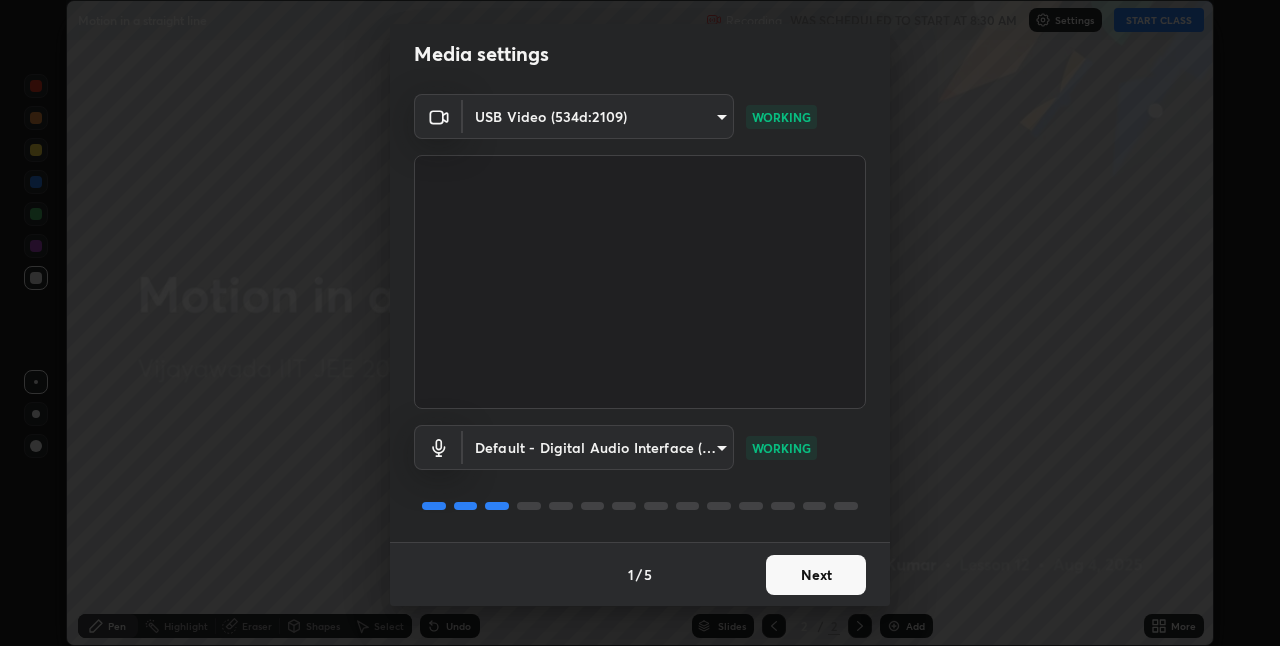 scroll, scrollTop: 0, scrollLeft: 0, axis: both 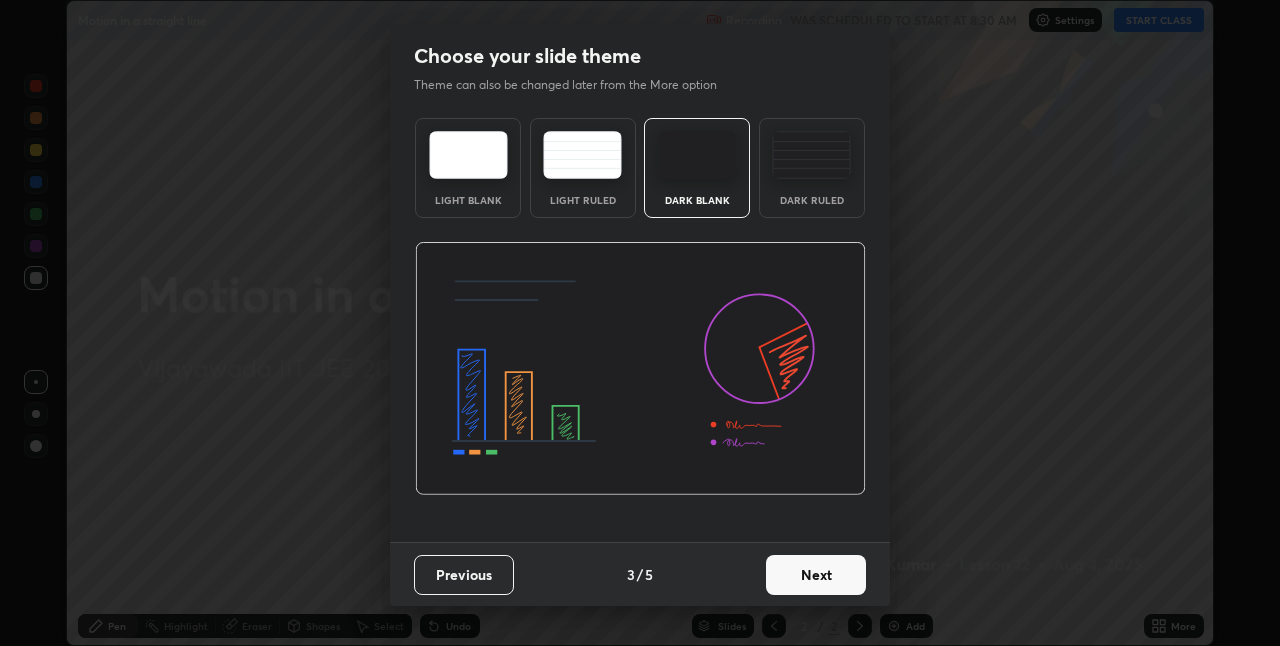 click on "Next" at bounding box center (816, 575) 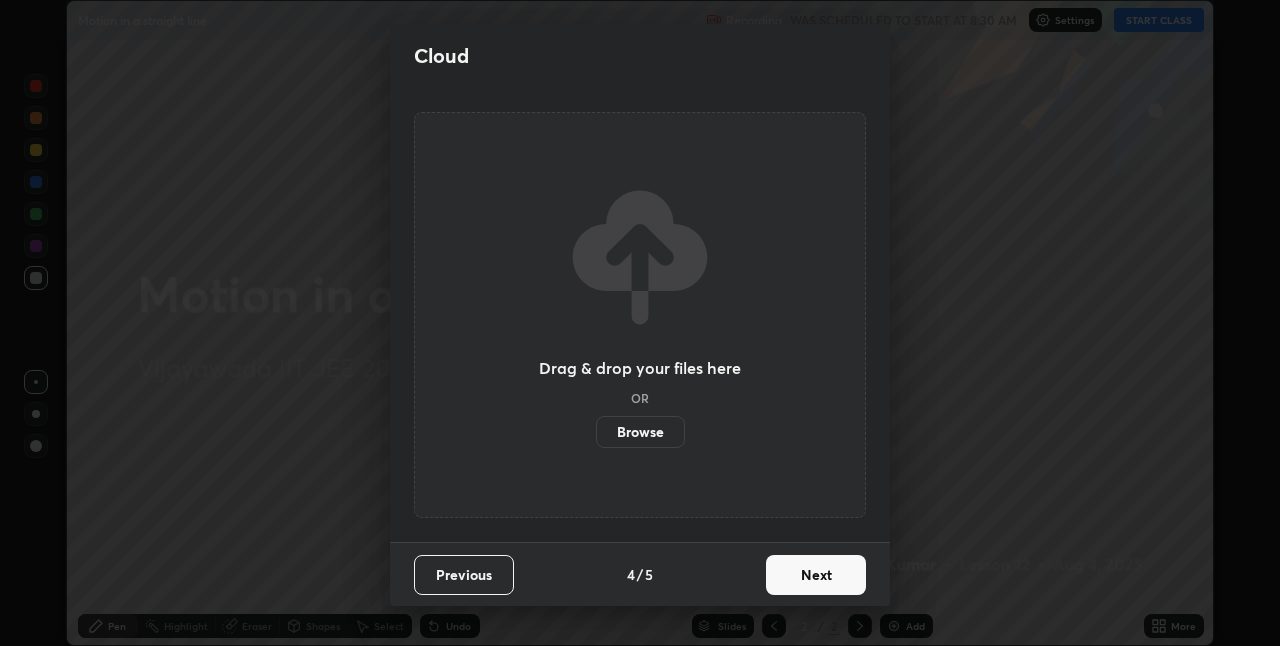 click on "Next" at bounding box center [816, 575] 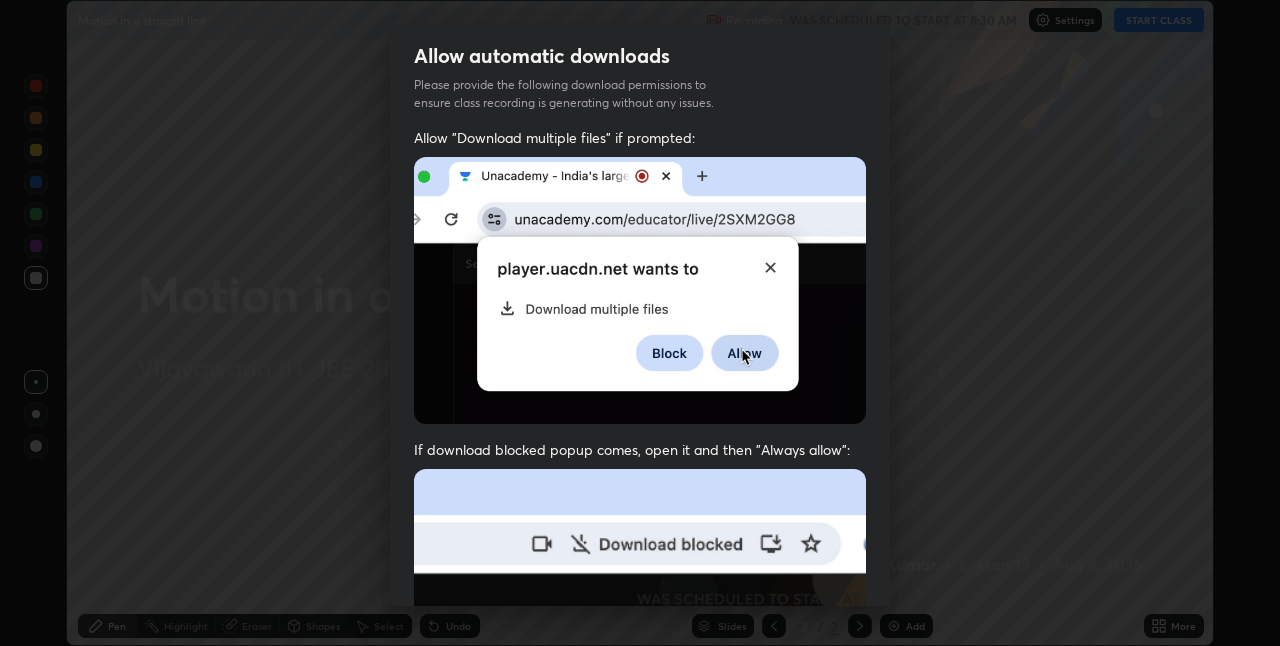 click on "Previous 5 / 5 Done" at bounding box center (640, 1002) 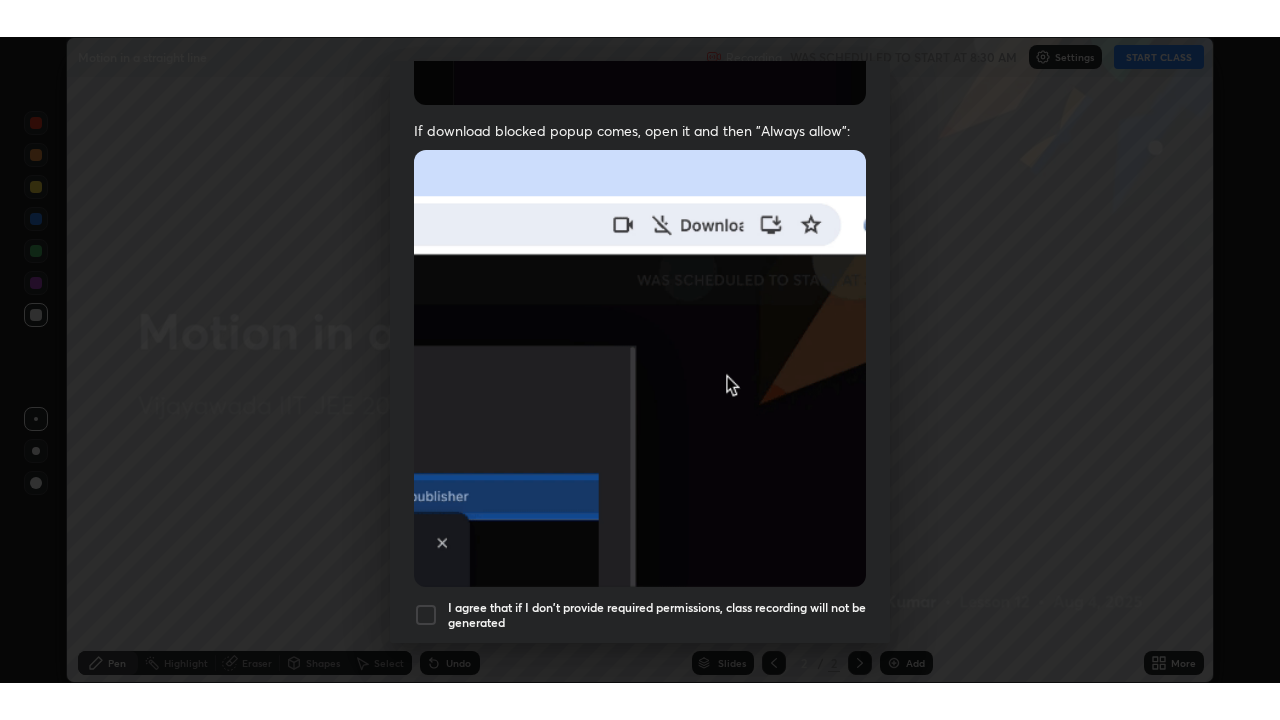 scroll, scrollTop: 418, scrollLeft: 0, axis: vertical 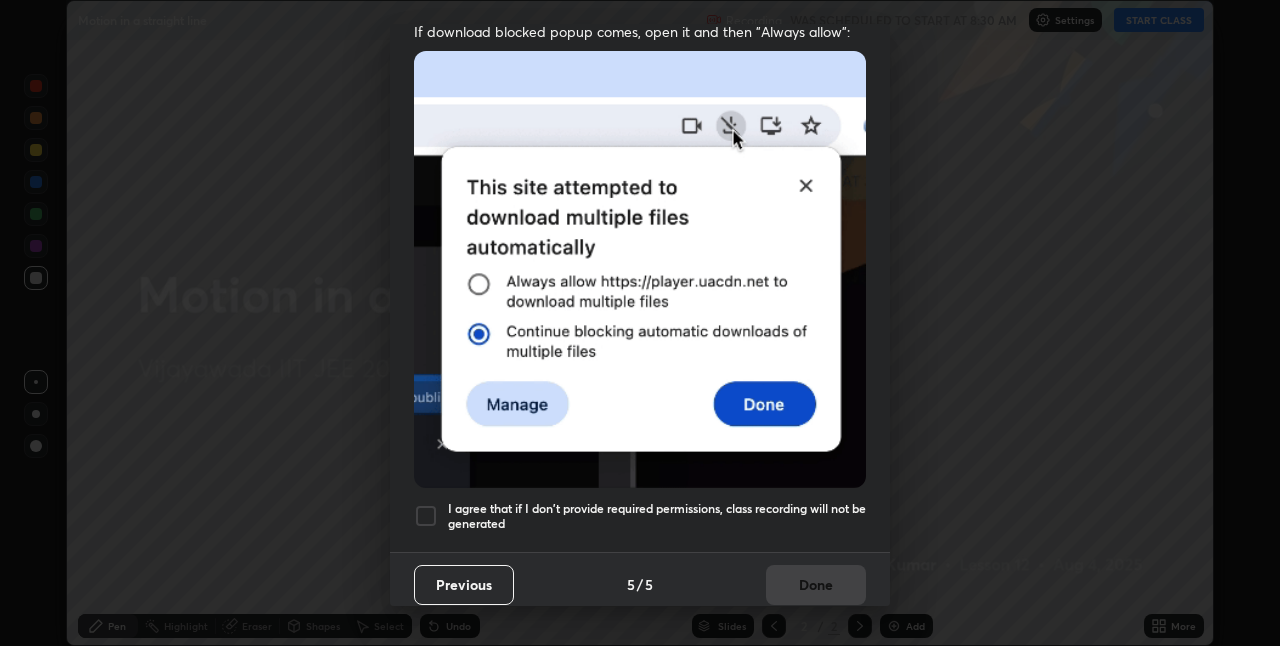 click at bounding box center (426, 516) 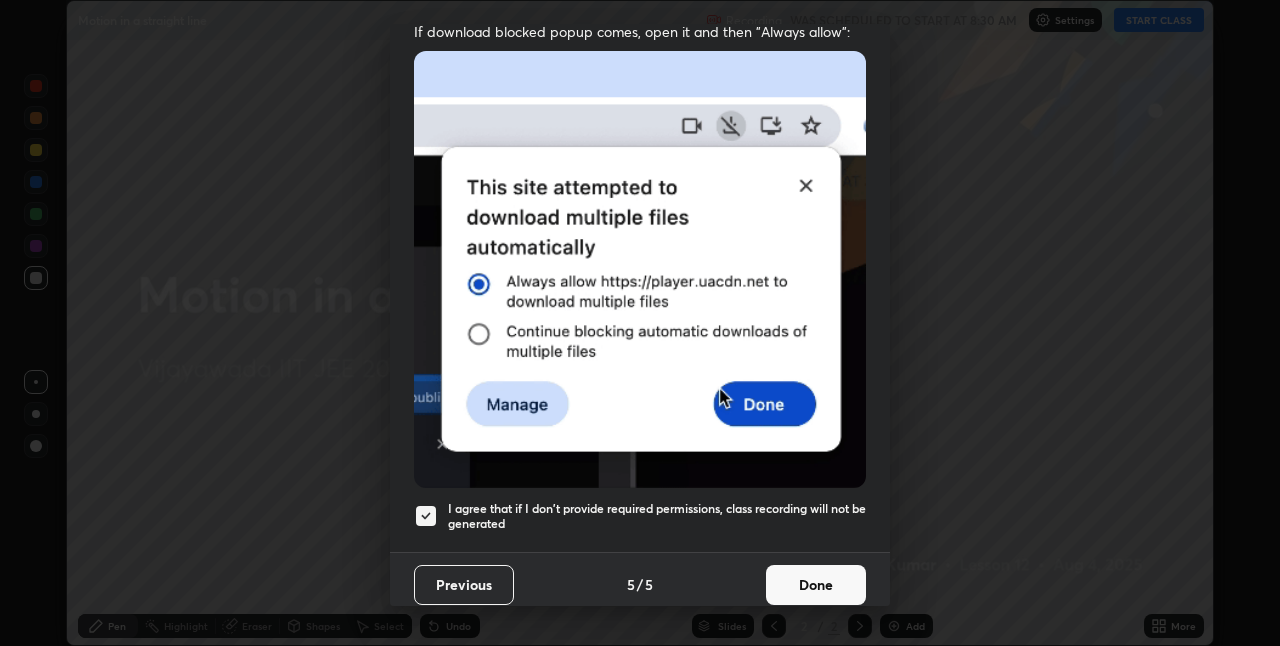 click on "Done" at bounding box center (816, 585) 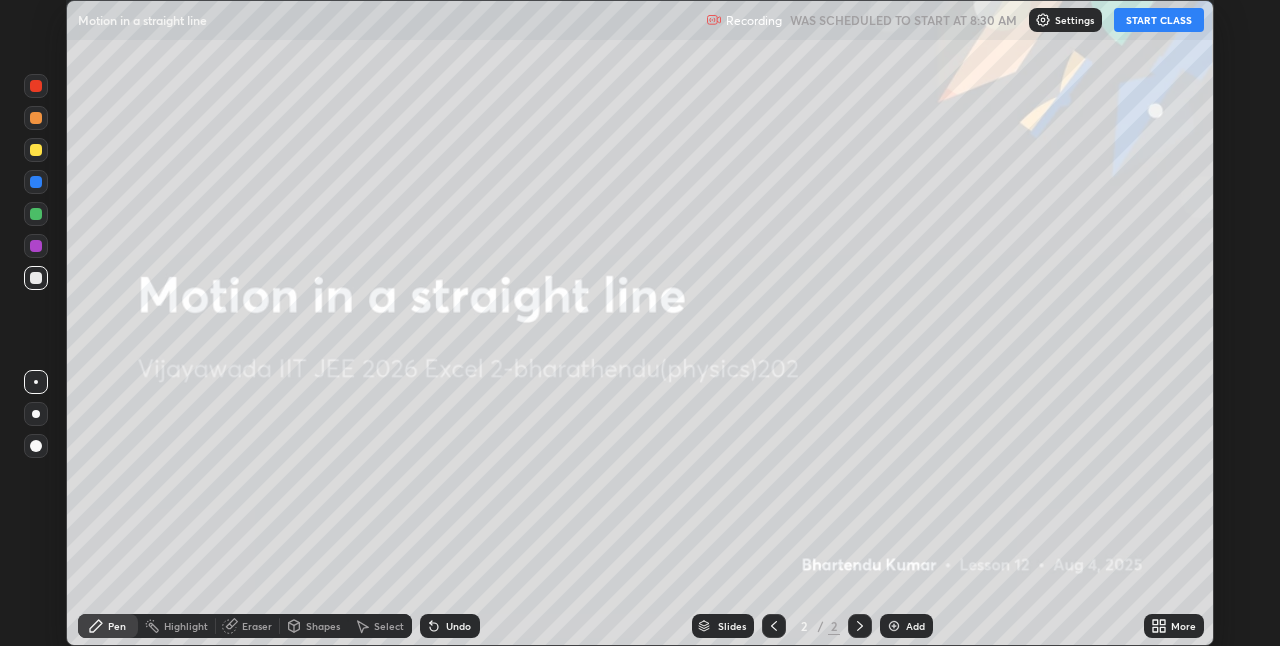 click on "Add" at bounding box center (906, 626) 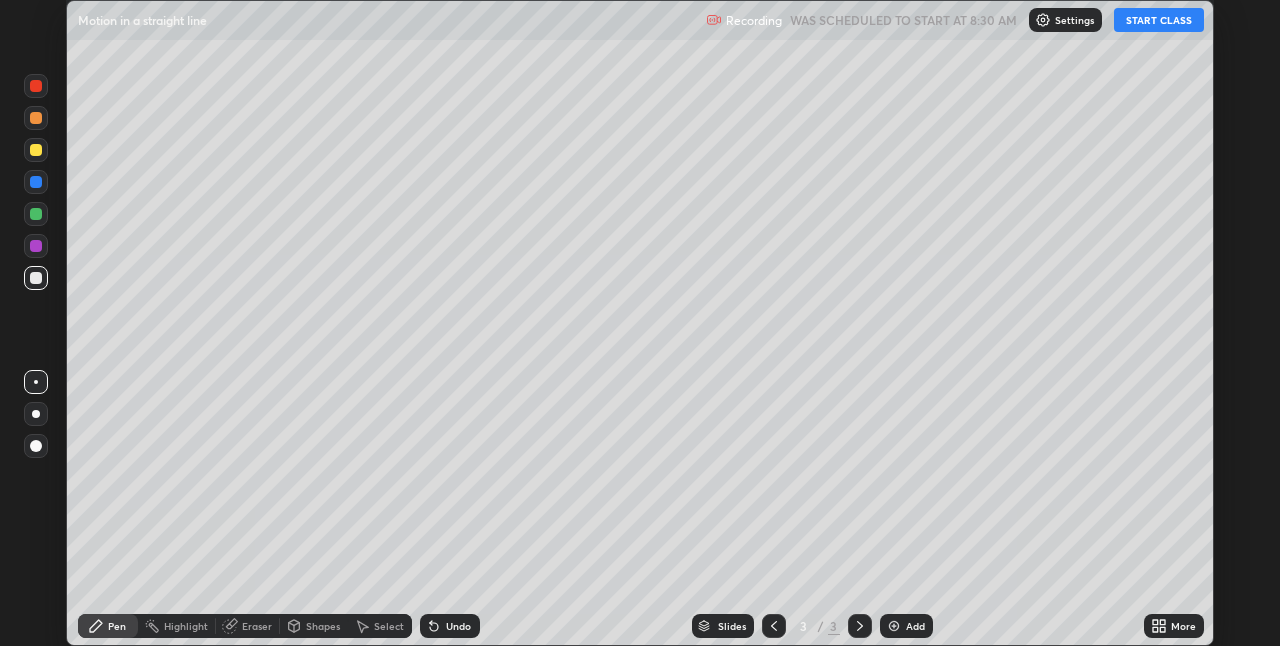 click 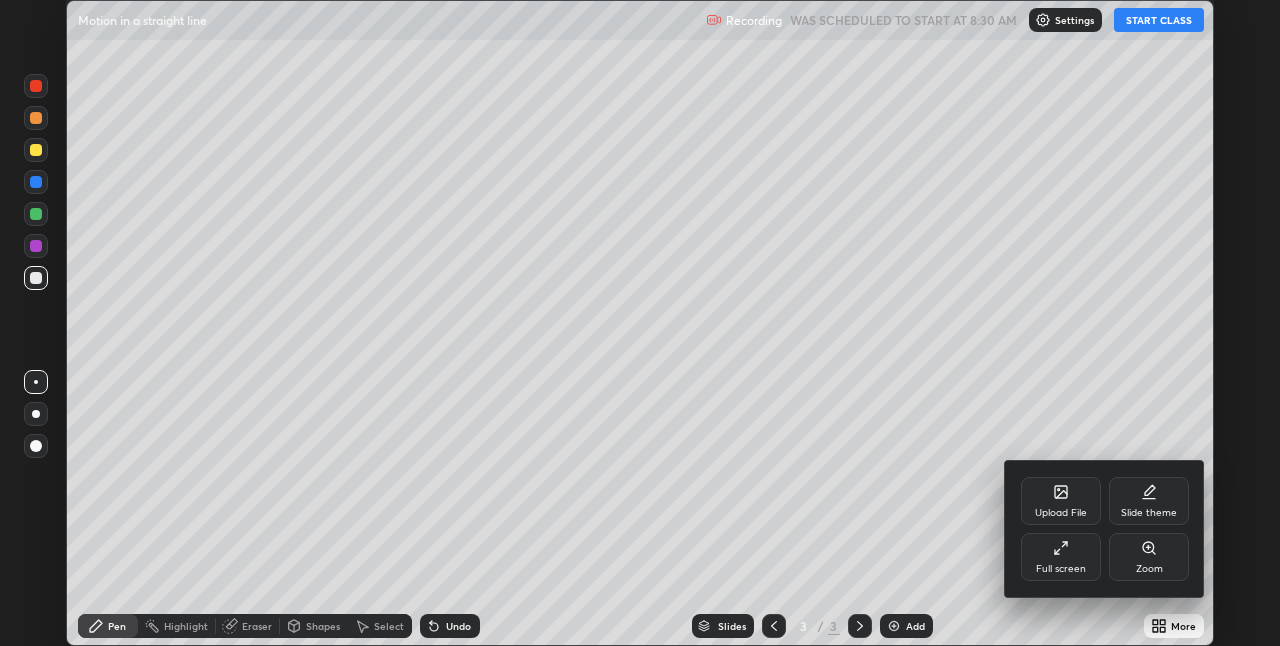 click on "Full screen" at bounding box center [1061, 557] 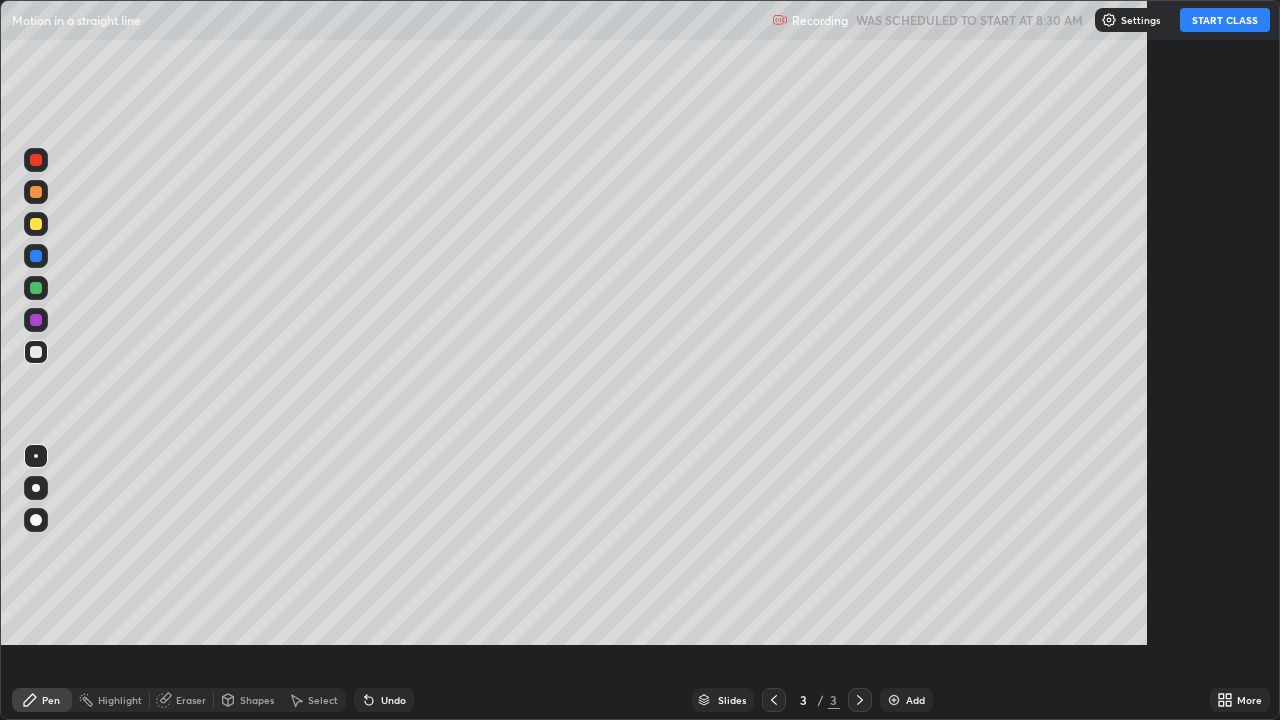 scroll, scrollTop: 99280, scrollLeft: 98720, axis: both 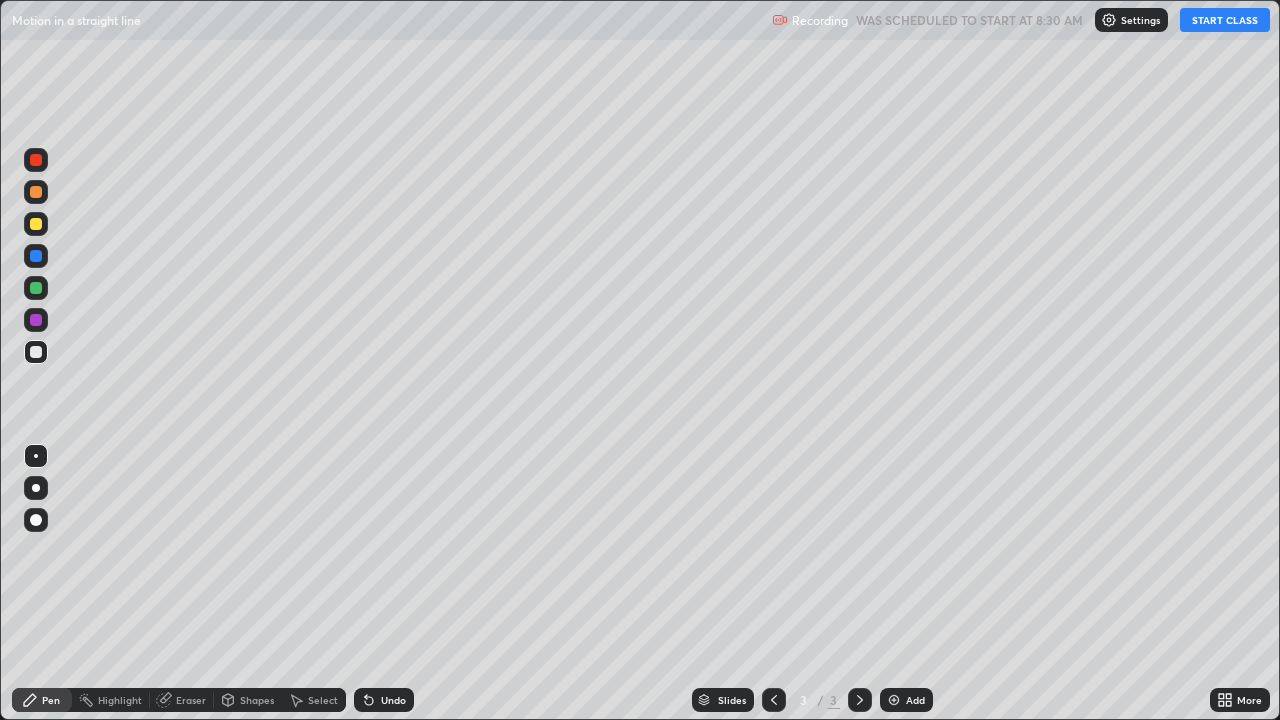 click on "START CLASS" at bounding box center [1225, 20] 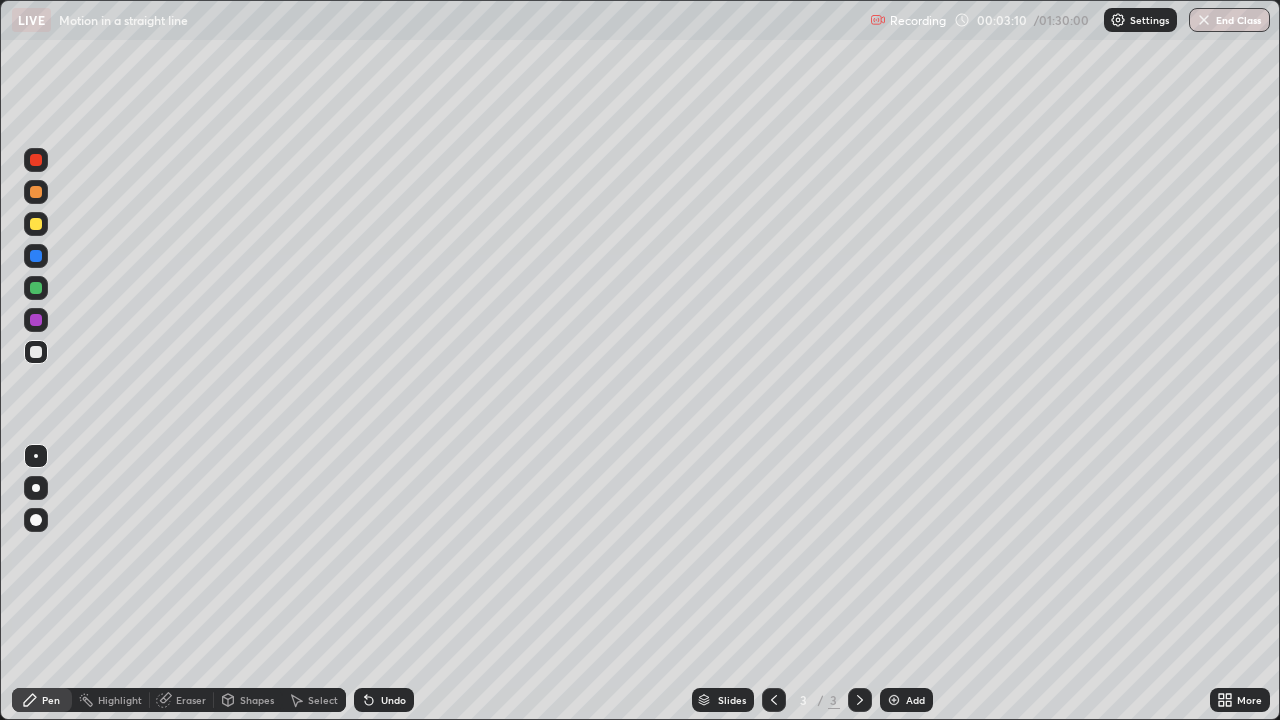 click at bounding box center (36, 224) 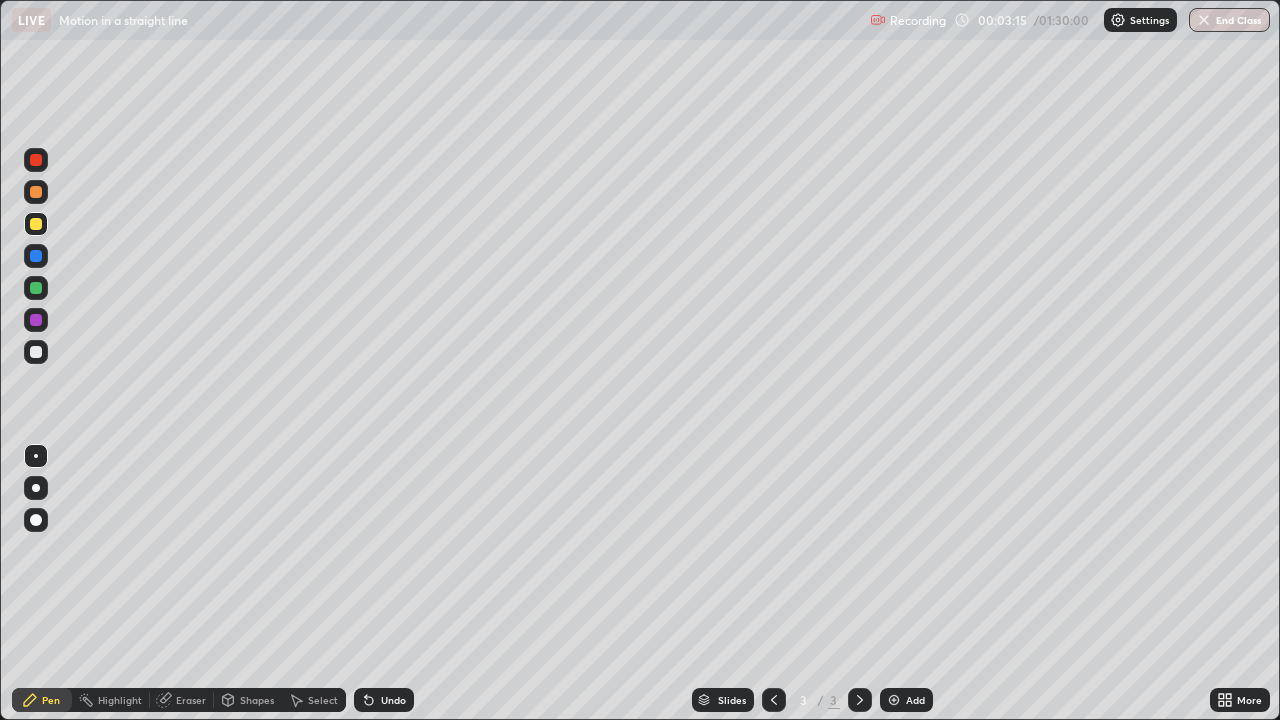click at bounding box center [36, 352] 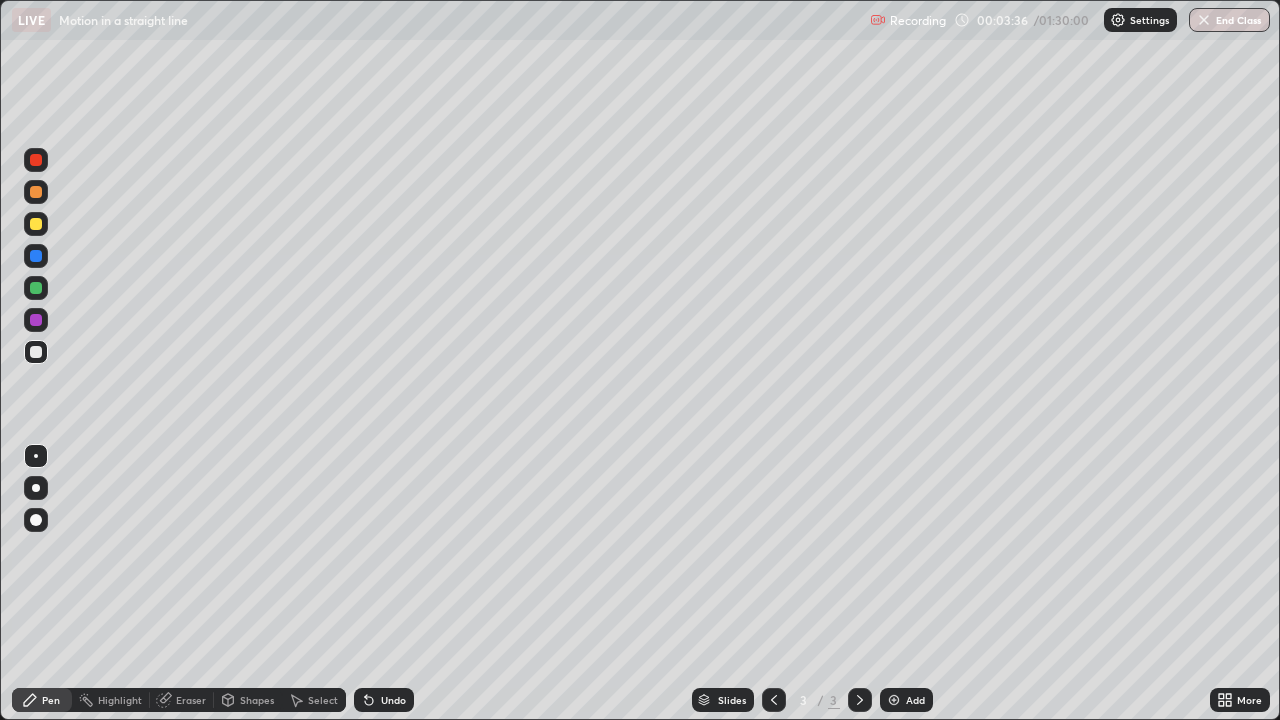 click at bounding box center [36, 224] 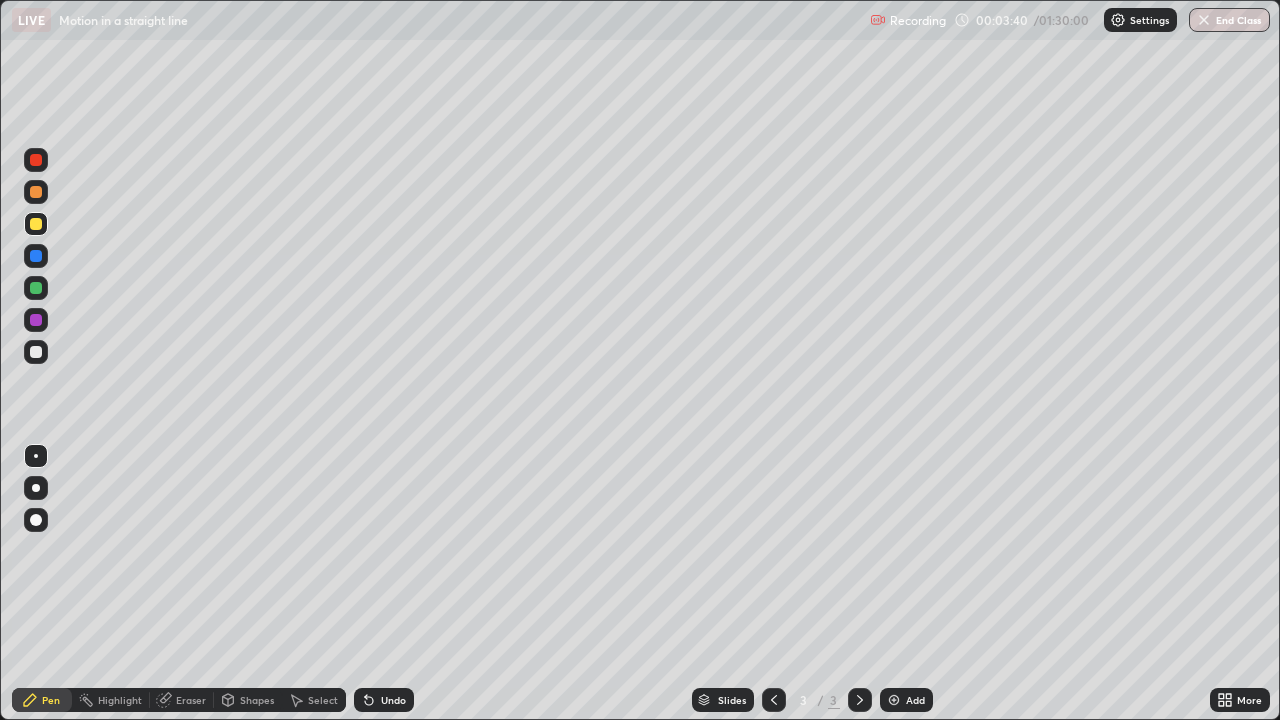 click at bounding box center (36, 352) 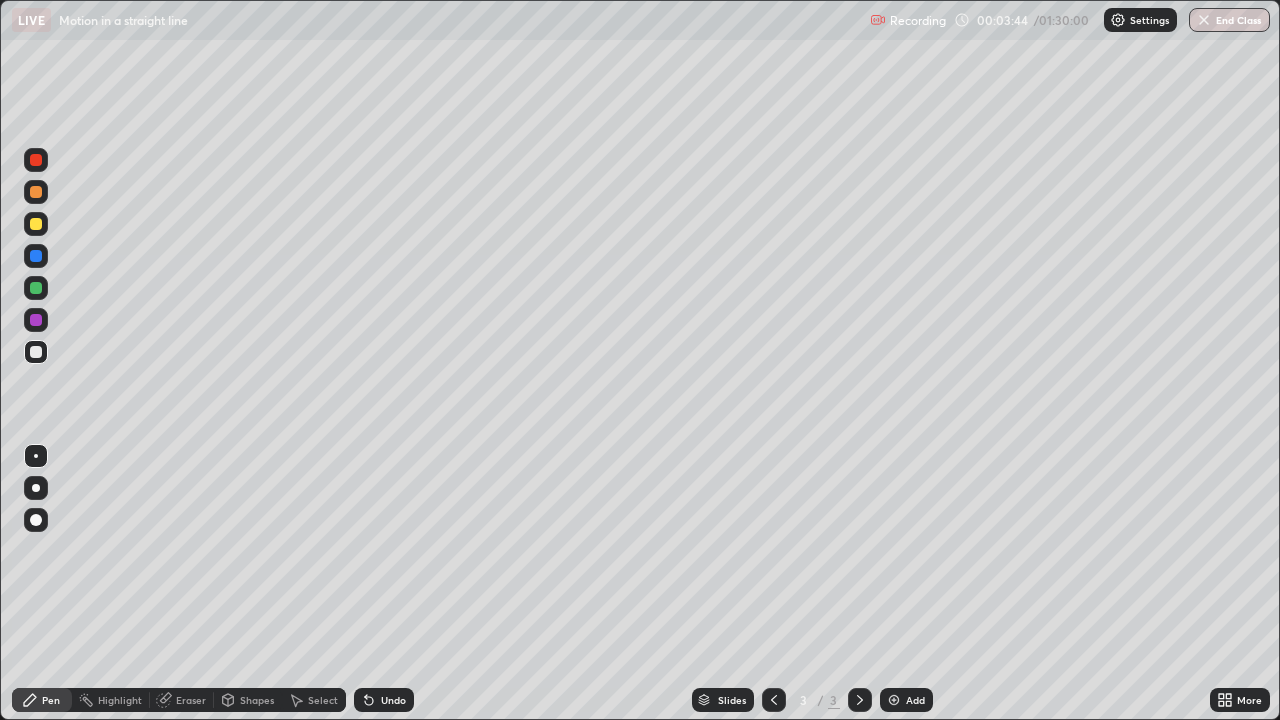 click at bounding box center [36, 192] 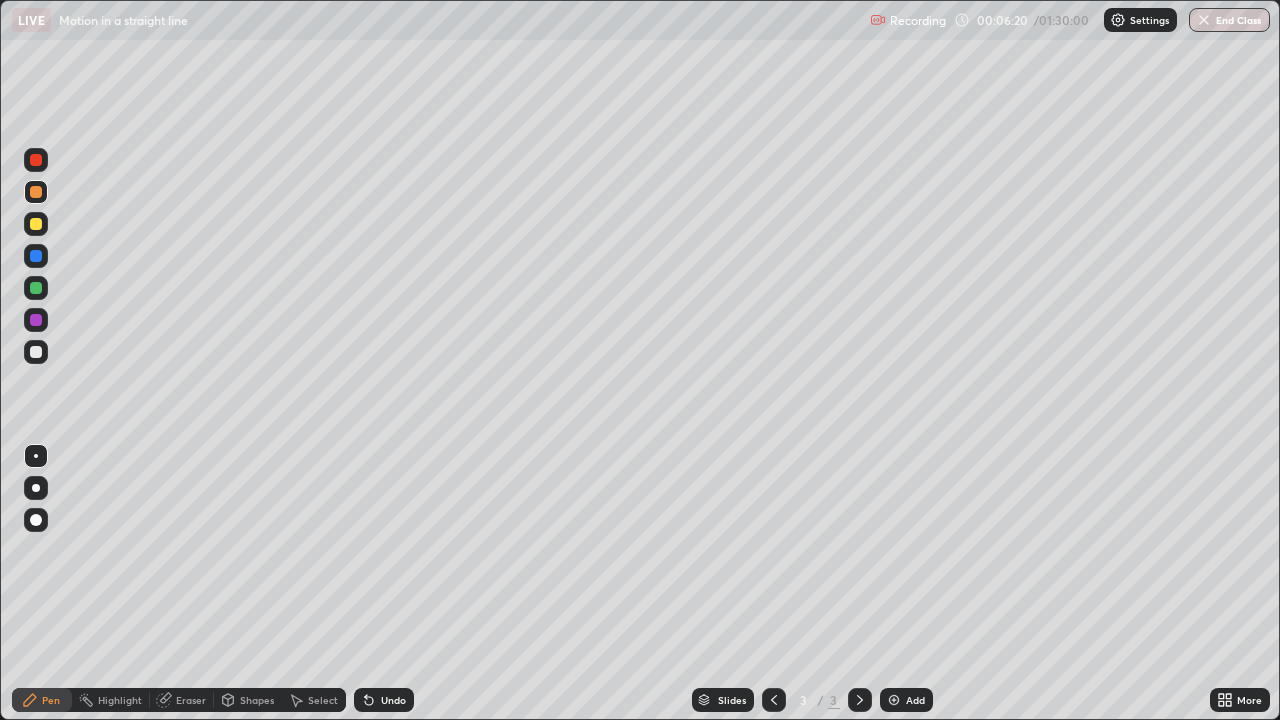 click at bounding box center [36, 160] 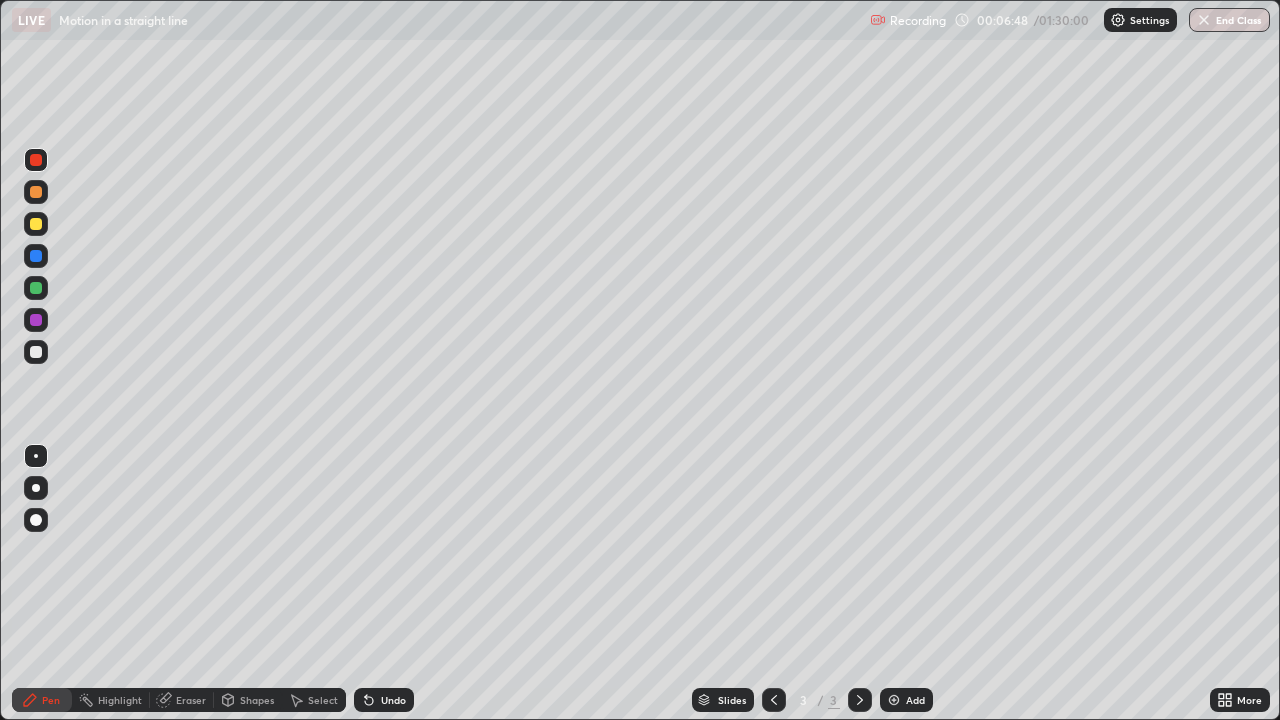click at bounding box center [36, 352] 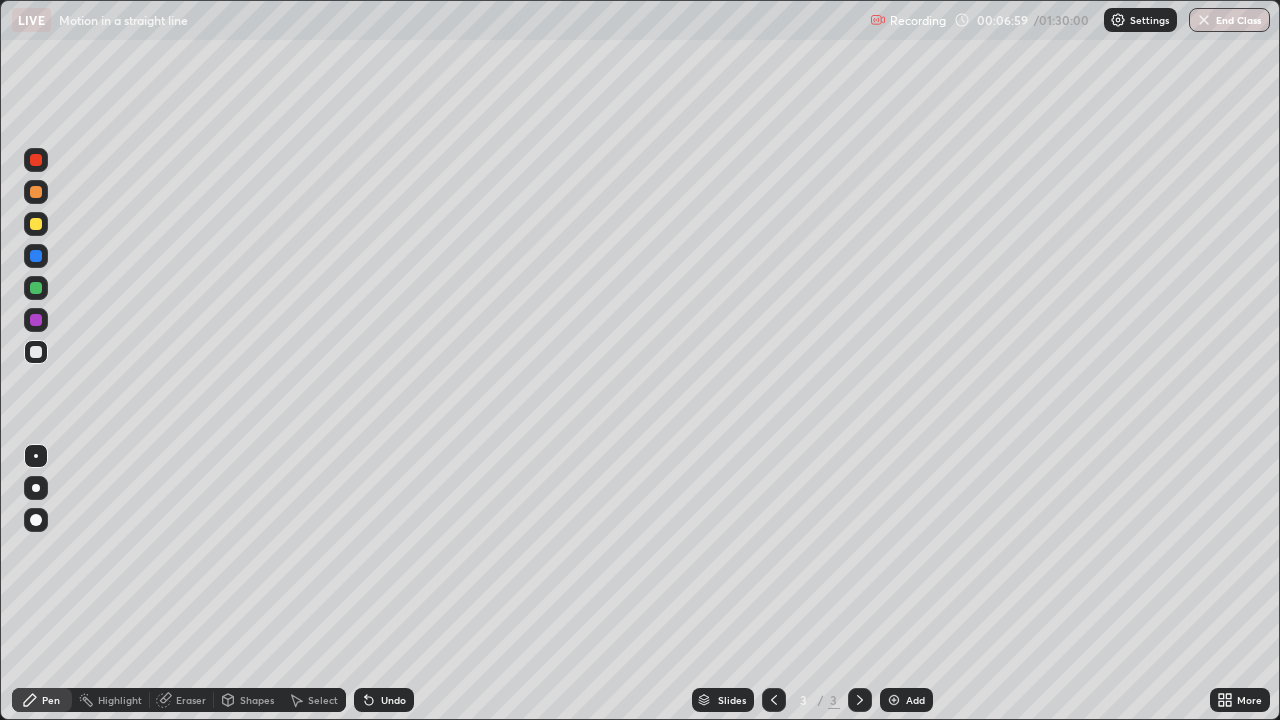 click at bounding box center (36, 160) 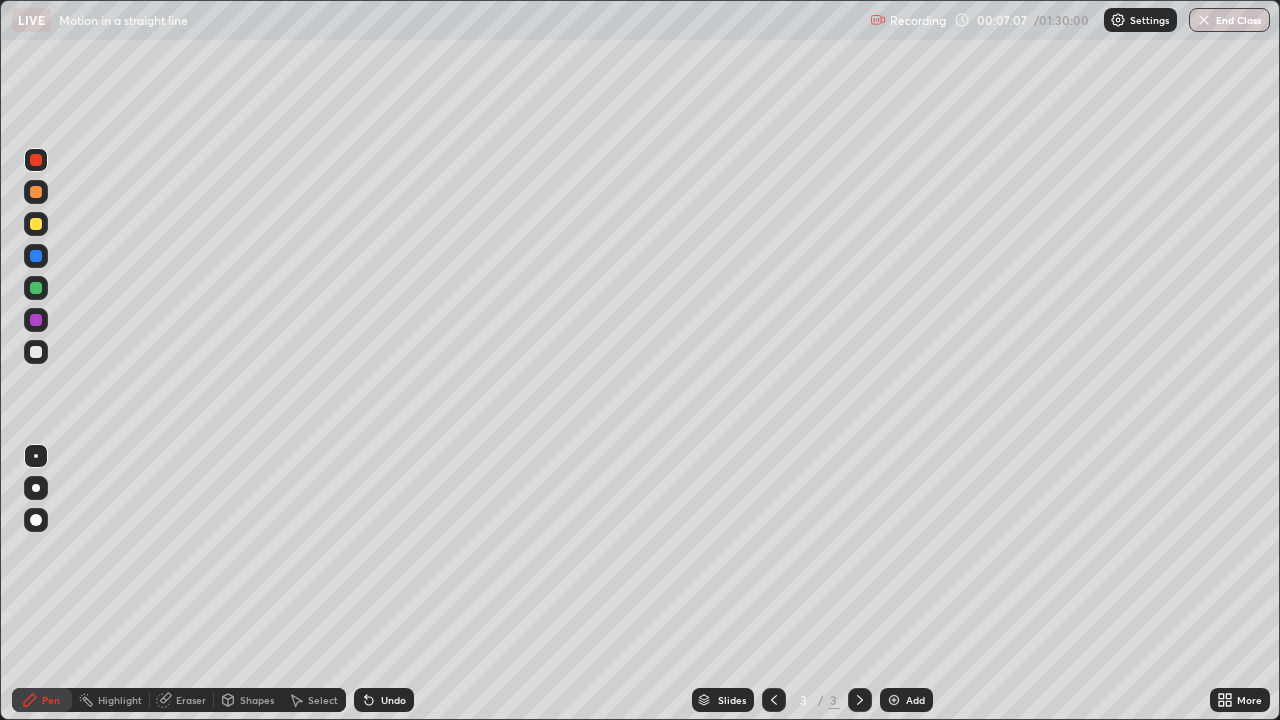 click at bounding box center [36, 224] 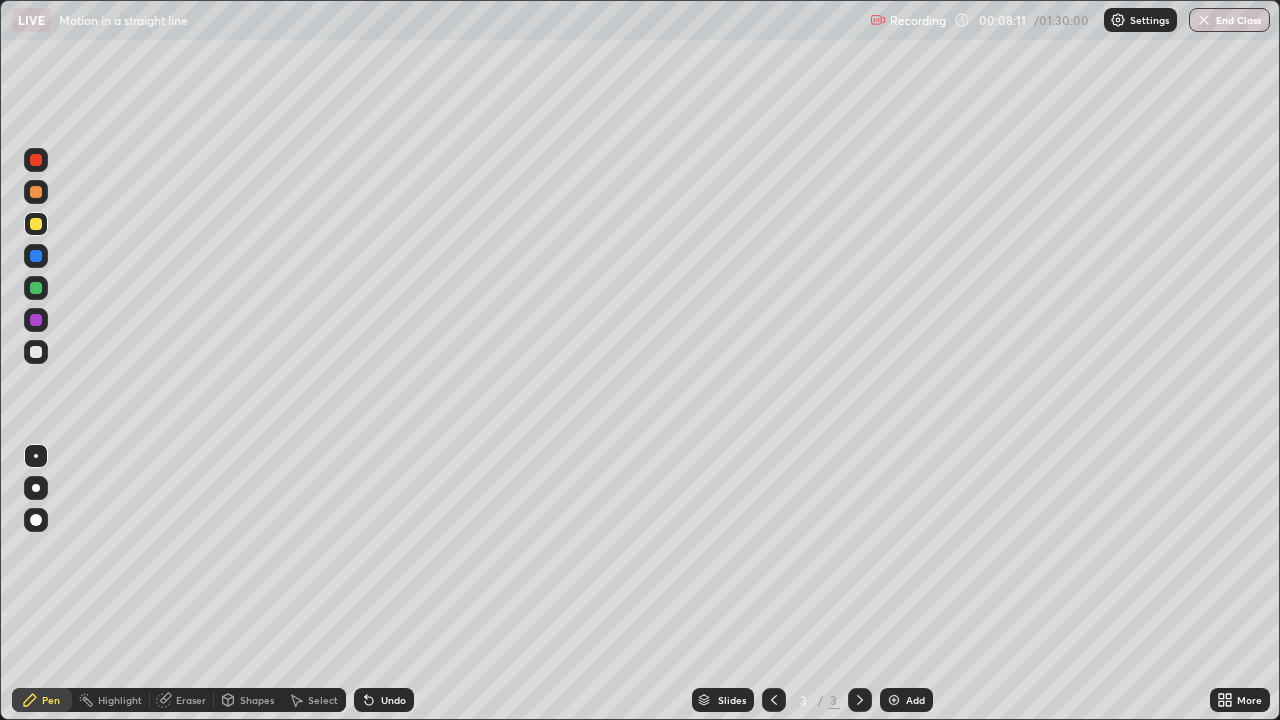 click at bounding box center (36, 192) 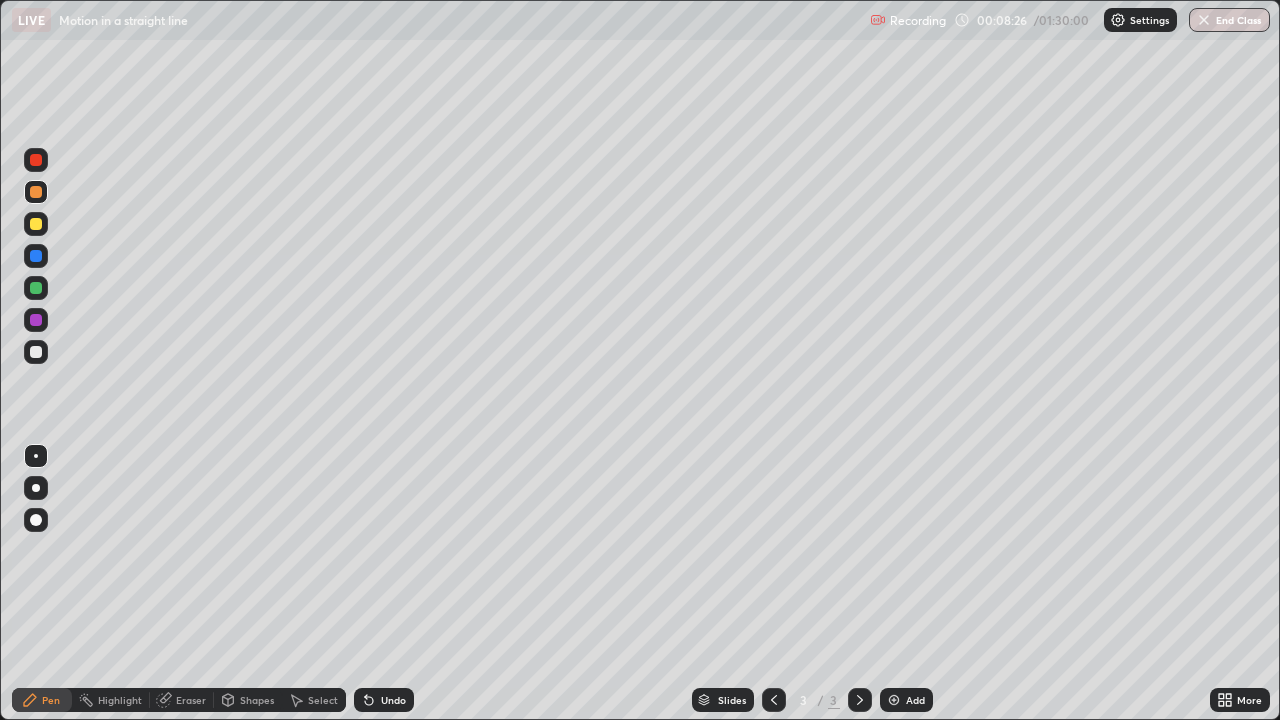 click at bounding box center (36, 224) 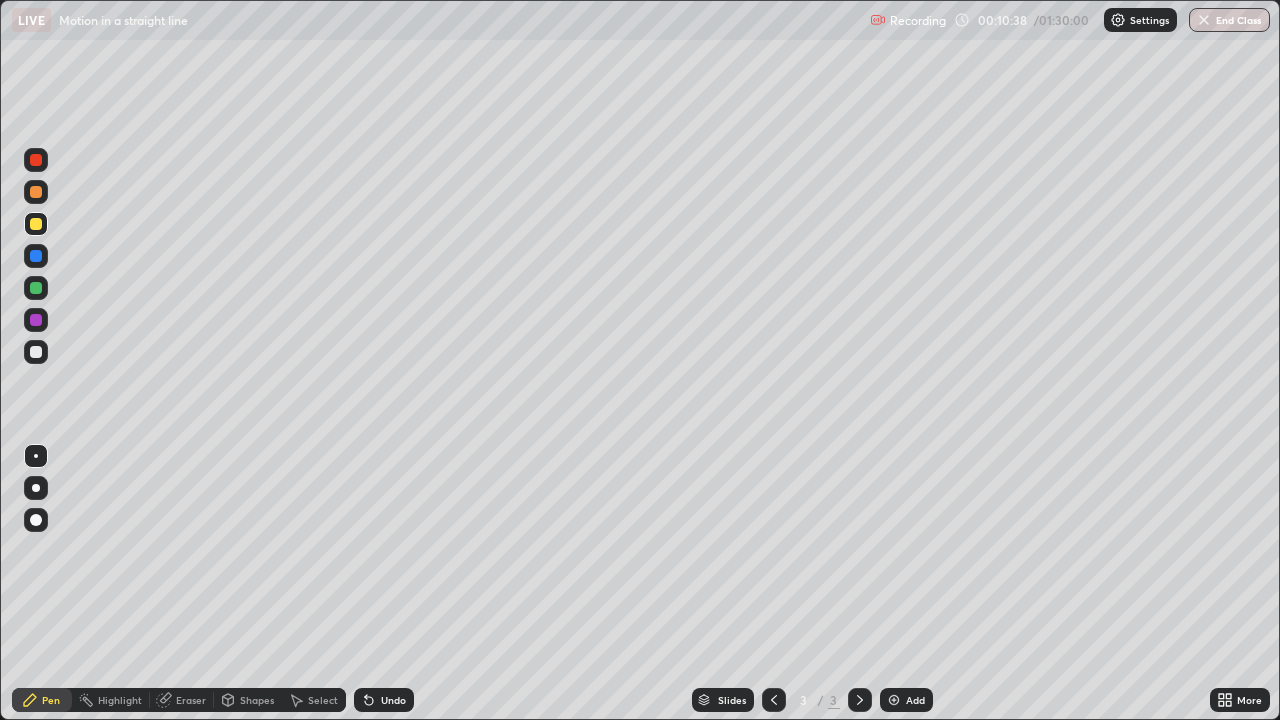 click at bounding box center [36, 352] 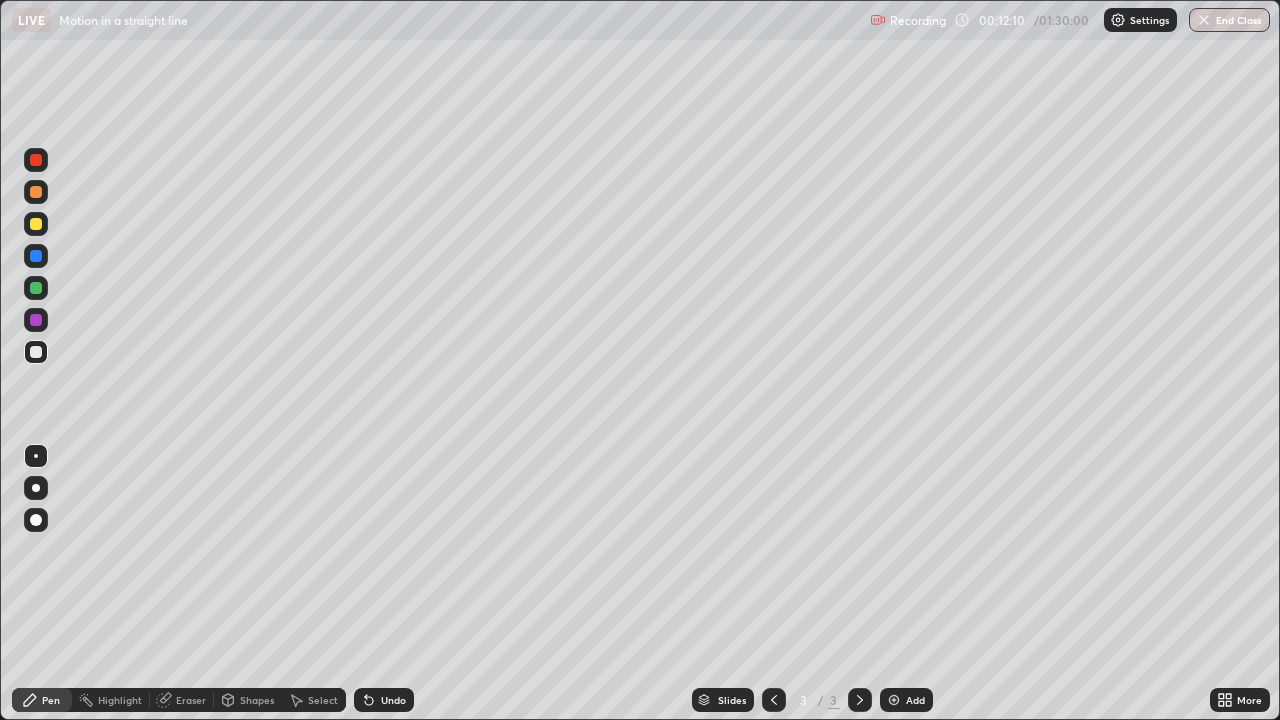 click at bounding box center (36, 224) 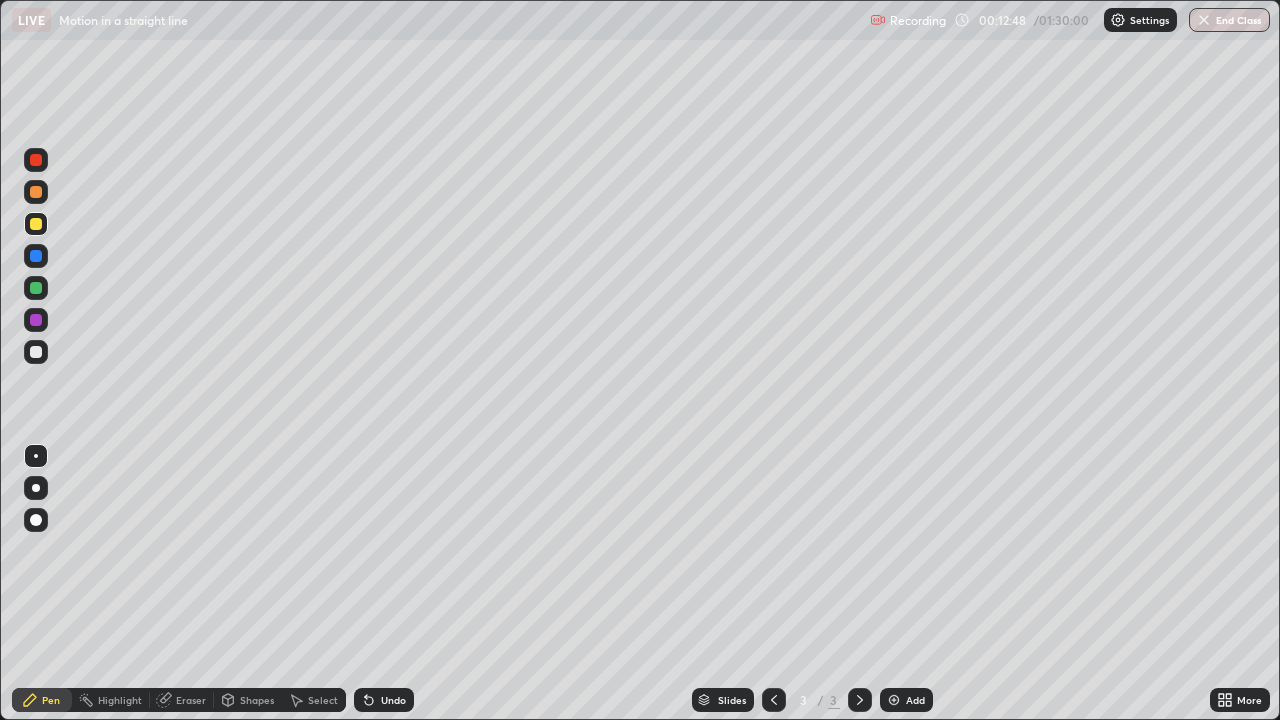 click on "Eraser" at bounding box center (191, 700) 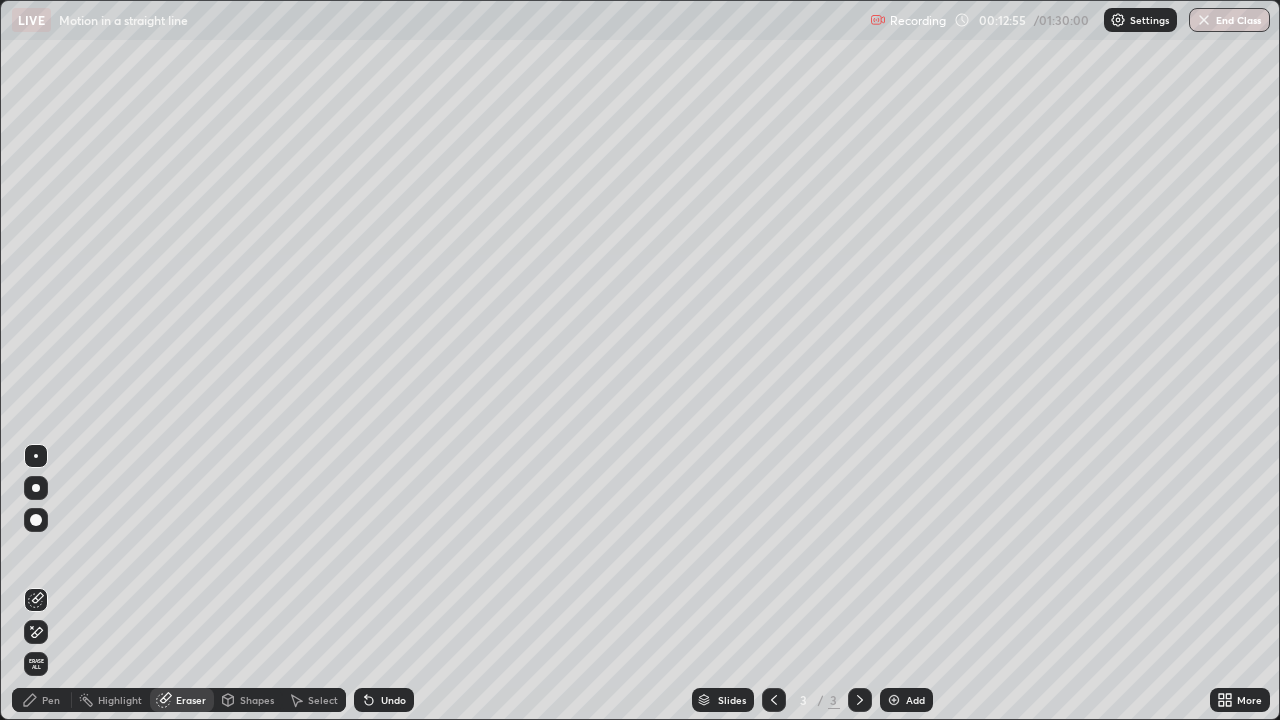 click 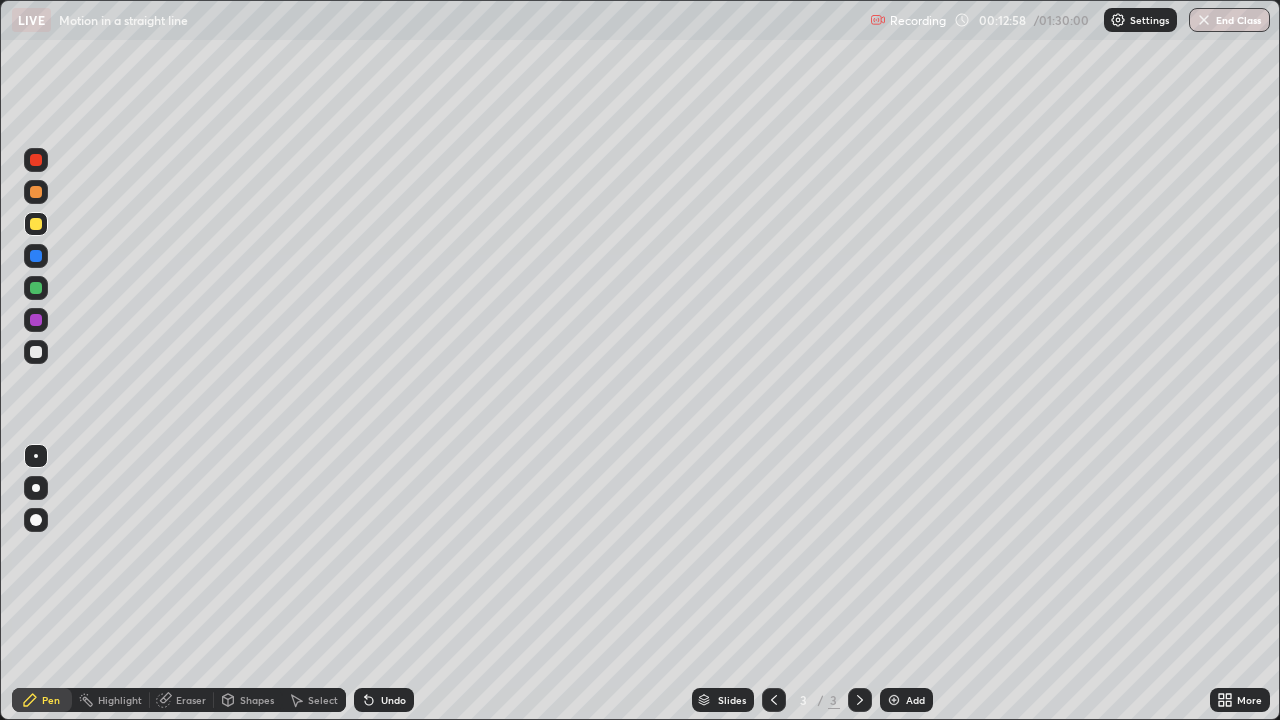 click on "Eraser" at bounding box center [182, 700] 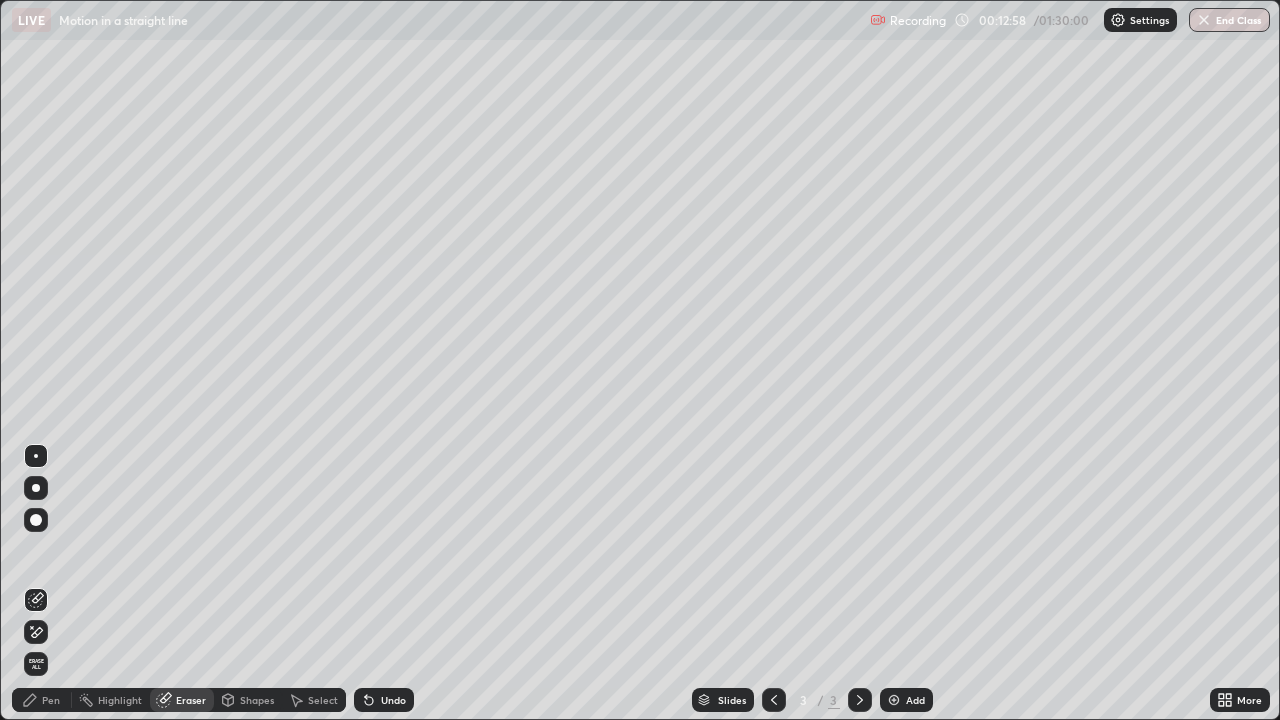 click at bounding box center (36, 520) 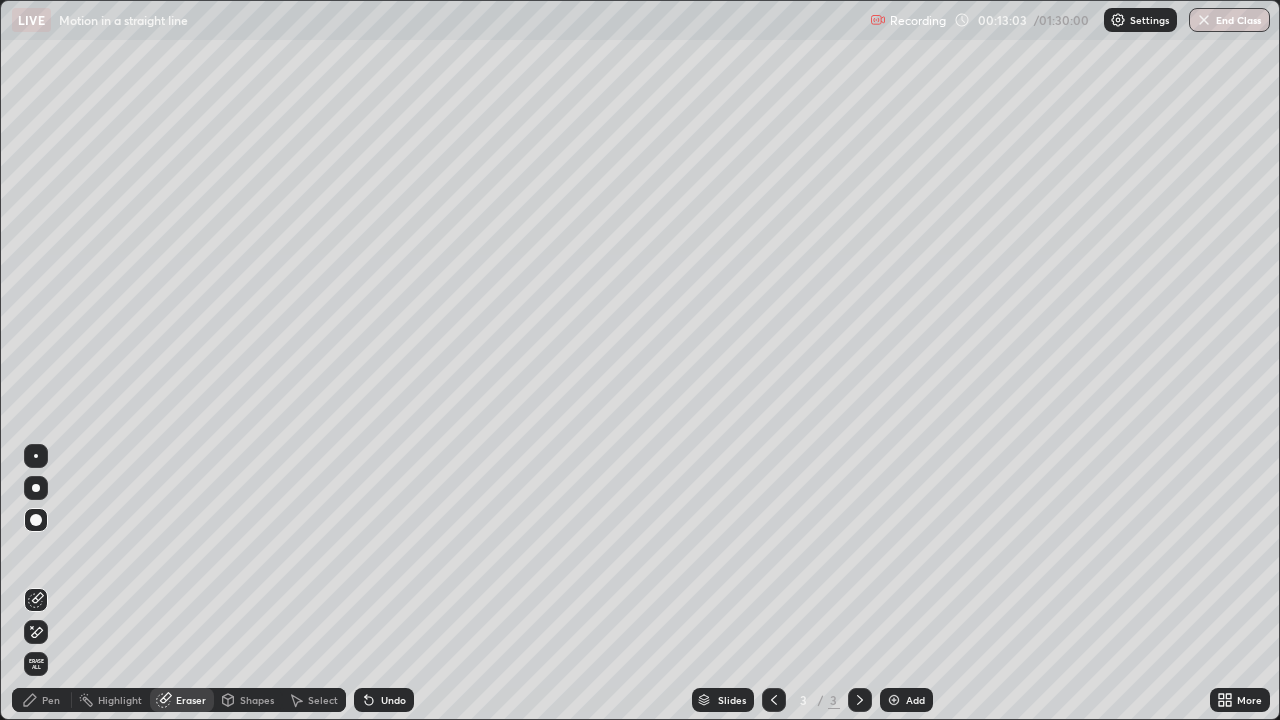 click on "Pen" at bounding box center (42, 700) 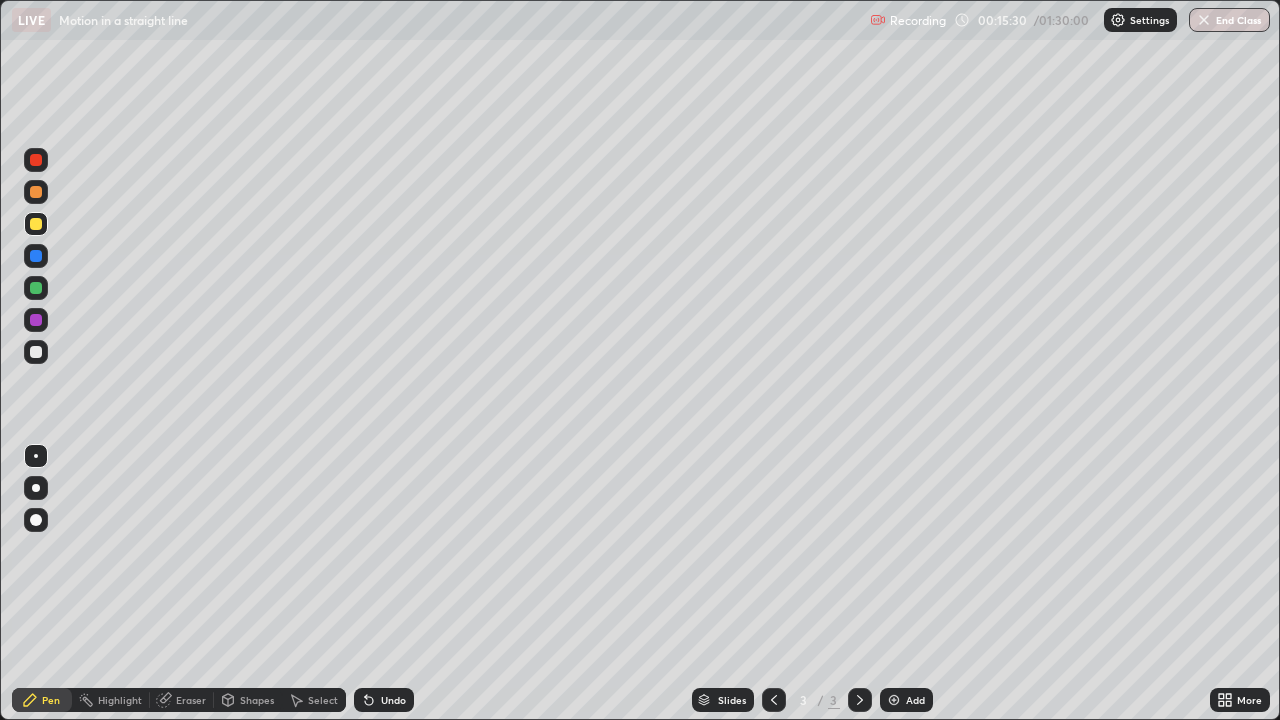 click on "Add" at bounding box center (906, 700) 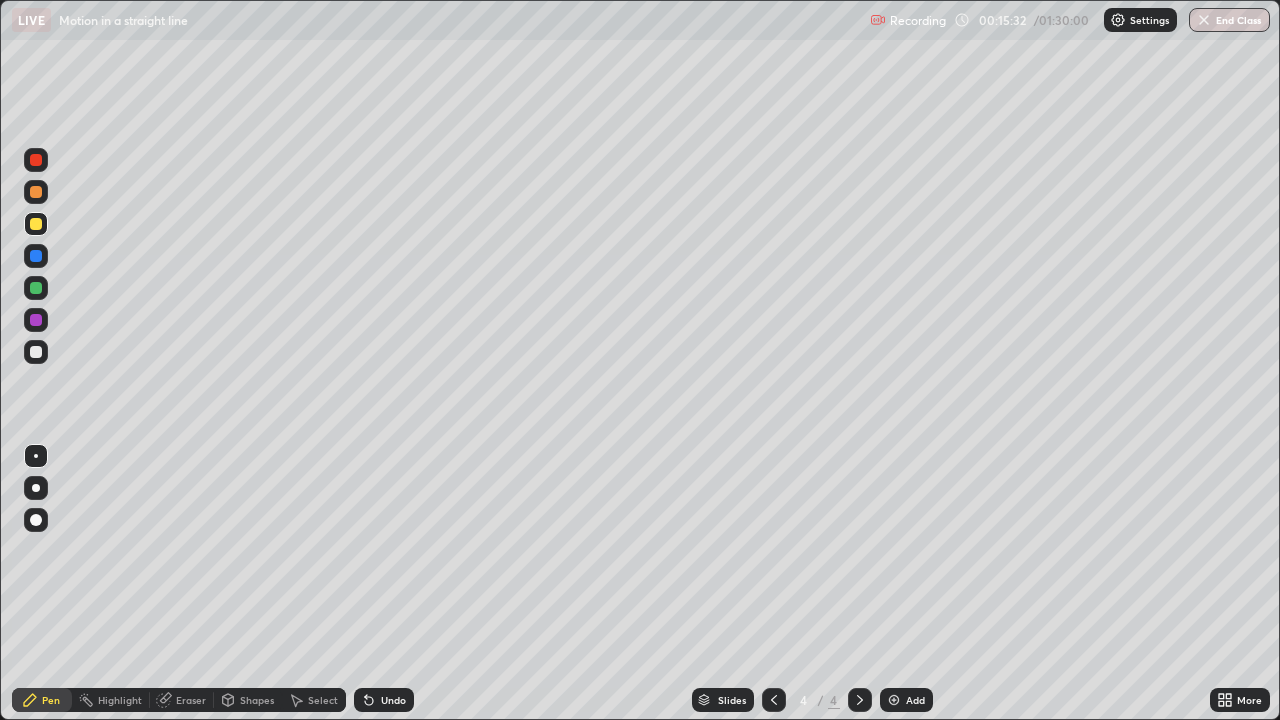 click at bounding box center [36, 192] 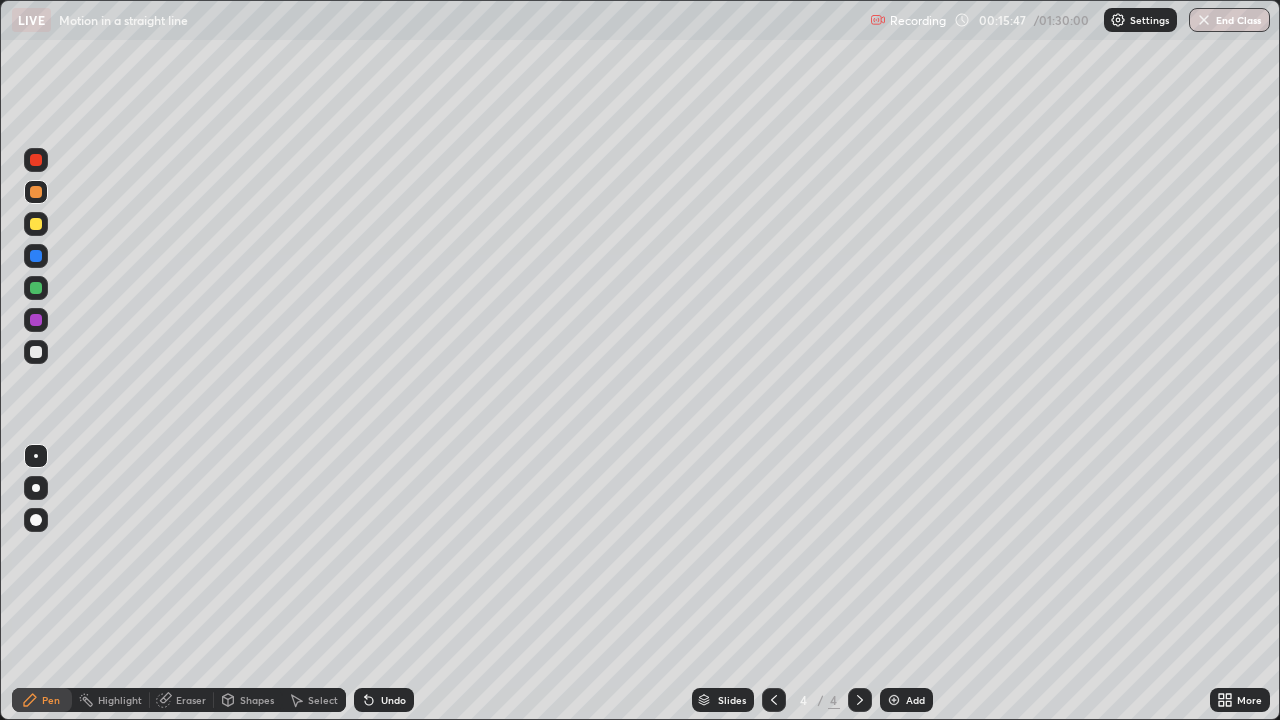 click at bounding box center (36, 352) 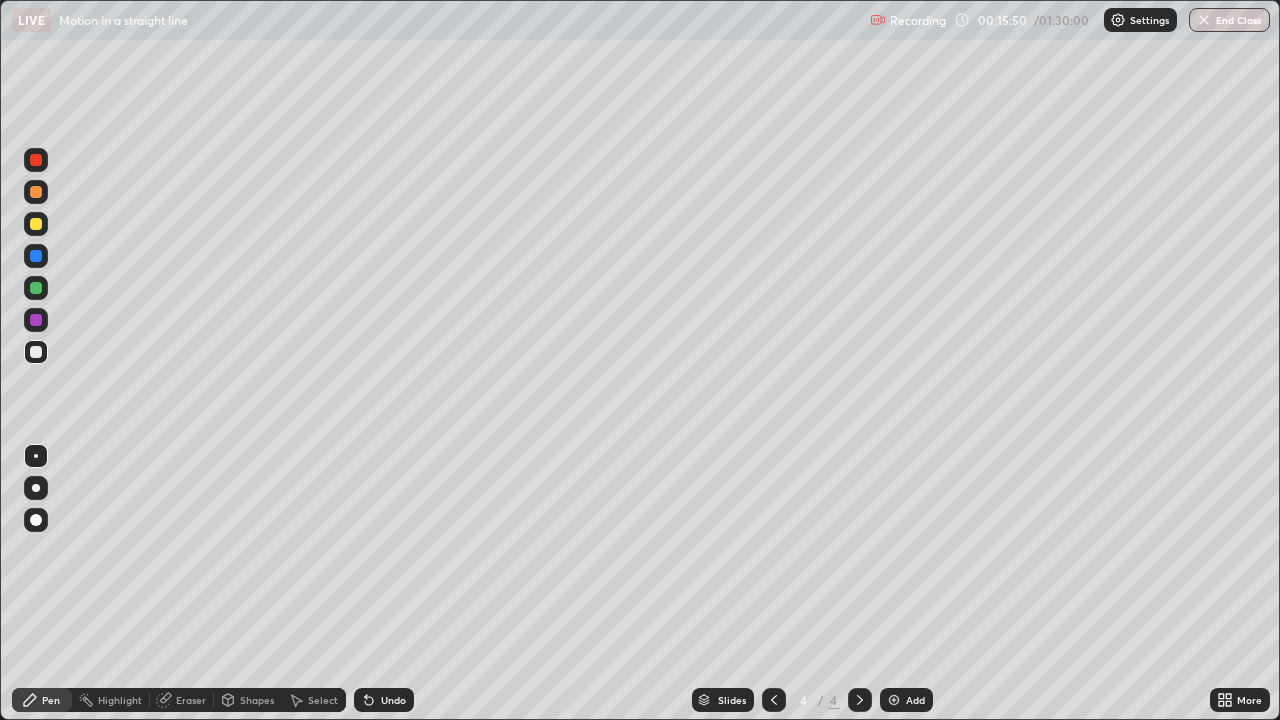 click at bounding box center (36, 224) 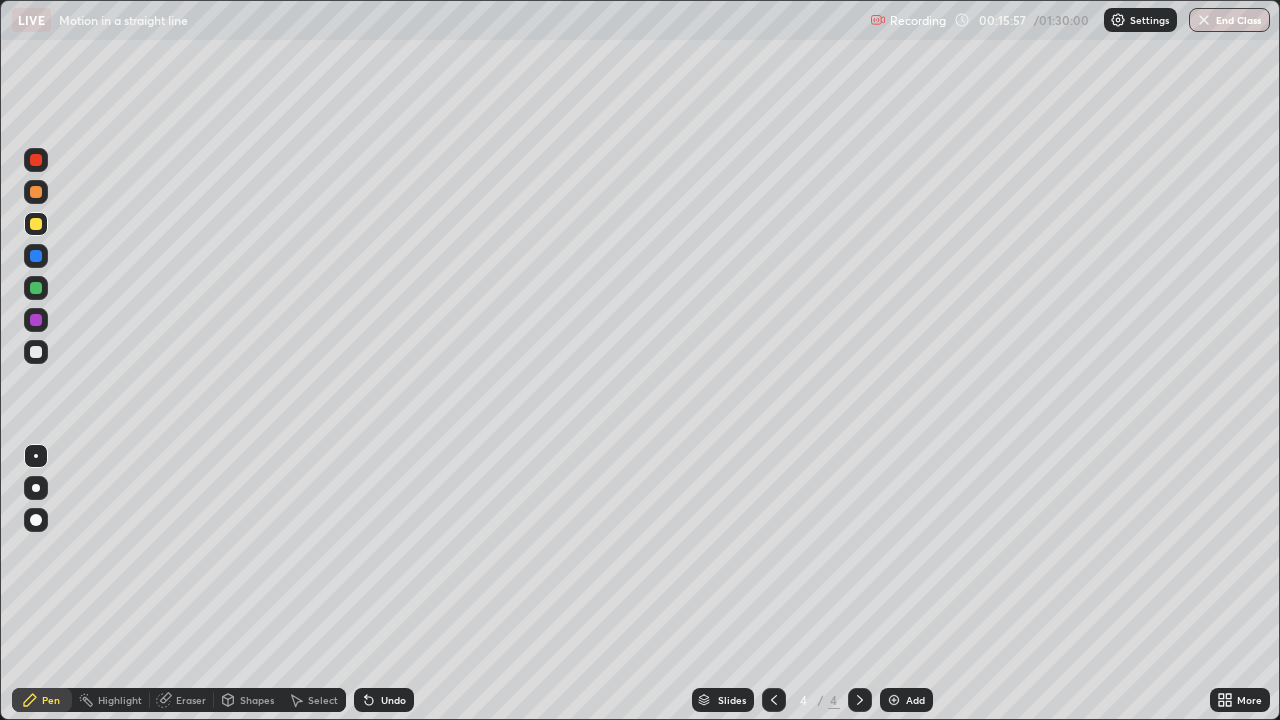 click on "Undo" at bounding box center (393, 700) 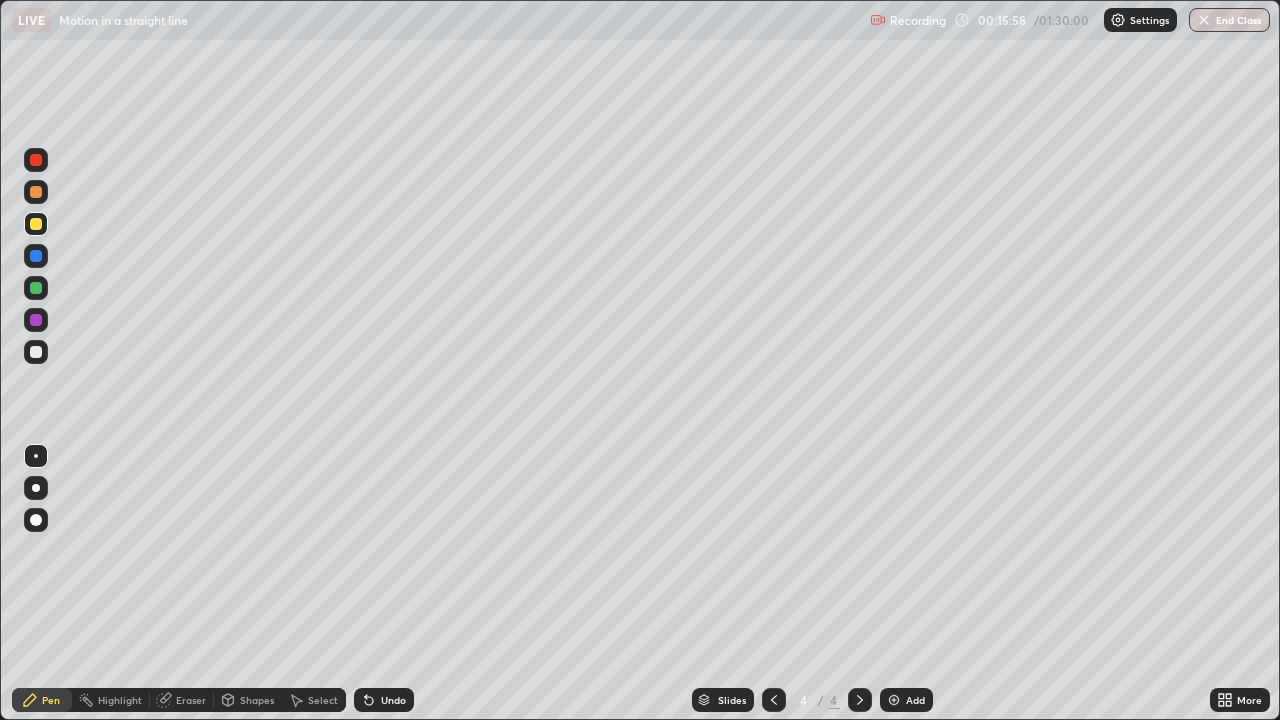 click on "Undo" at bounding box center (393, 700) 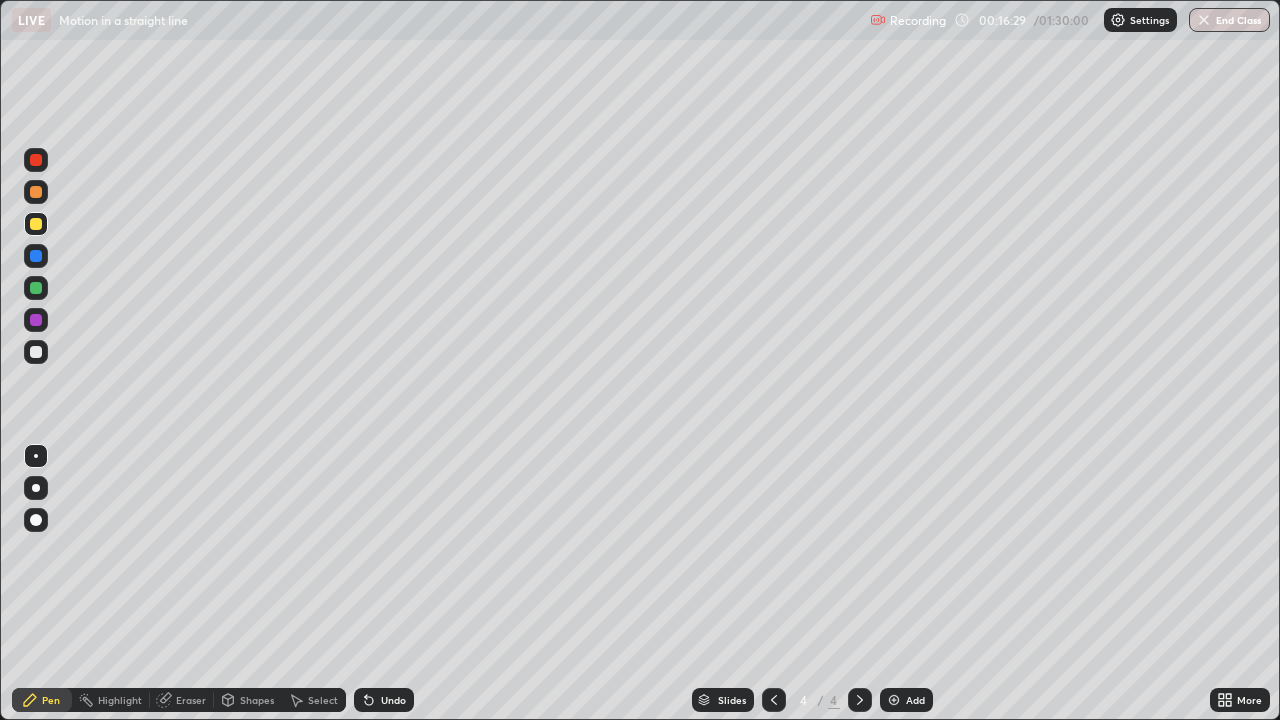 click at bounding box center [36, 352] 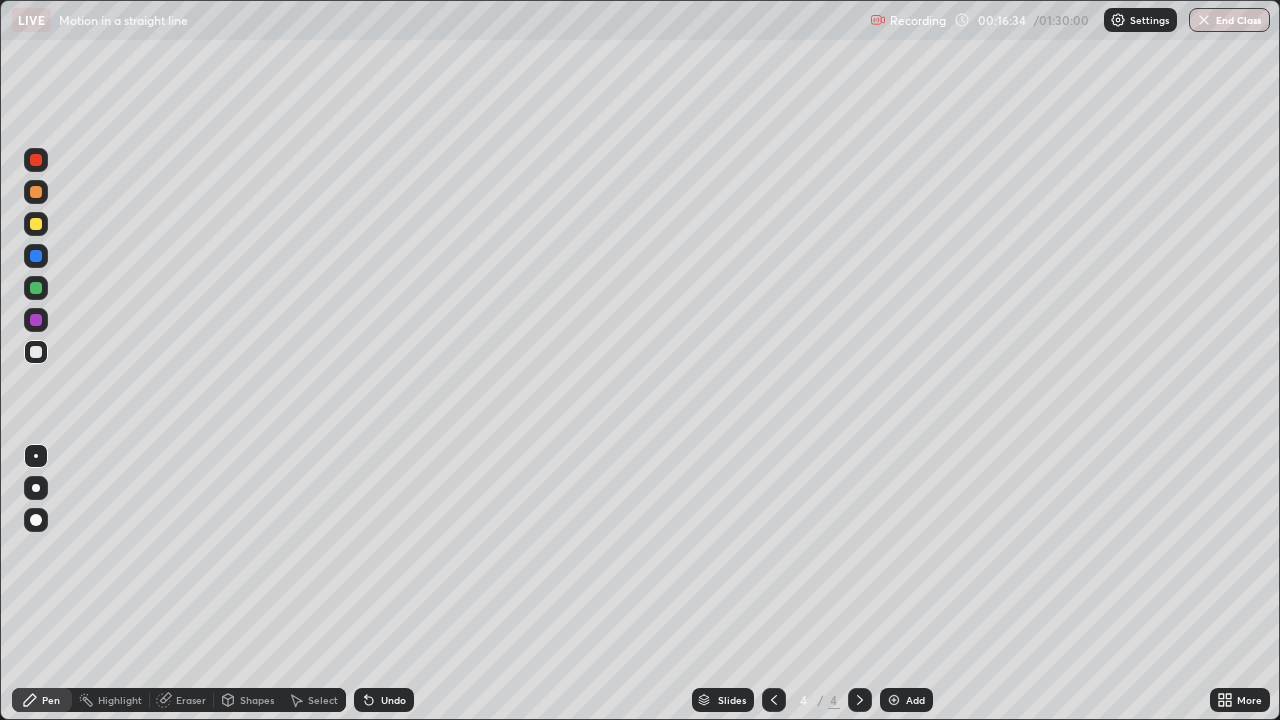 click at bounding box center (36, 160) 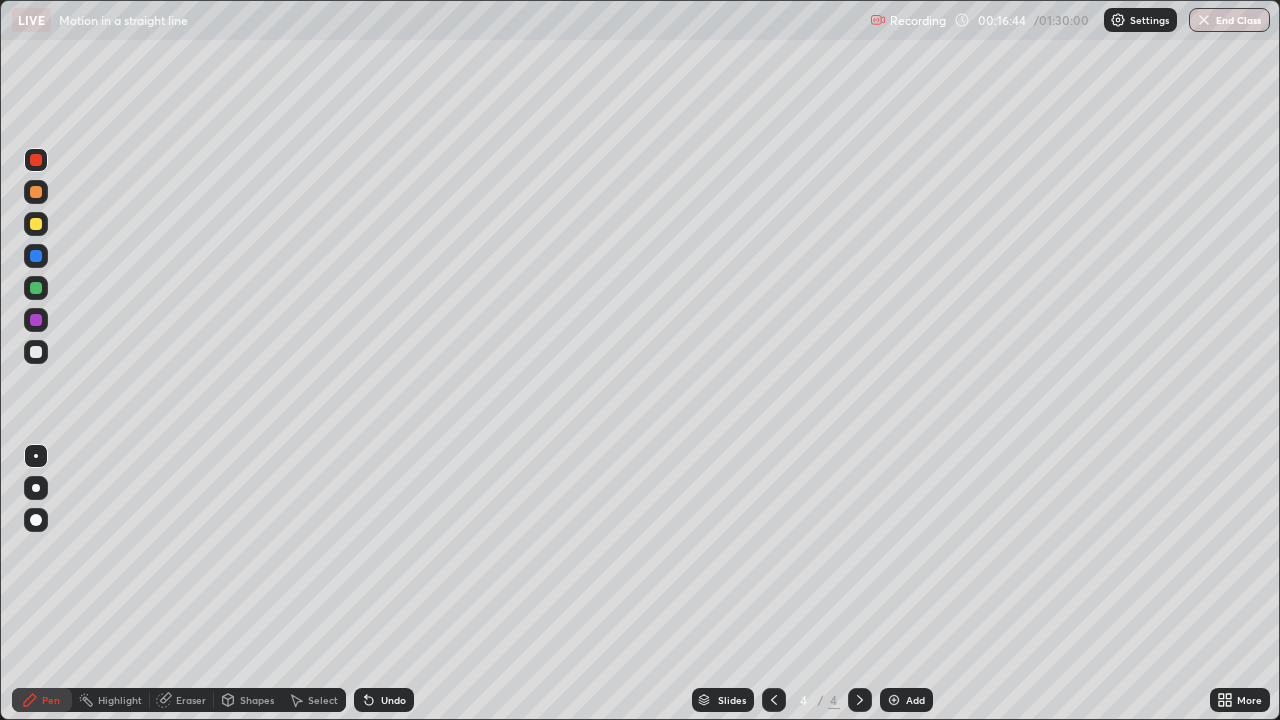 click at bounding box center (36, 352) 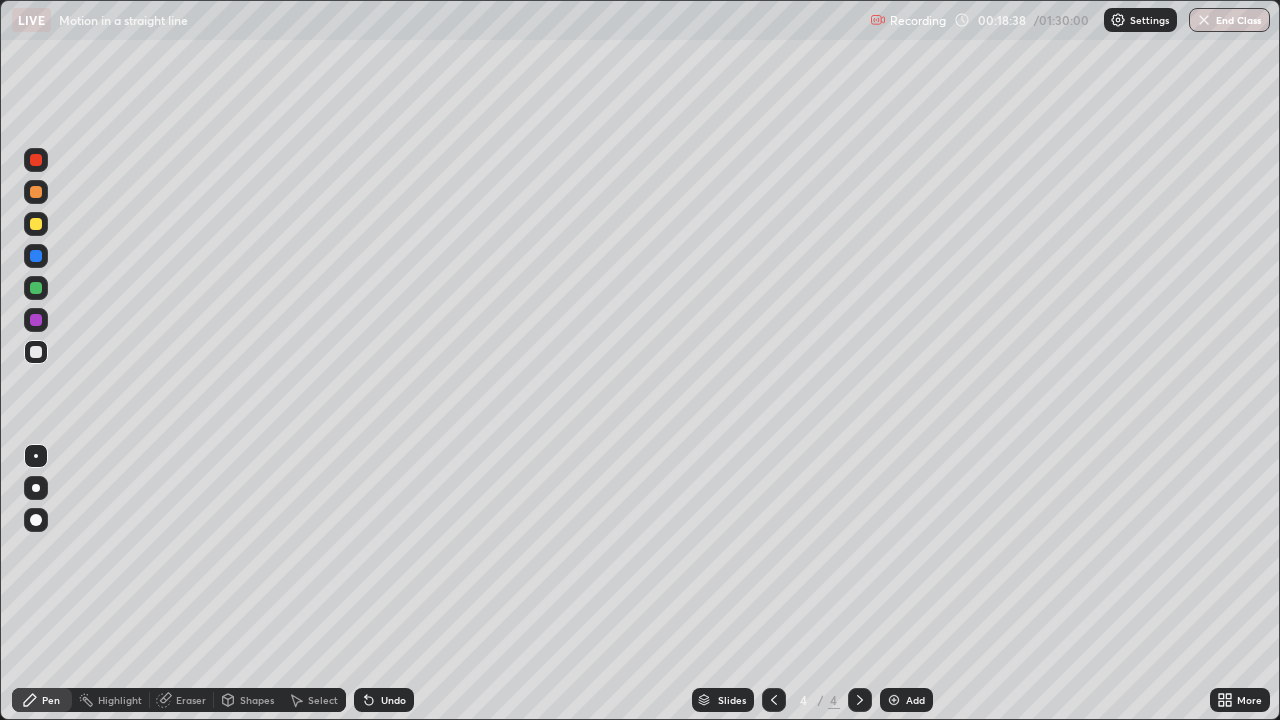 click on "Add" at bounding box center [915, 700] 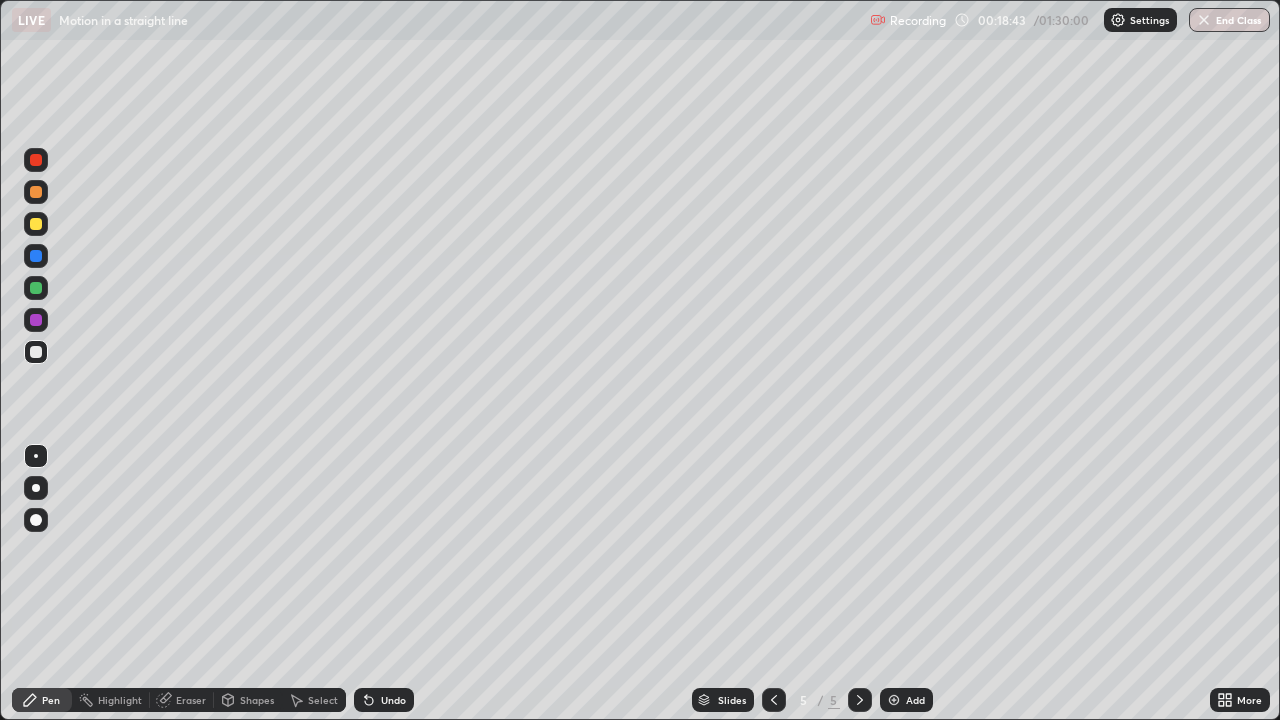 click at bounding box center [36, 192] 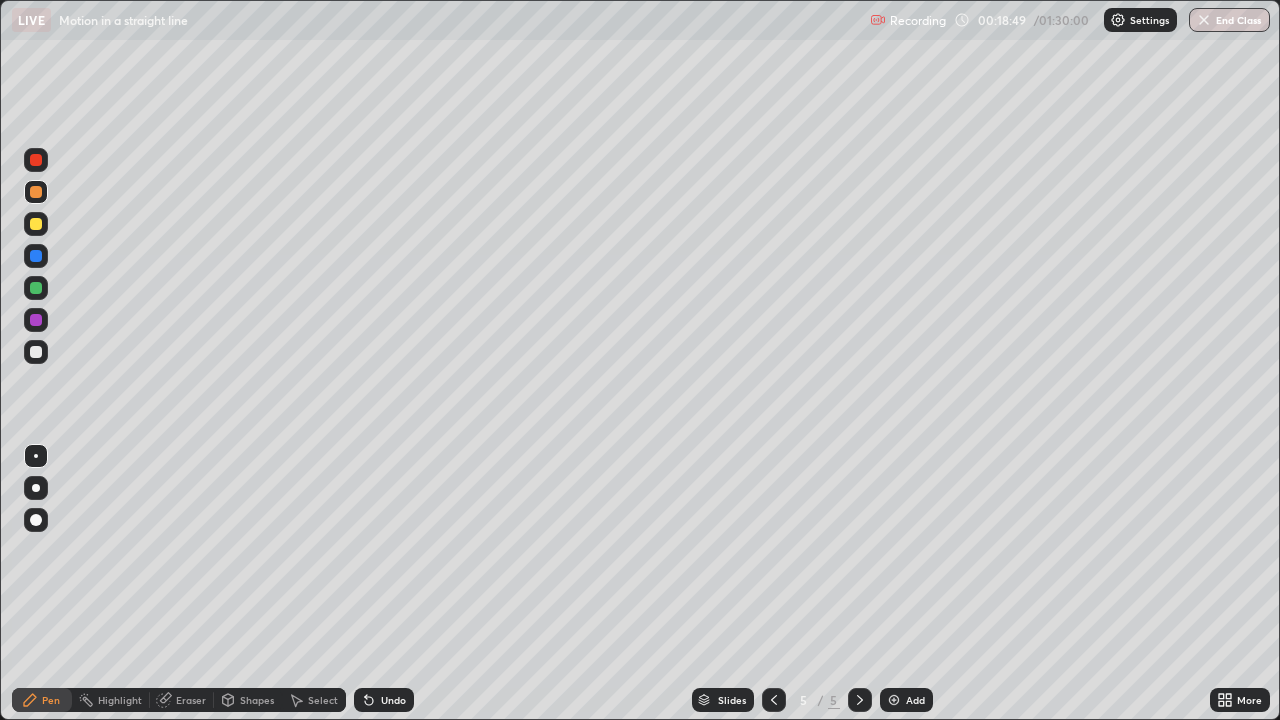 click on "Undo" at bounding box center [393, 700] 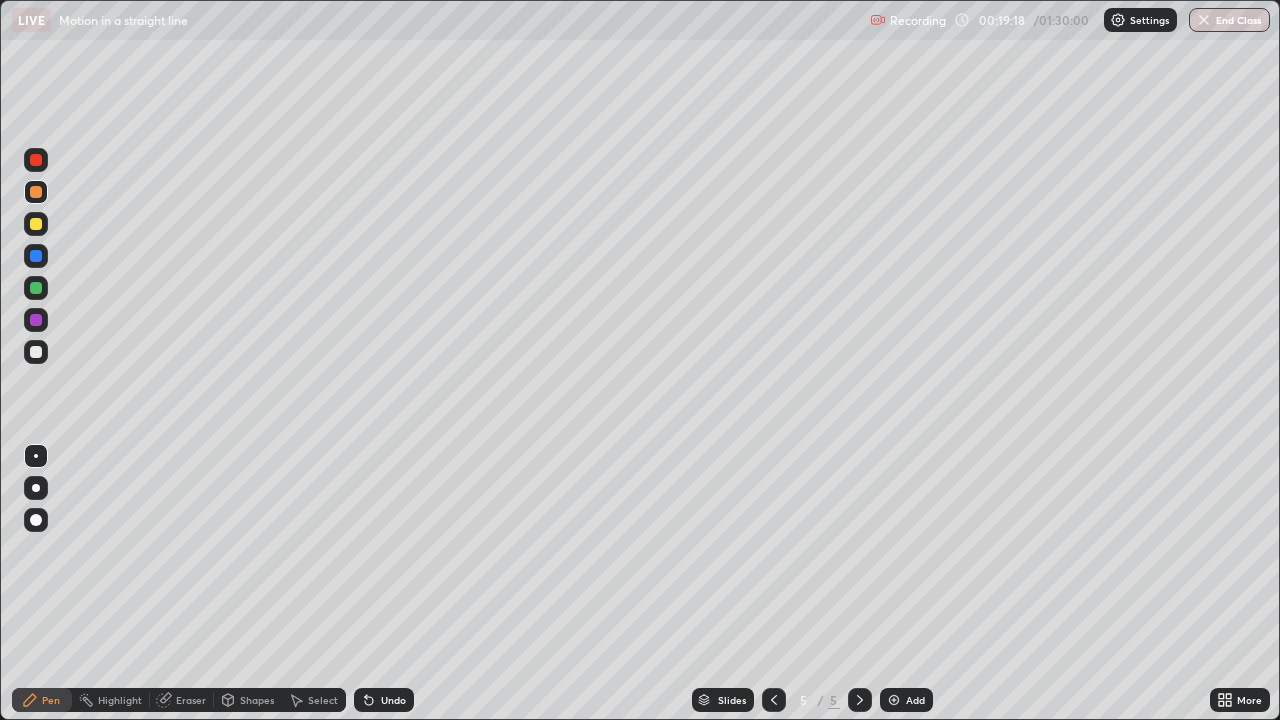 click at bounding box center [36, 352] 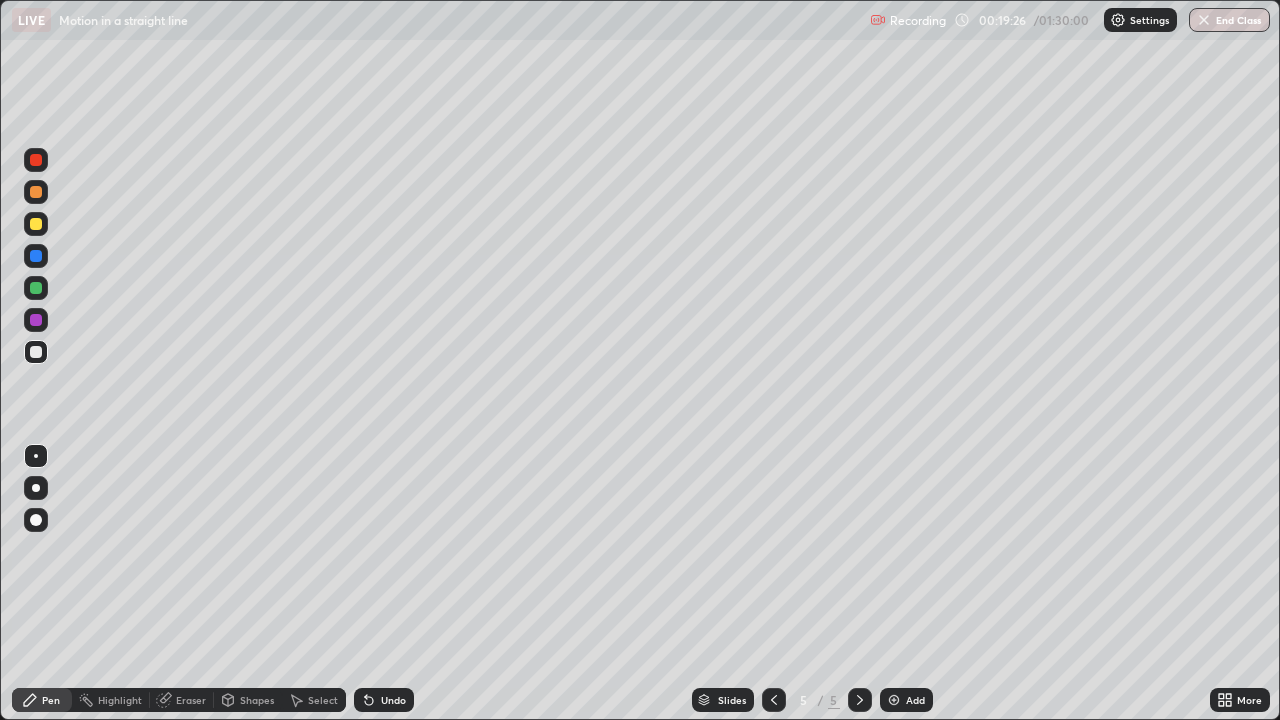 click at bounding box center (36, 192) 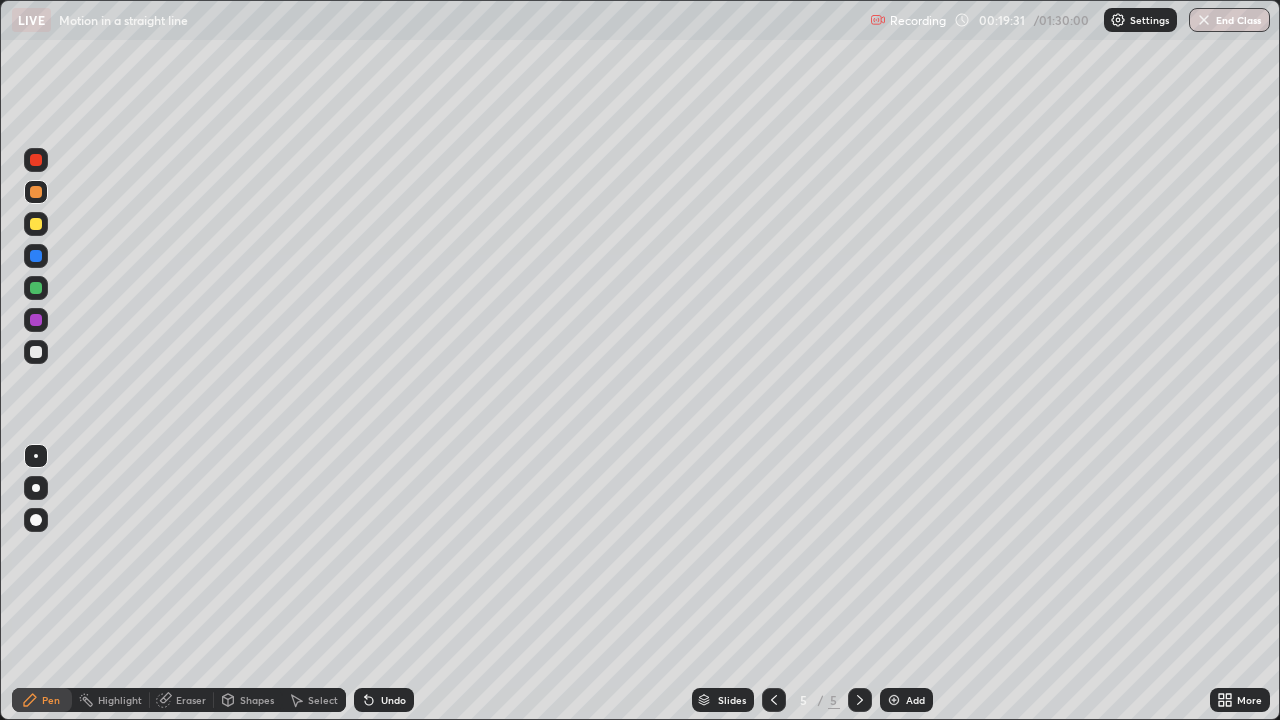 click at bounding box center (36, 160) 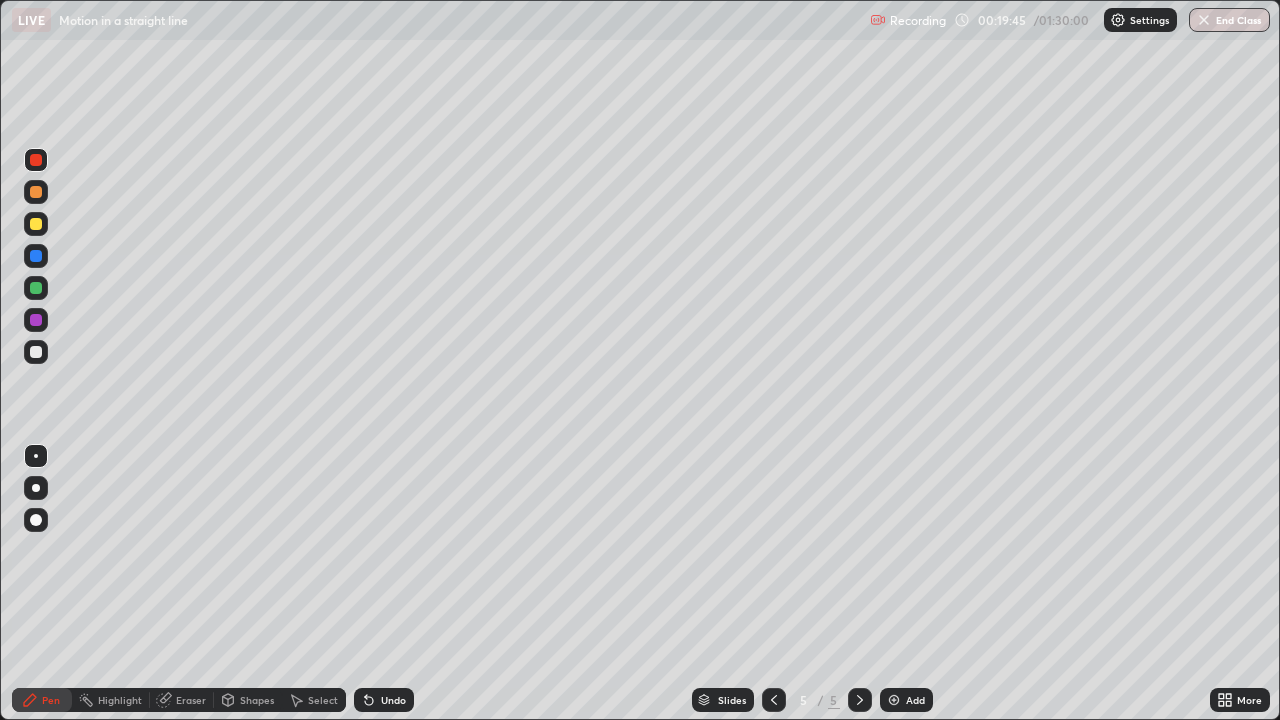 click at bounding box center [36, 192] 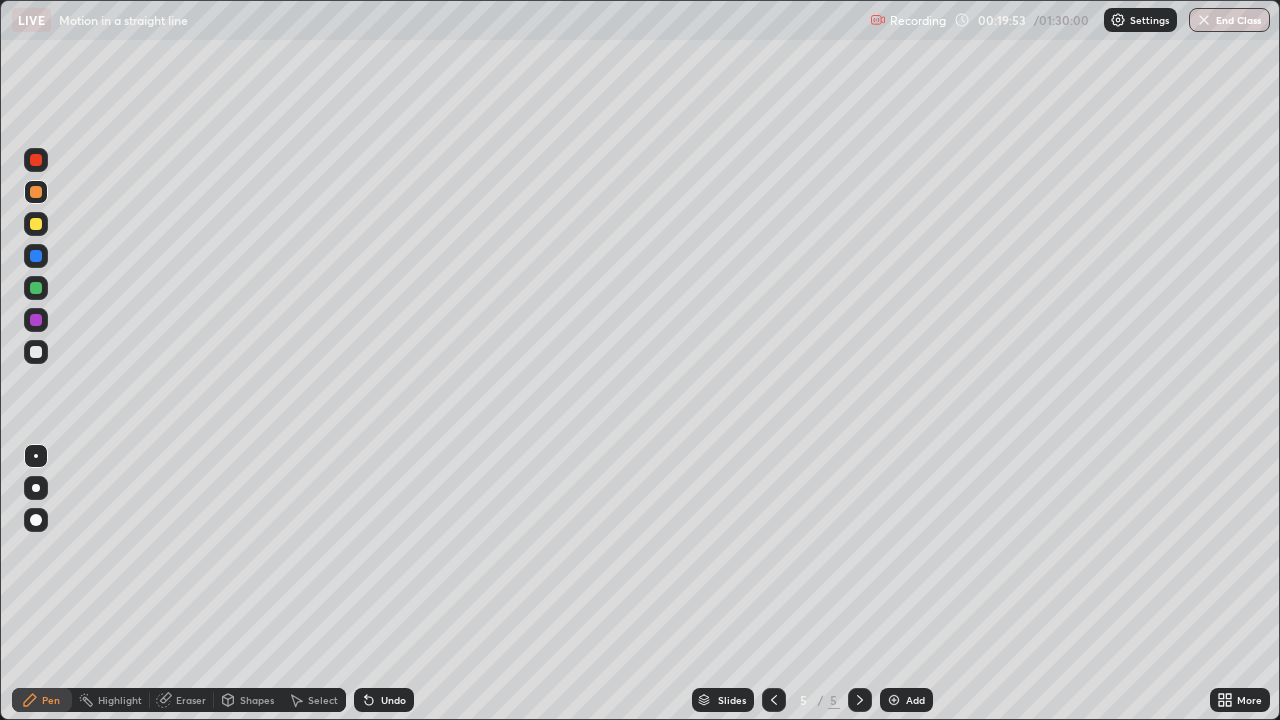 click at bounding box center (36, 352) 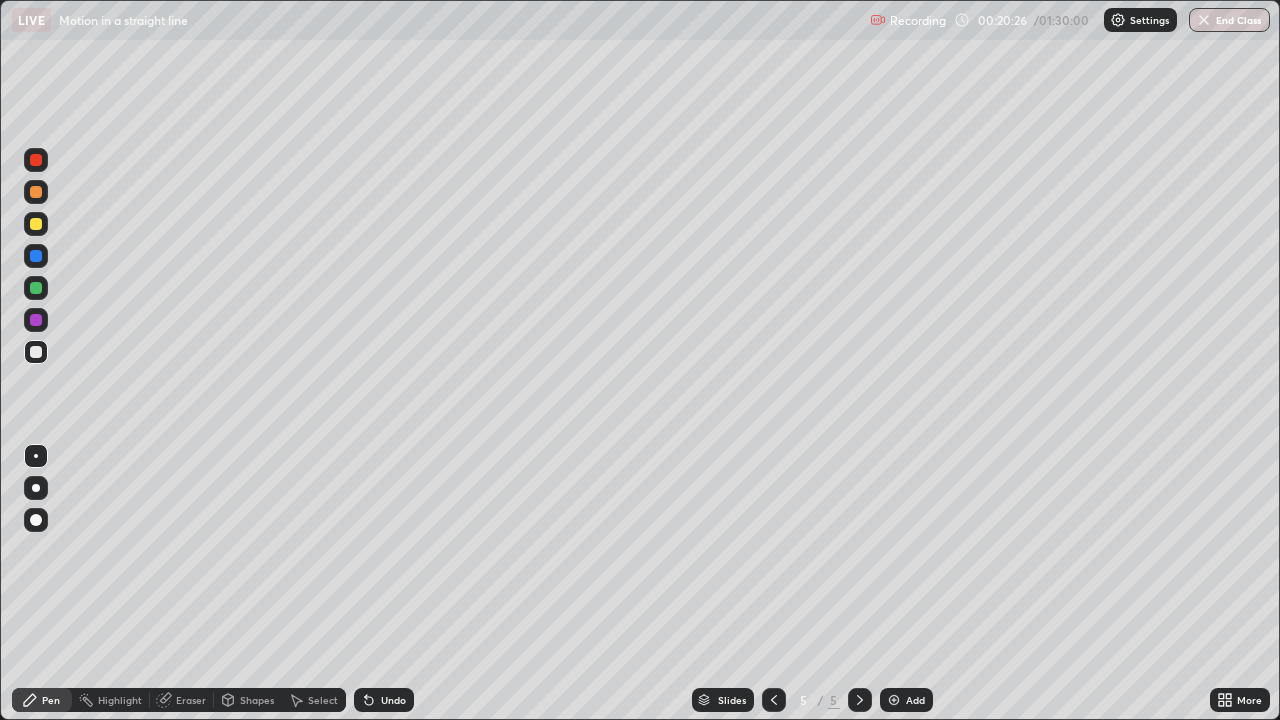 click at bounding box center [36, 224] 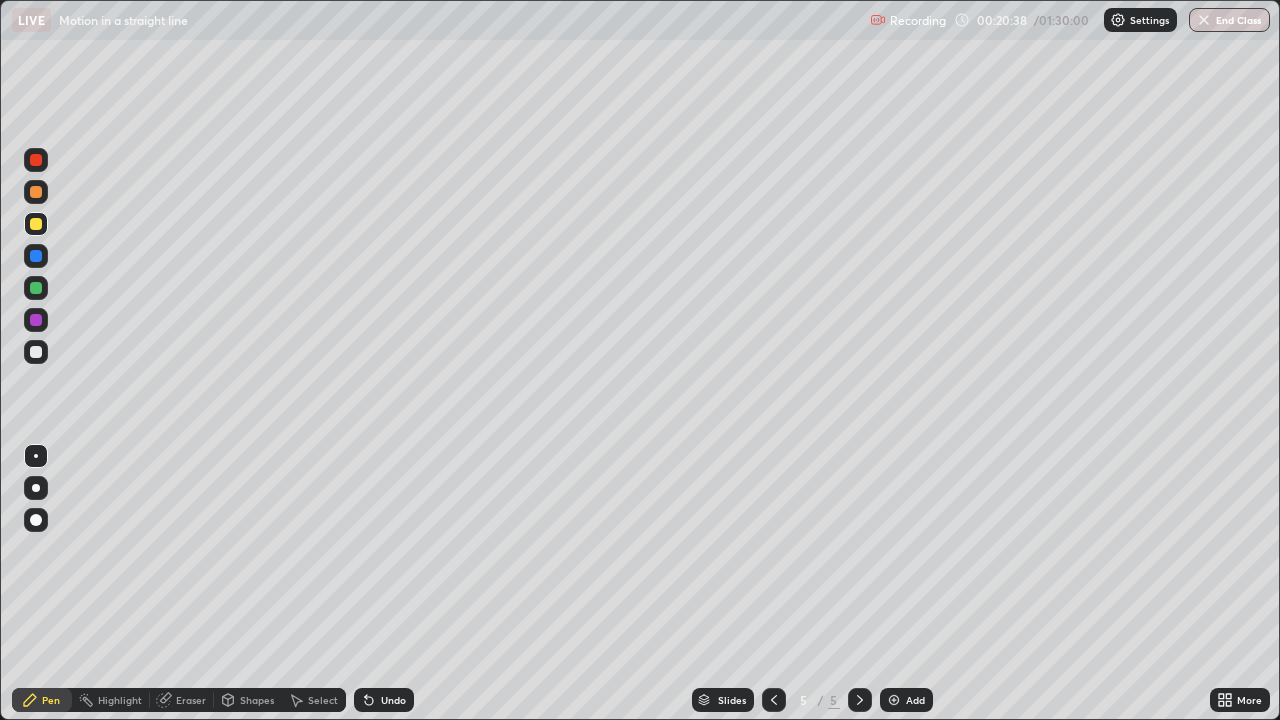 click at bounding box center [36, 352] 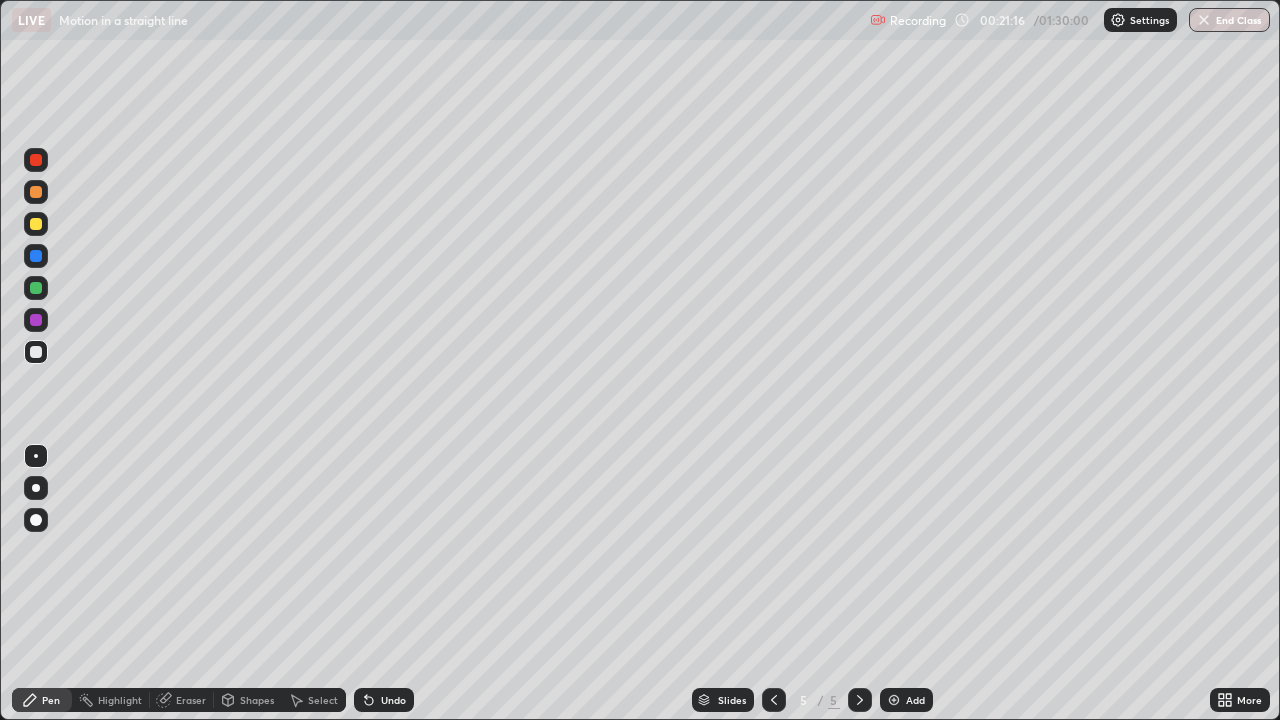 click at bounding box center (36, 192) 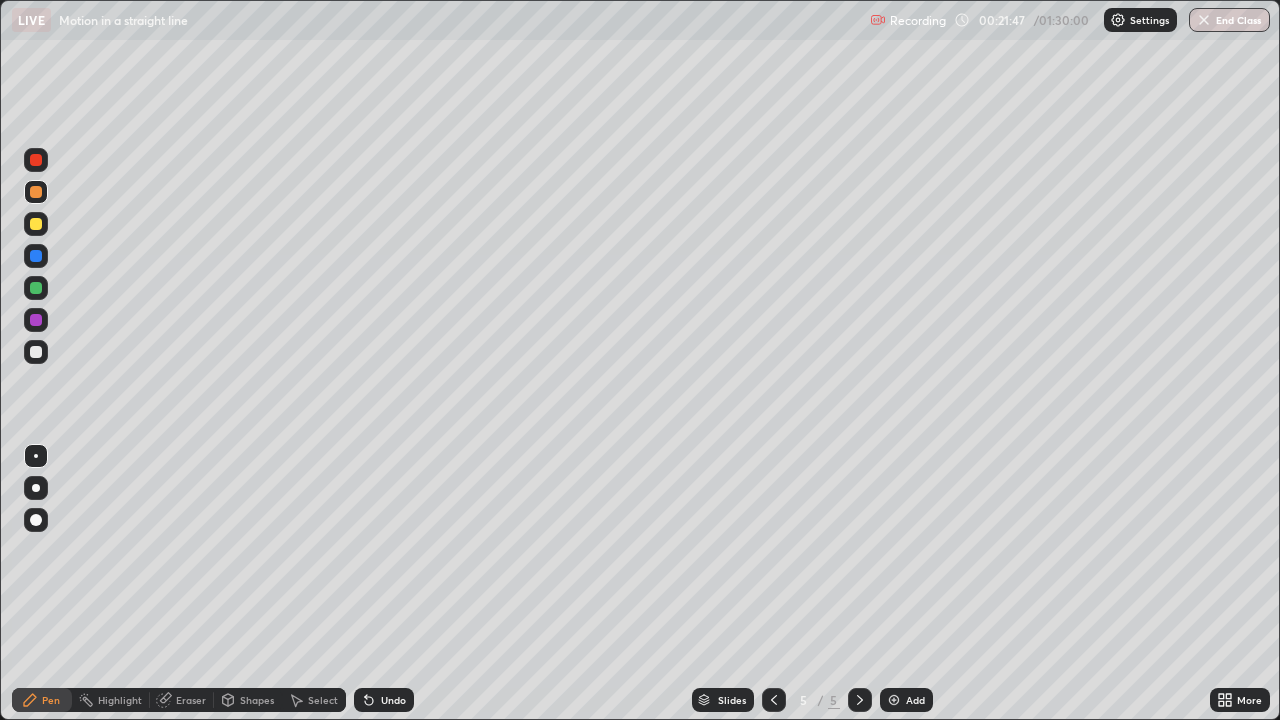 click at bounding box center (36, 352) 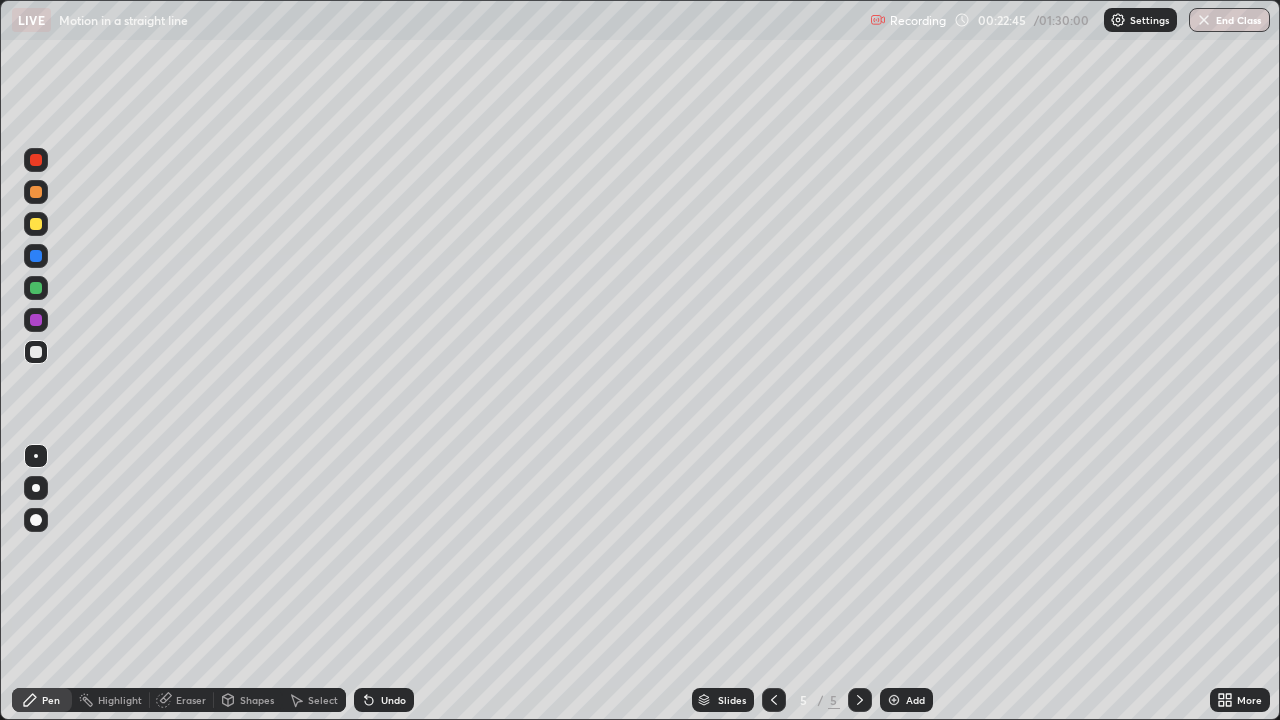 click at bounding box center (36, 192) 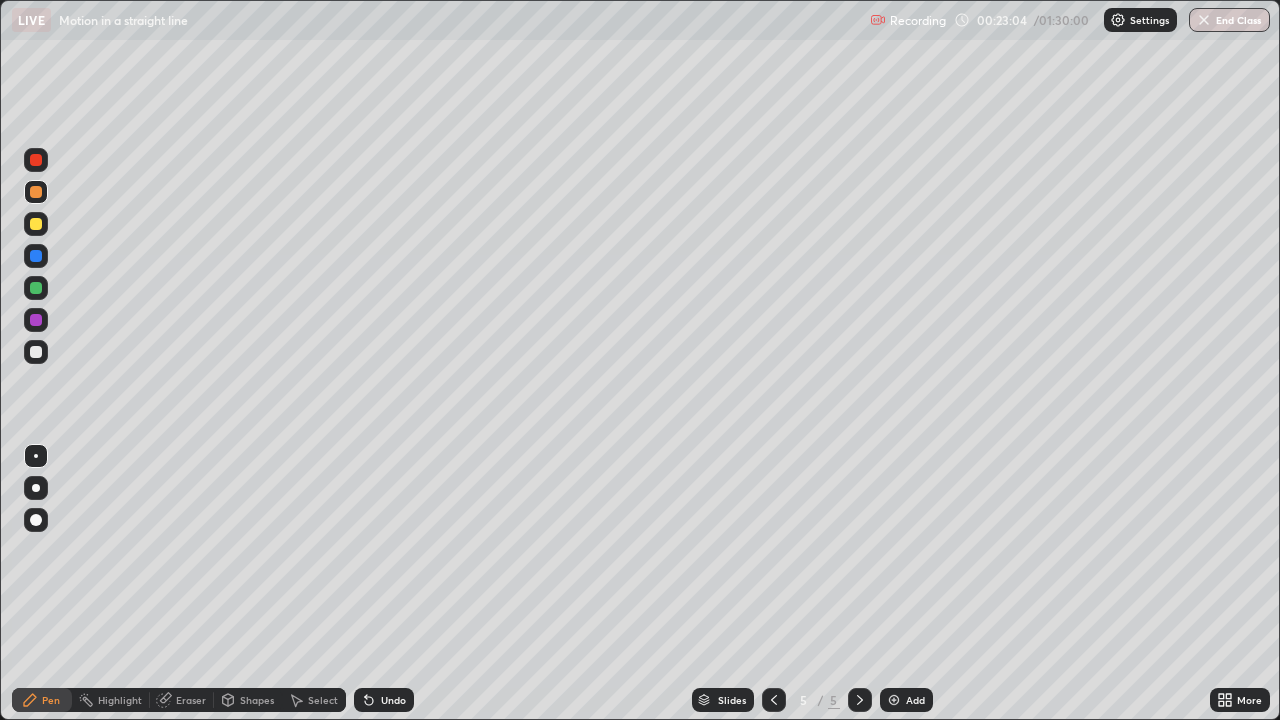 click at bounding box center [36, 224] 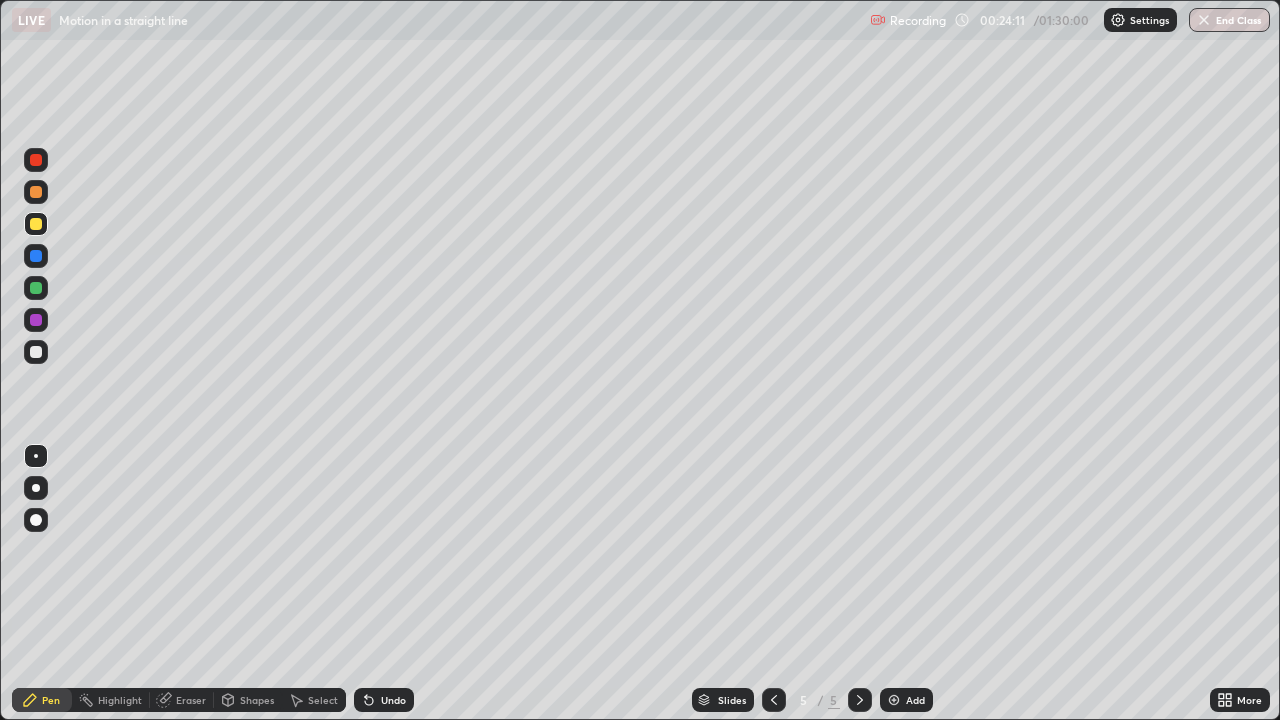 click on "Eraser" at bounding box center [191, 700] 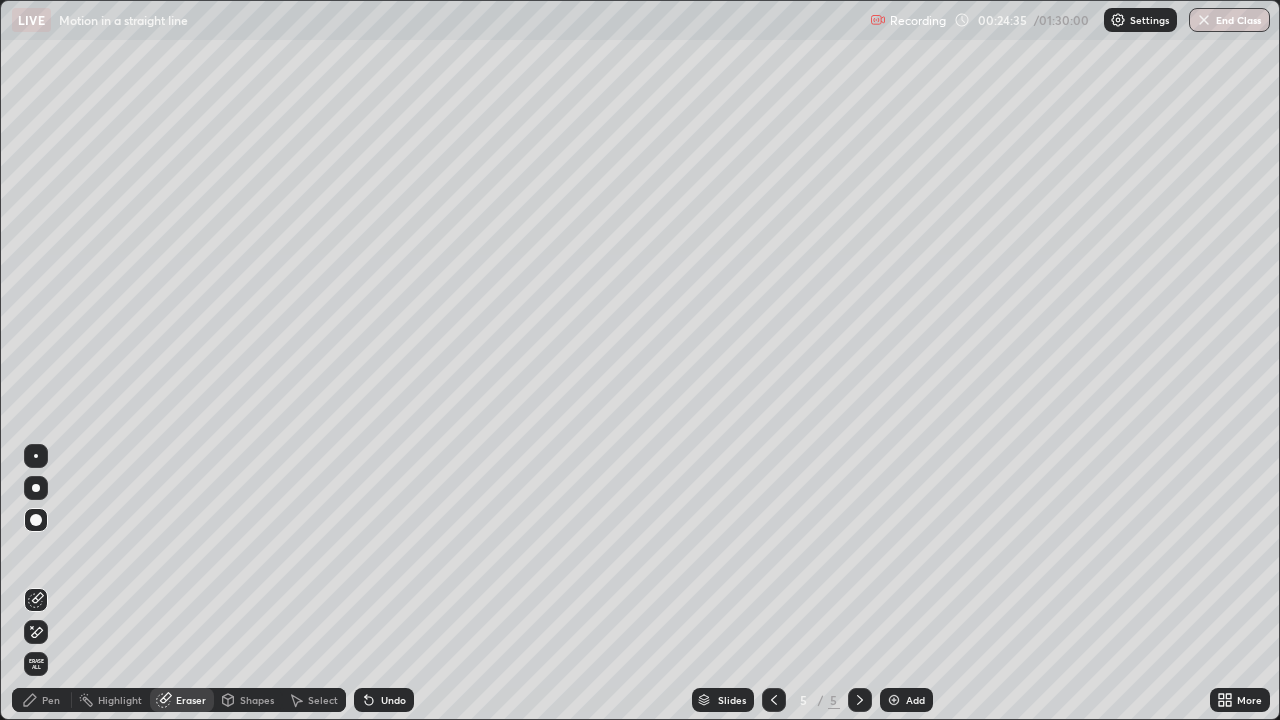 click on "Pen" at bounding box center [42, 700] 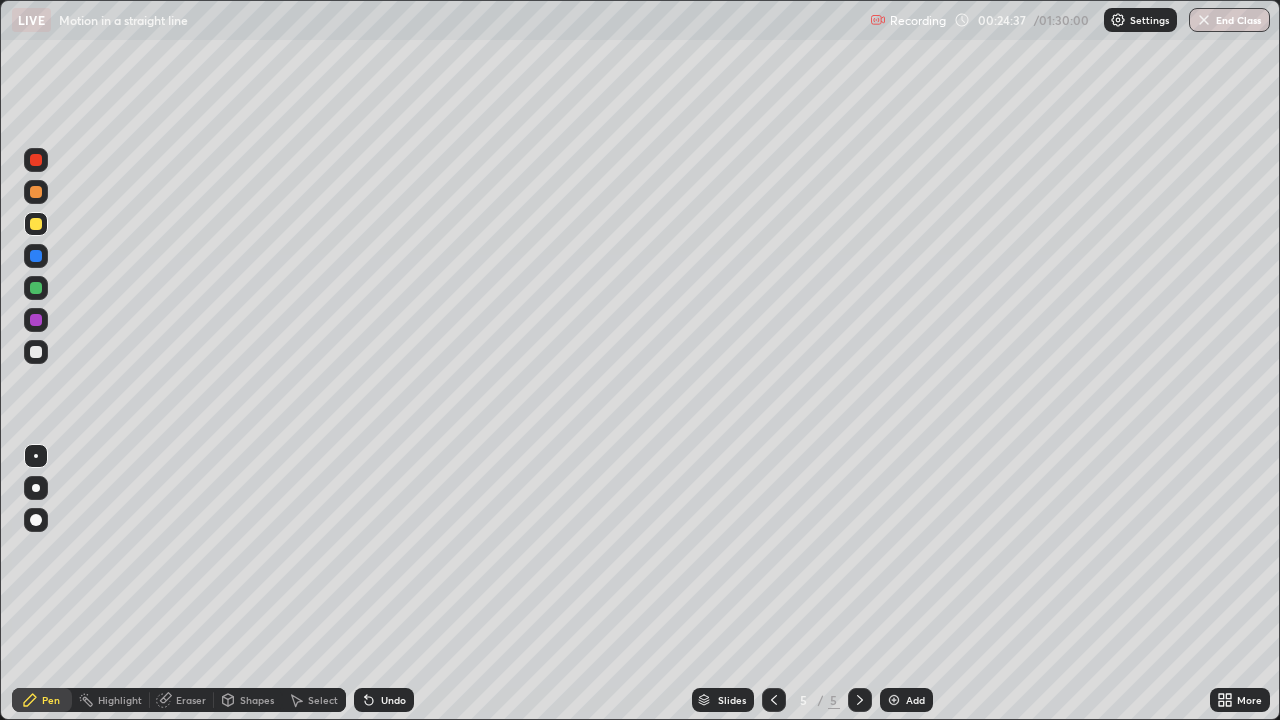 click on "Eraser" at bounding box center [191, 700] 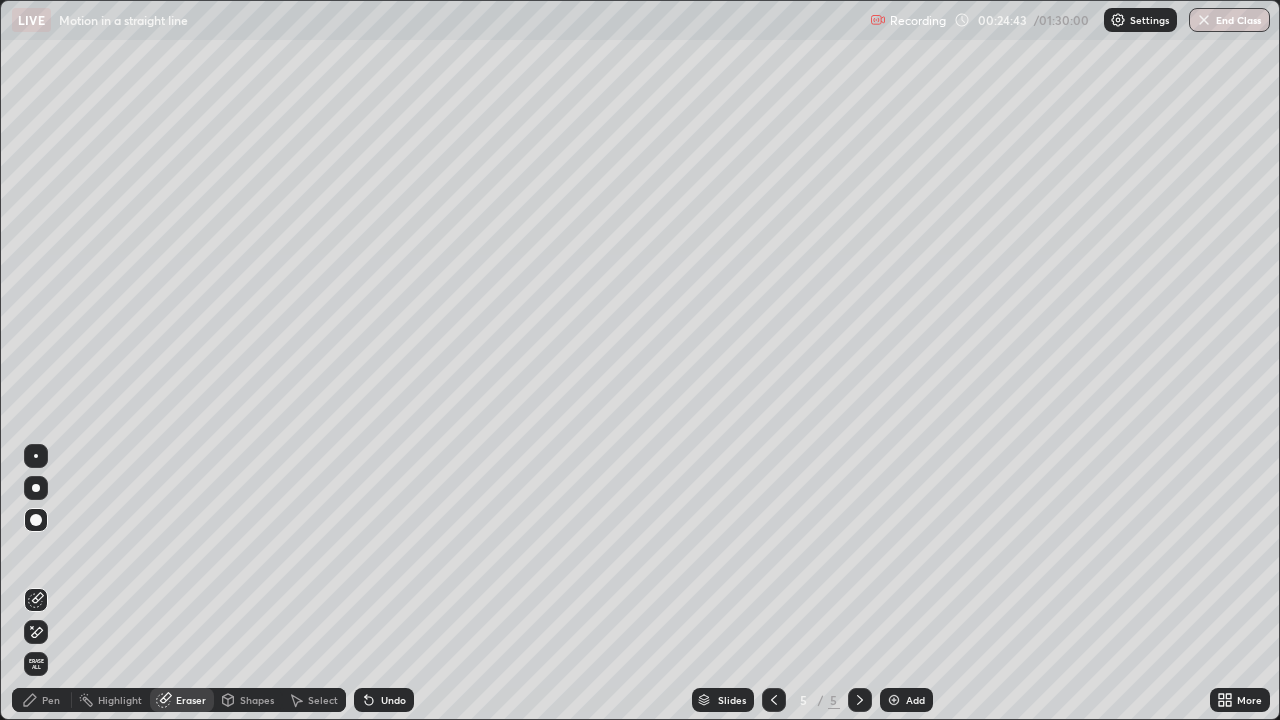 click on "Pen" at bounding box center (51, 700) 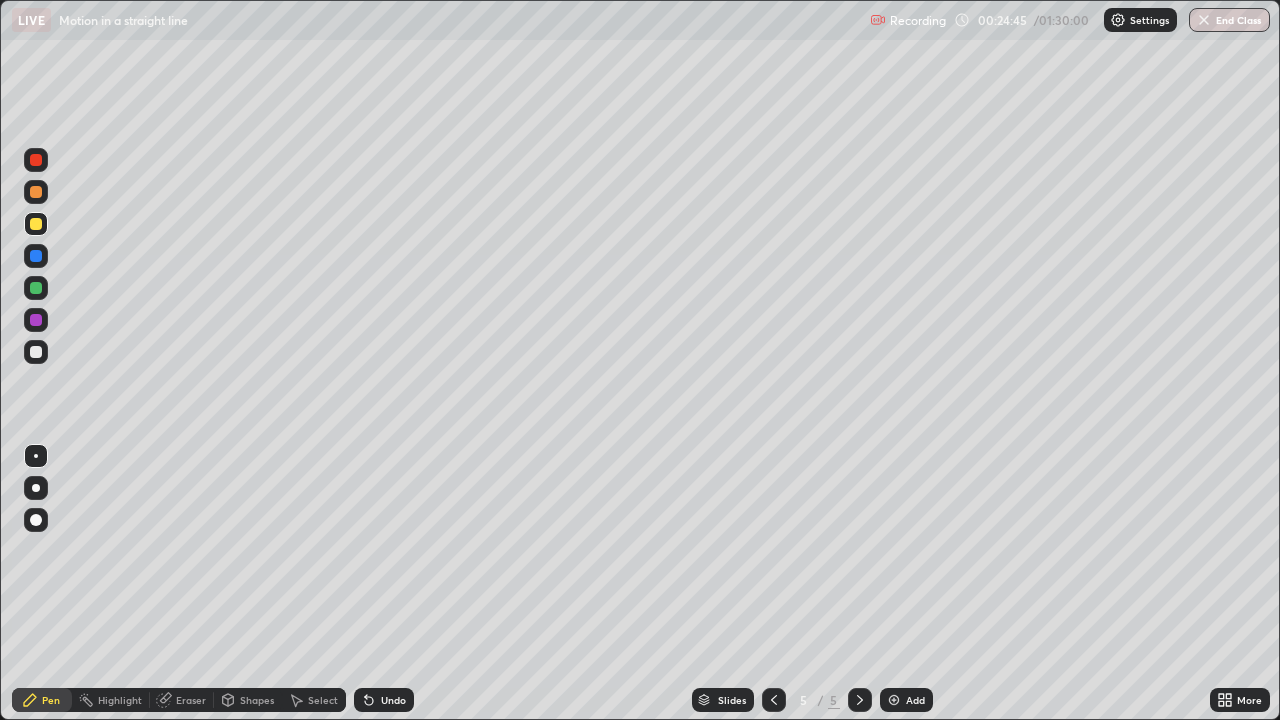 click at bounding box center (36, 192) 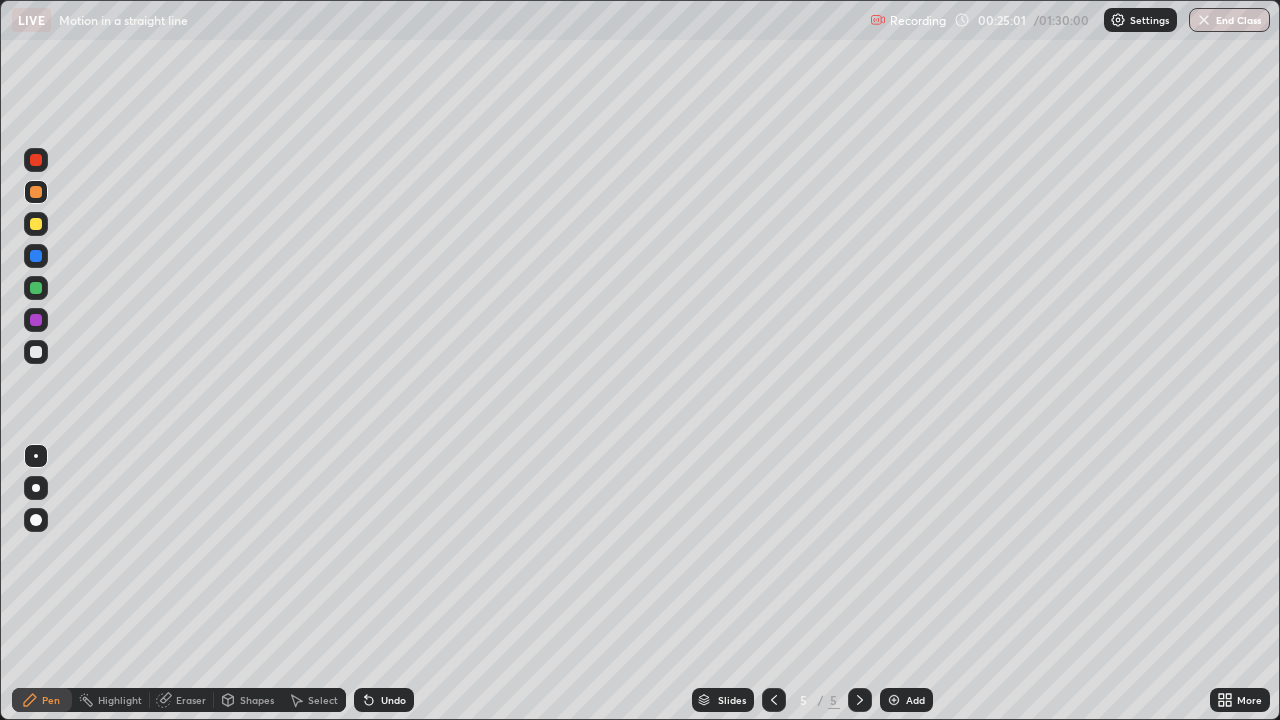 click at bounding box center (36, 352) 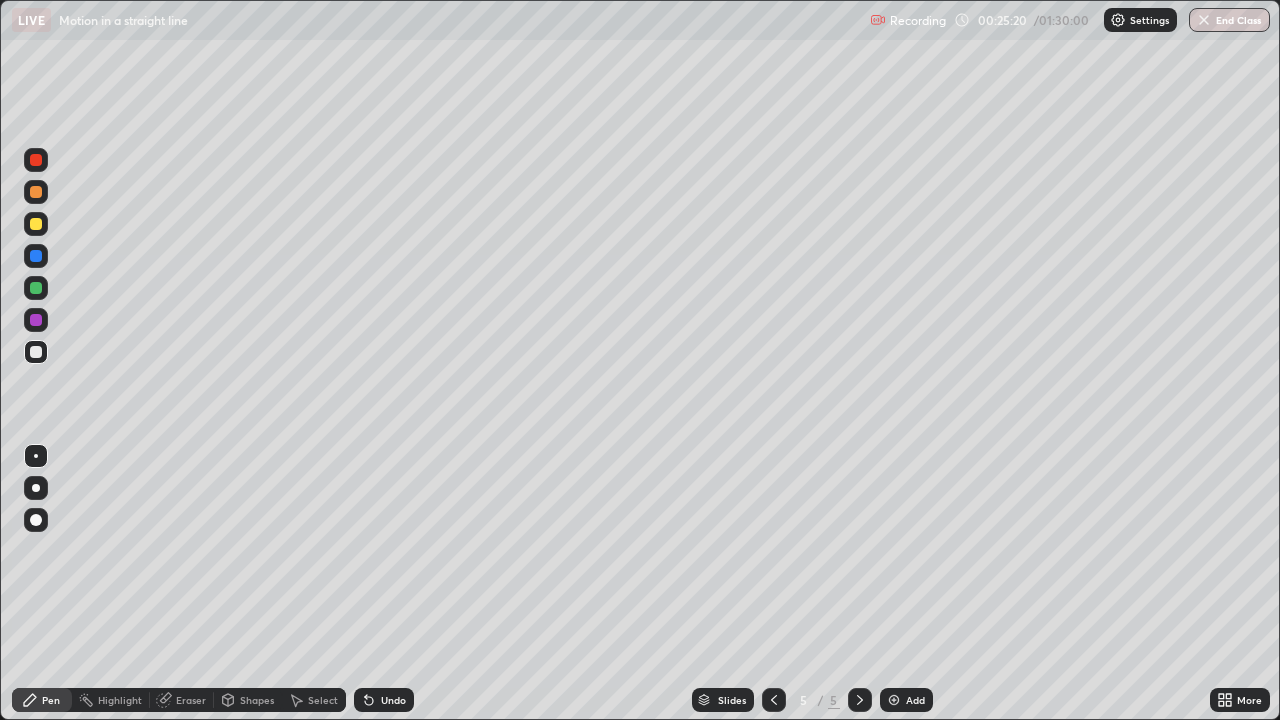 click on "Eraser" at bounding box center (182, 700) 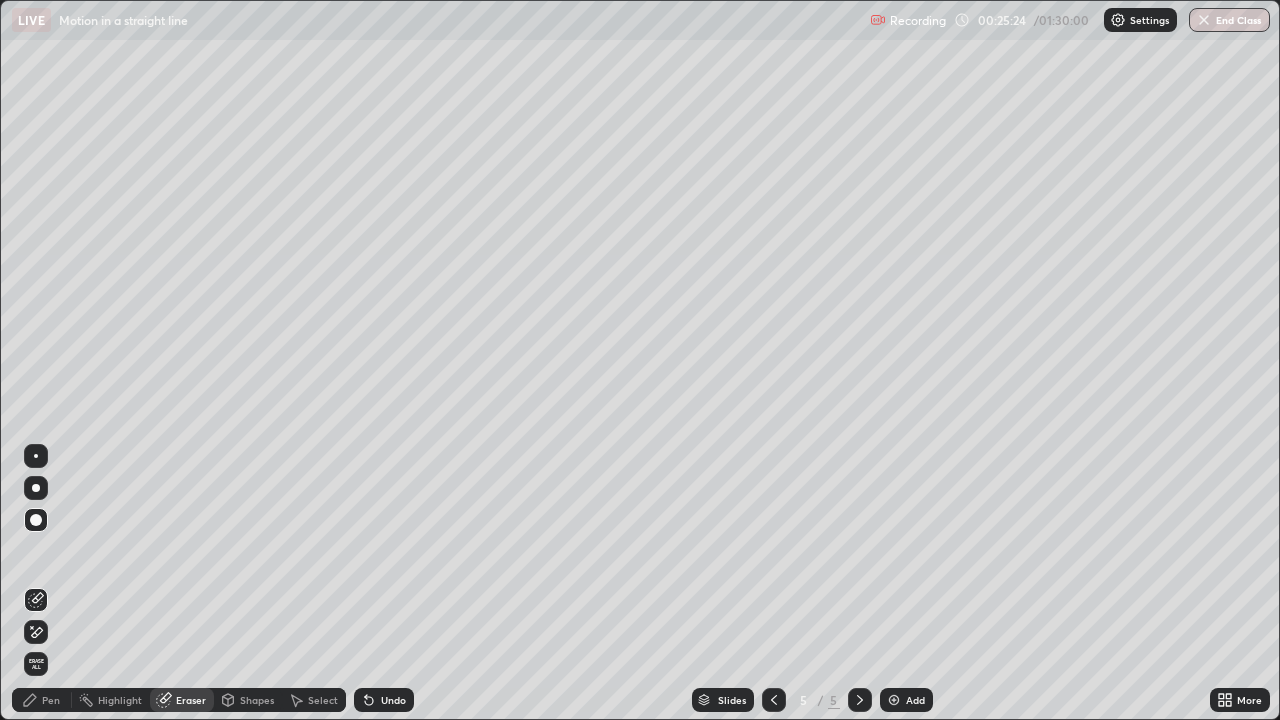 click on "Pen" at bounding box center [42, 700] 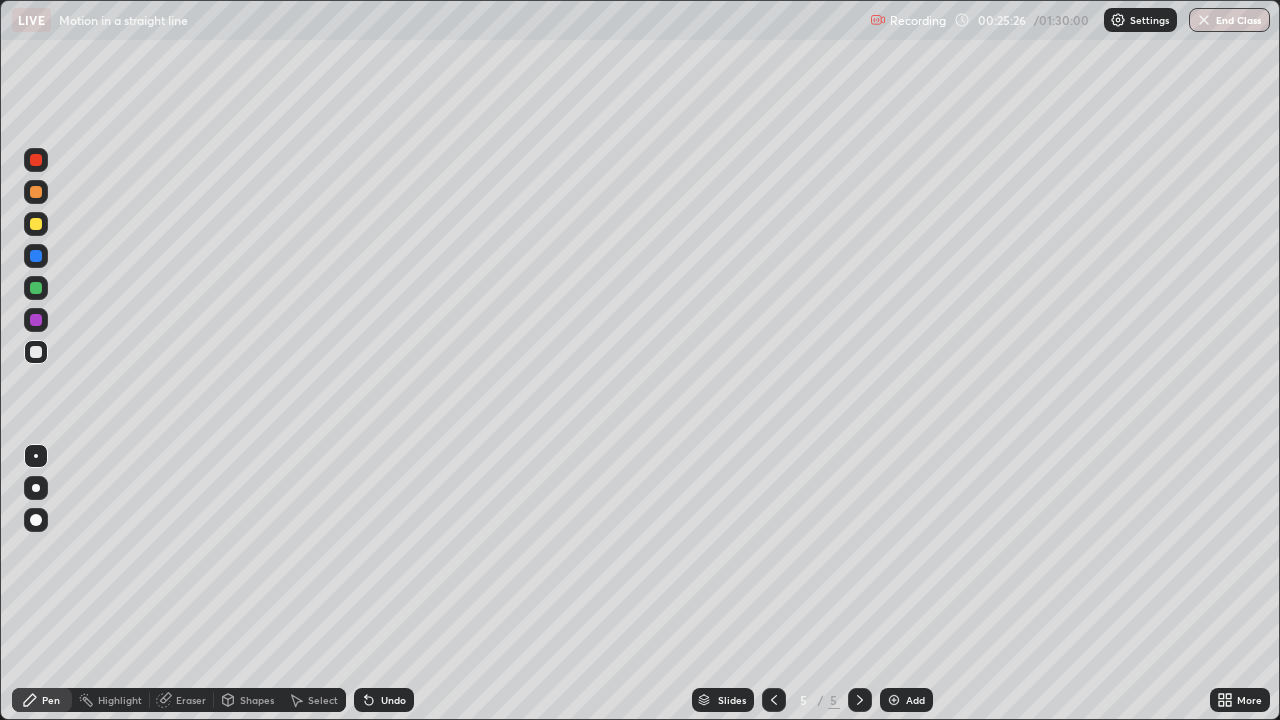 click at bounding box center [36, 160] 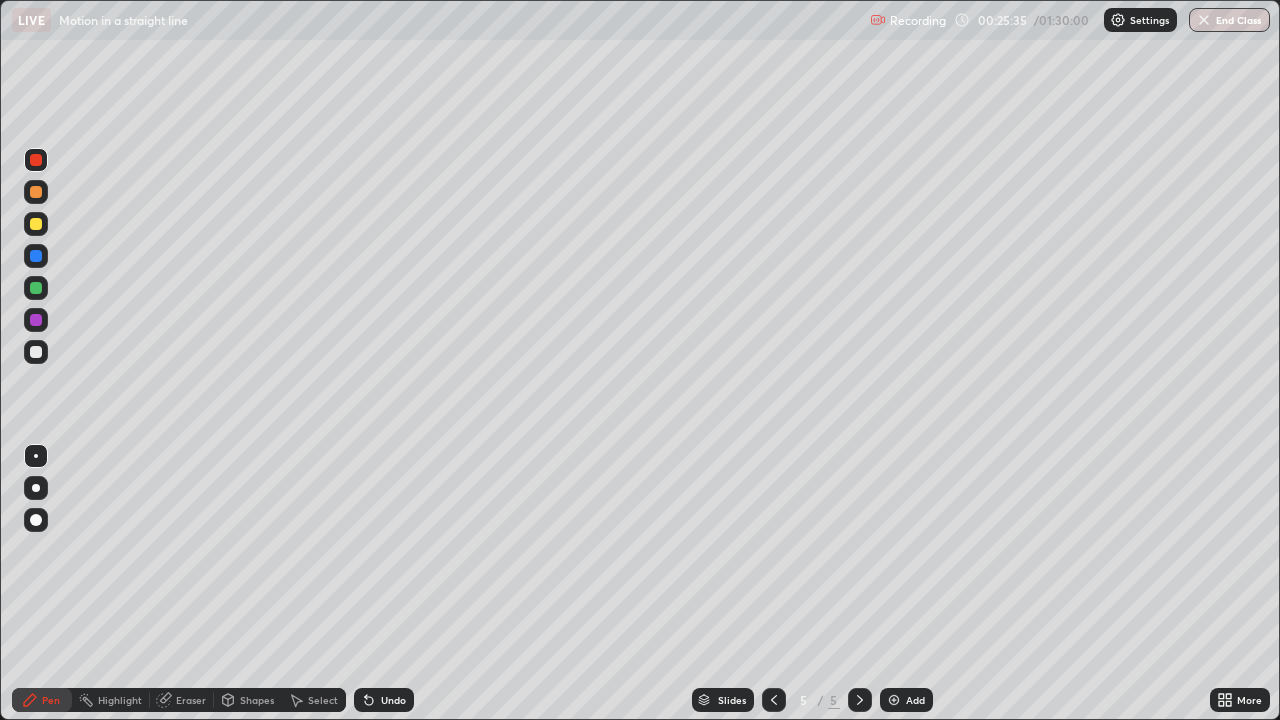 click on "Eraser" at bounding box center [191, 700] 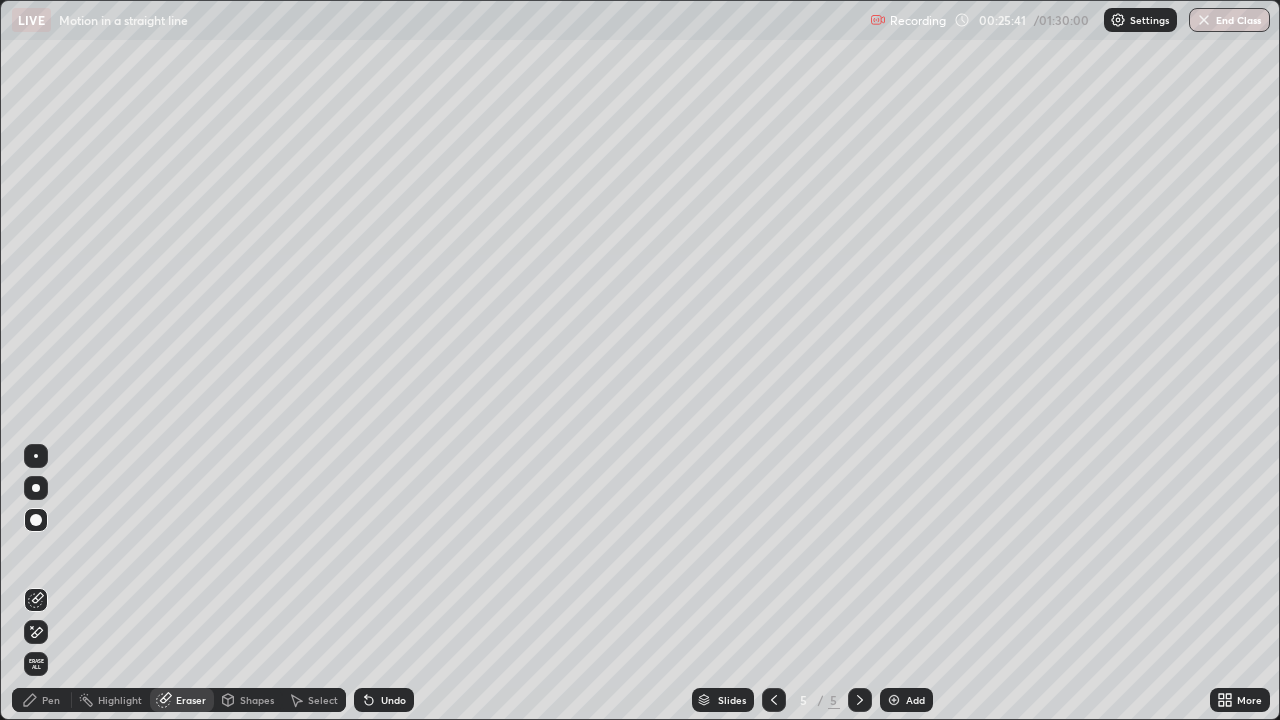 click on "Pen" at bounding box center [51, 700] 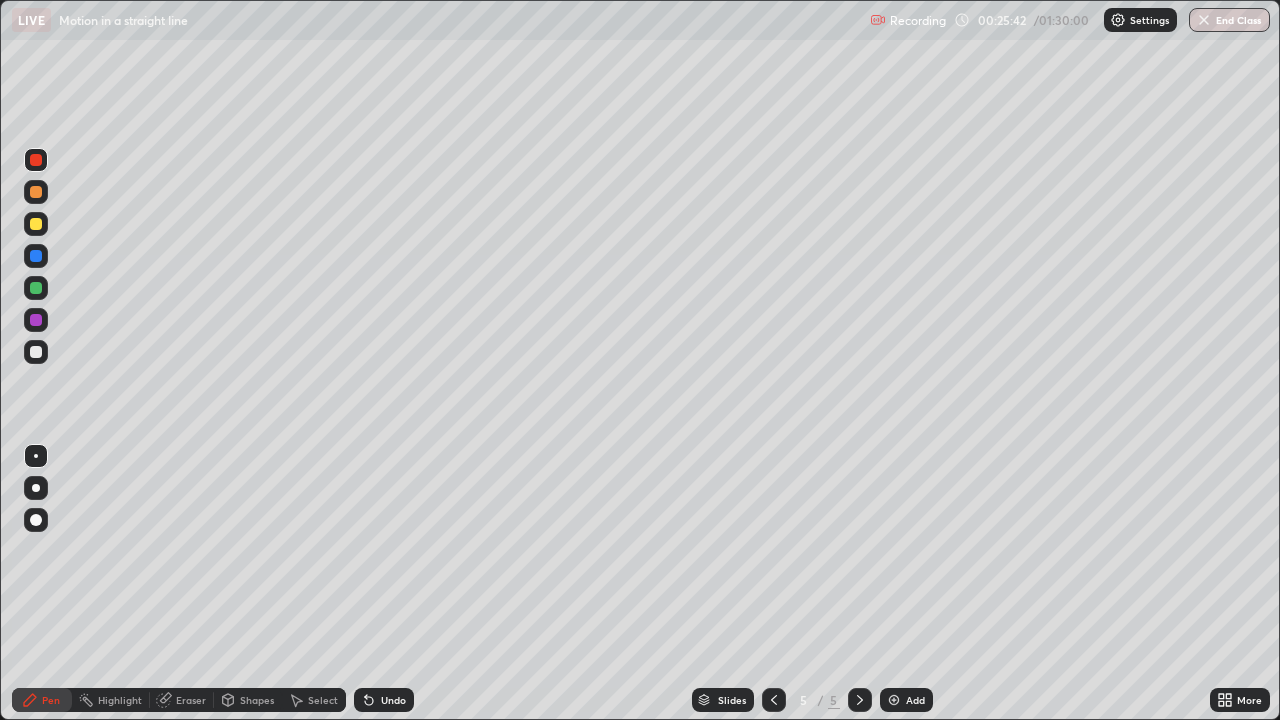 click at bounding box center (36, 352) 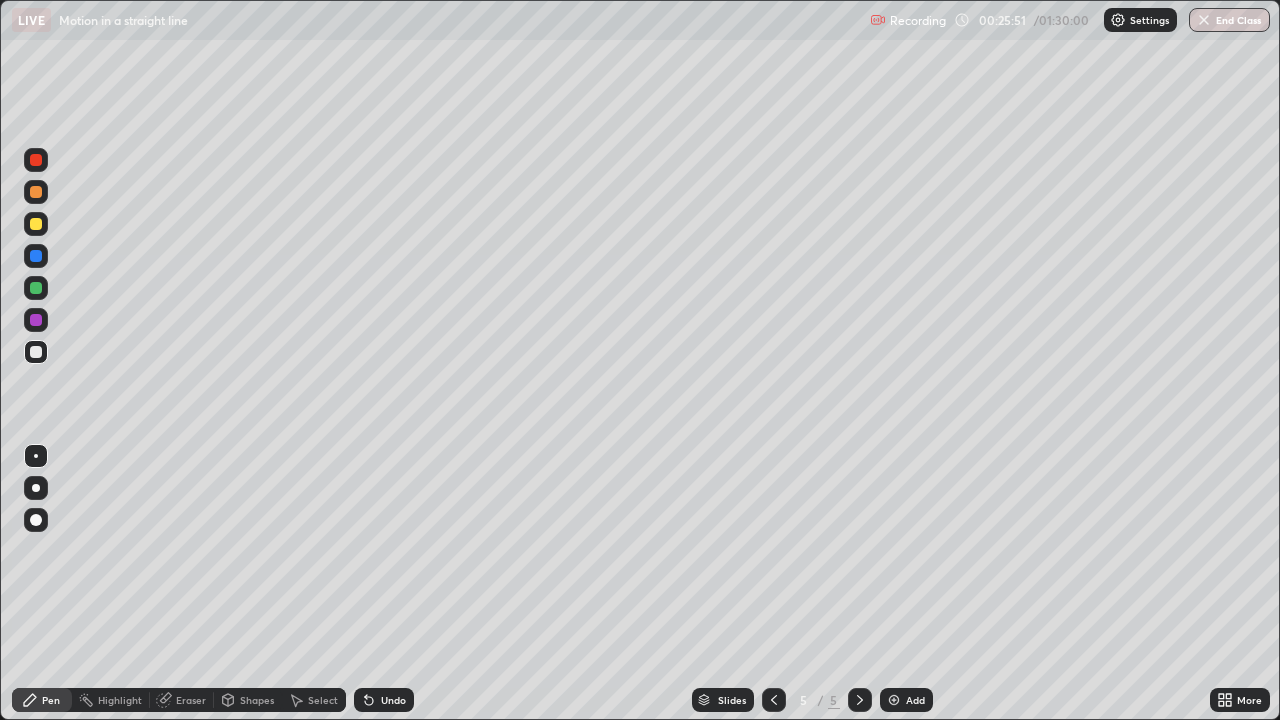 click 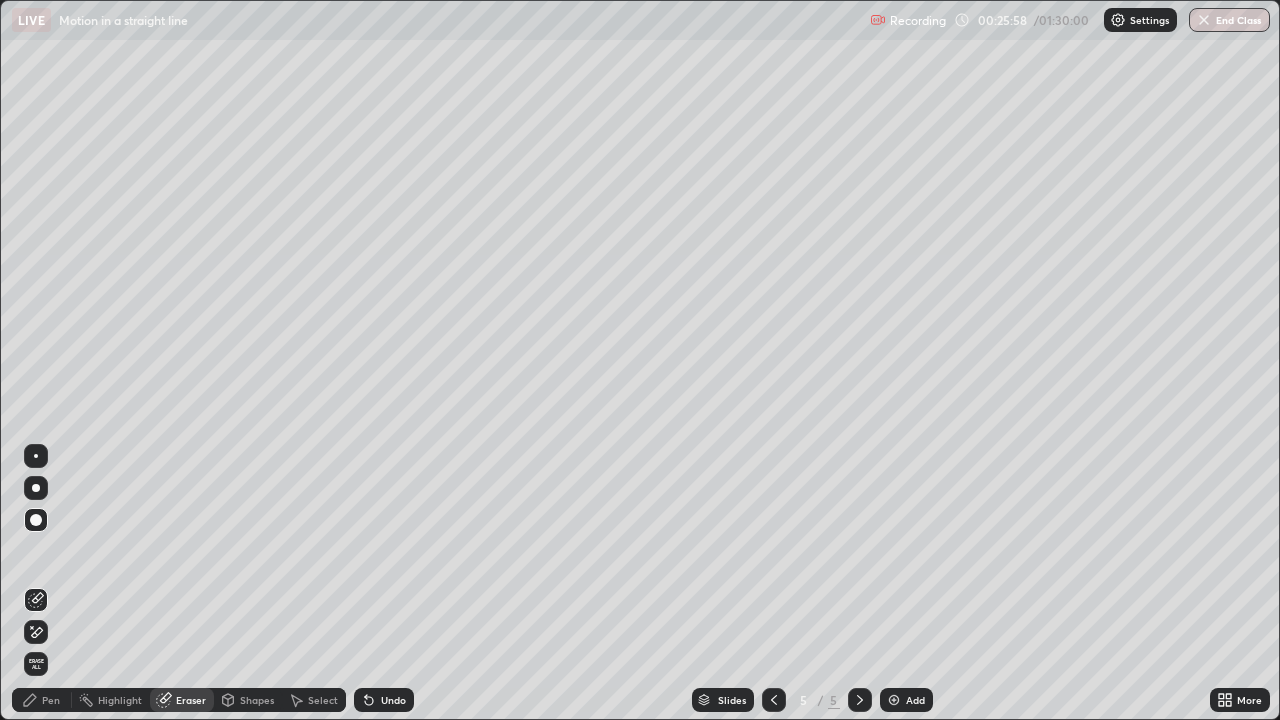 click on "Pen" at bounding box center (51, 700) 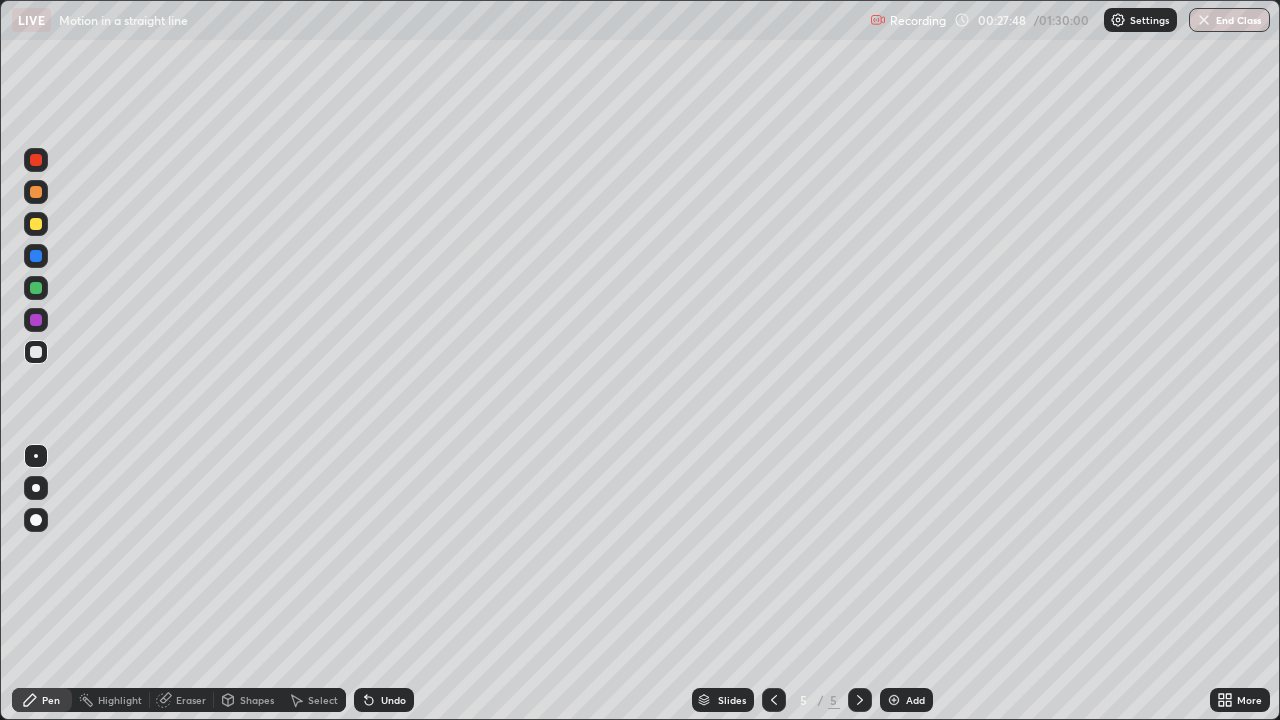 click at bounding box center [36, 192] 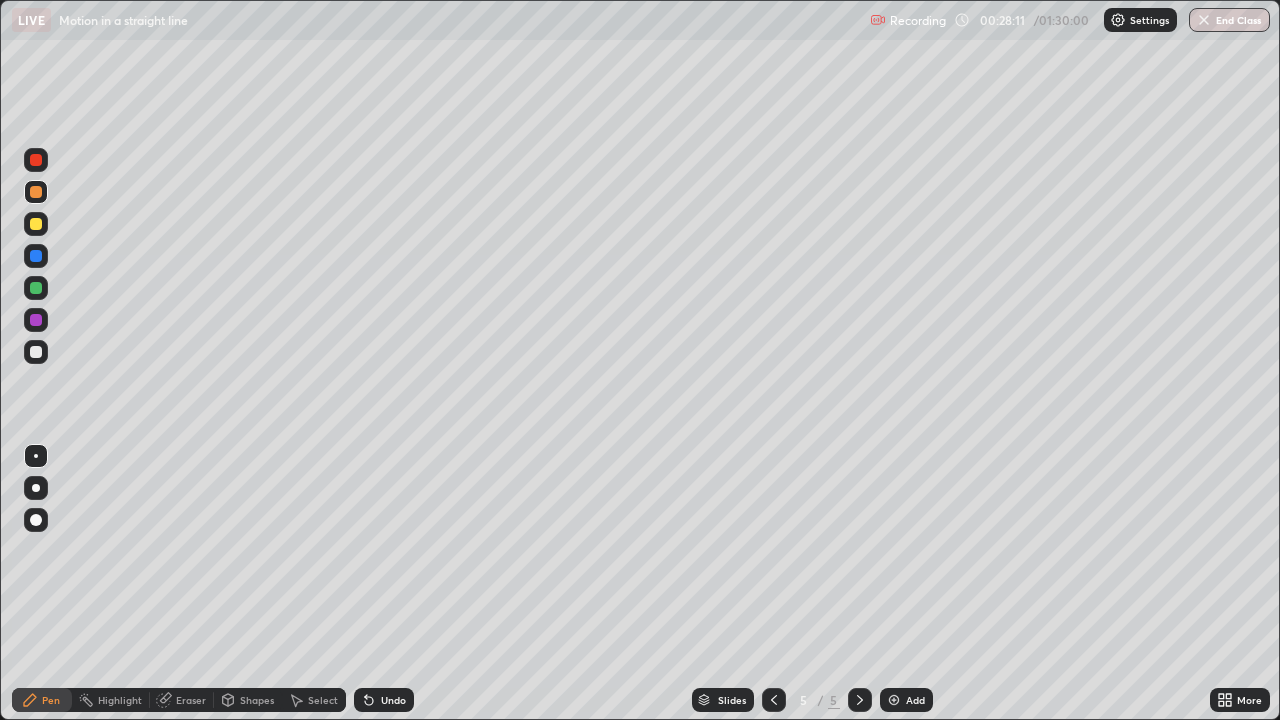click at bounding box center (36, 352) 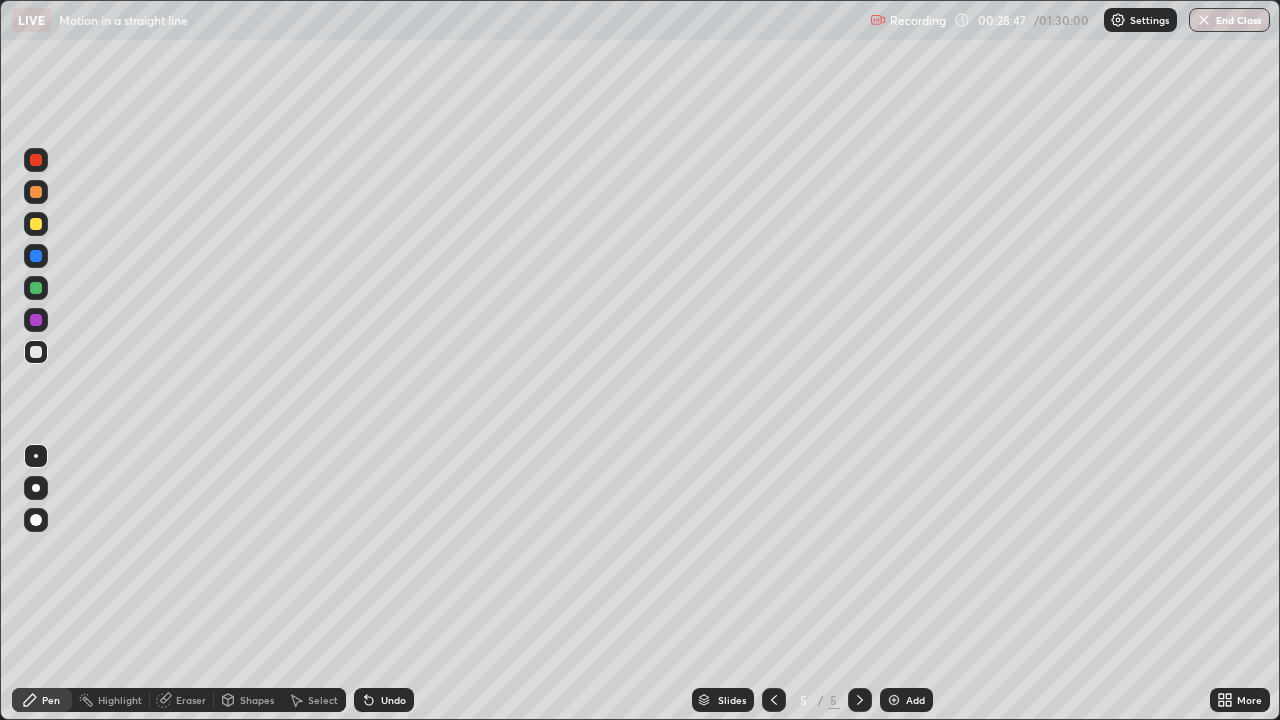 click on "Eraser" at bounding box center [191, 700] 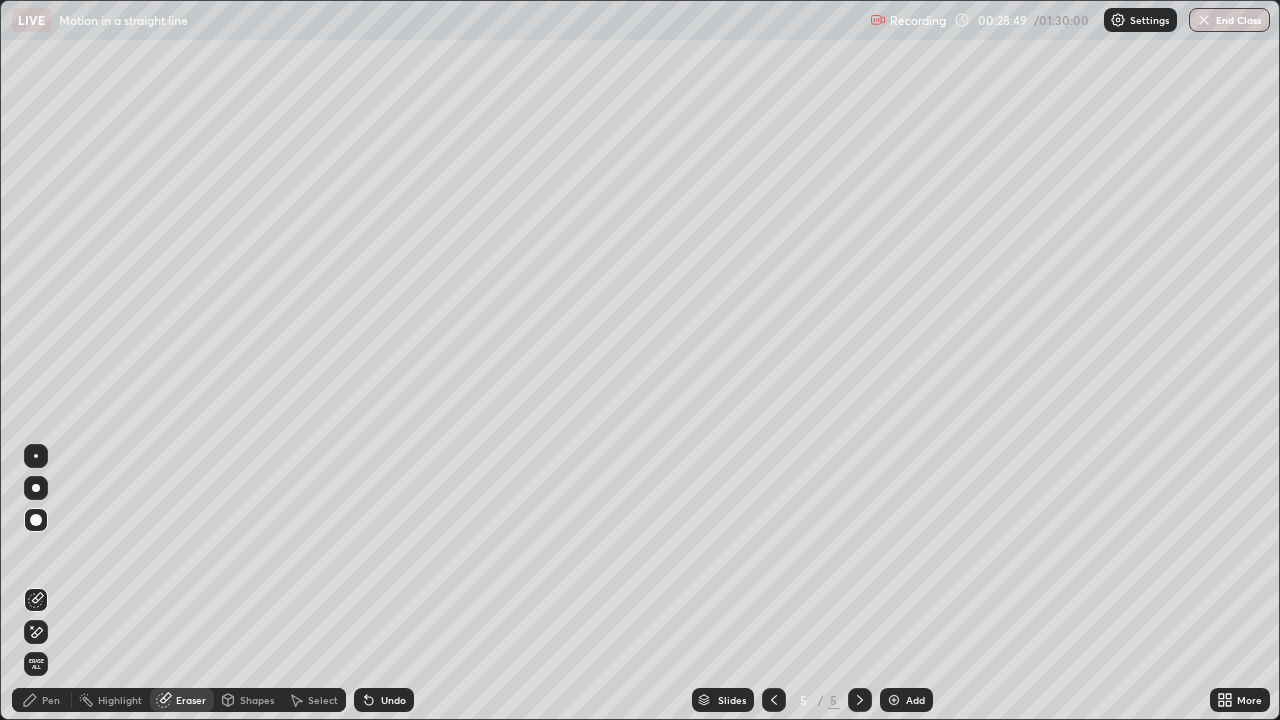 click on "Pen" at bounding box center [51, 700] 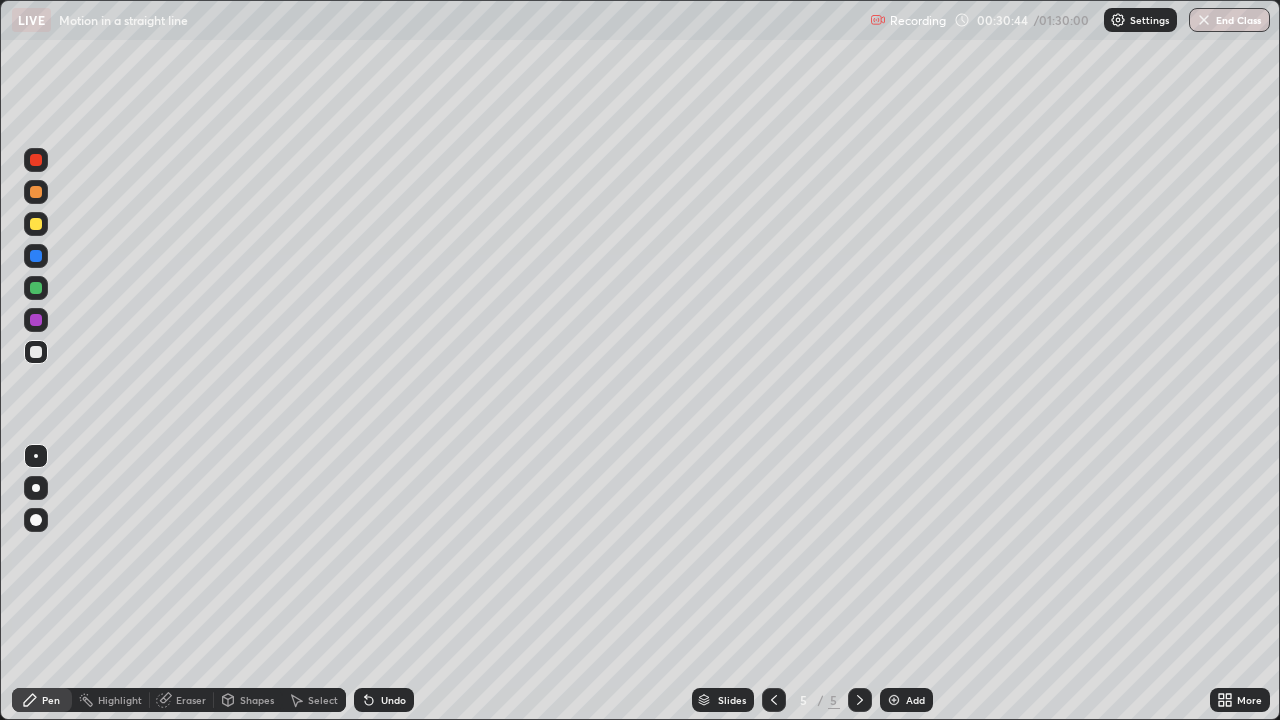 click on "Add" at bounding box center (906, 700) 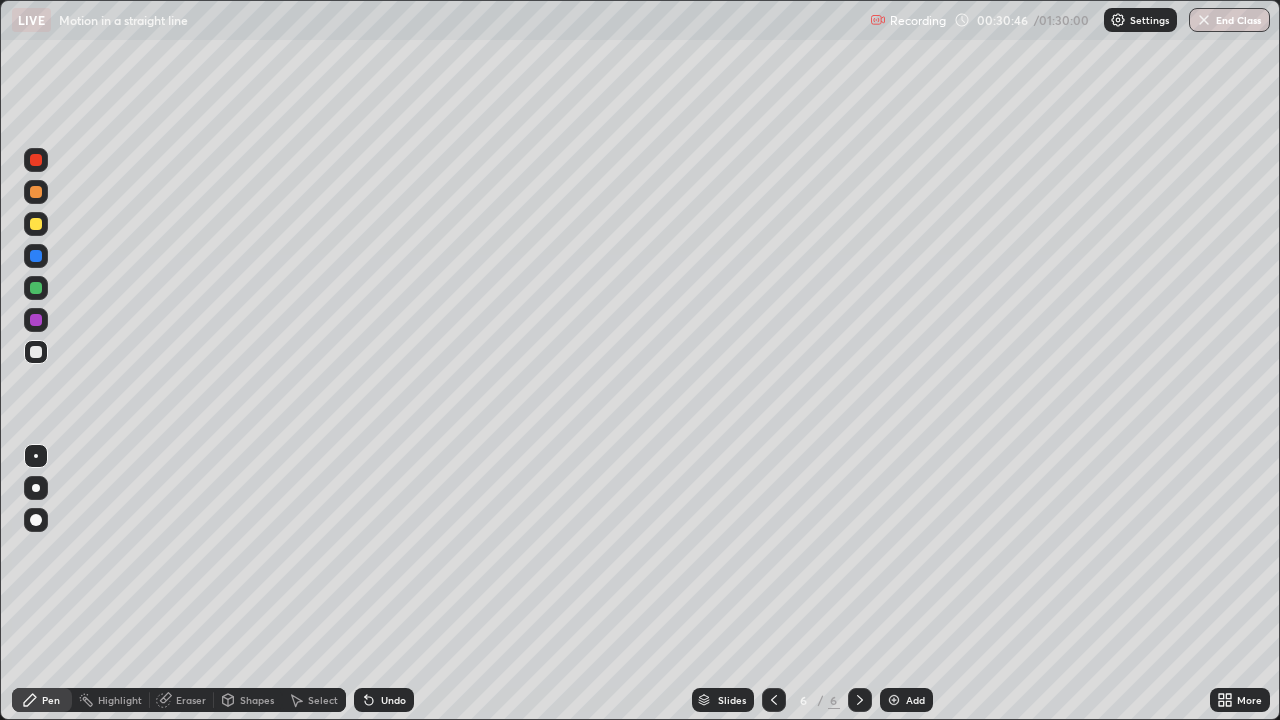 click at bounding box center (36, 192) 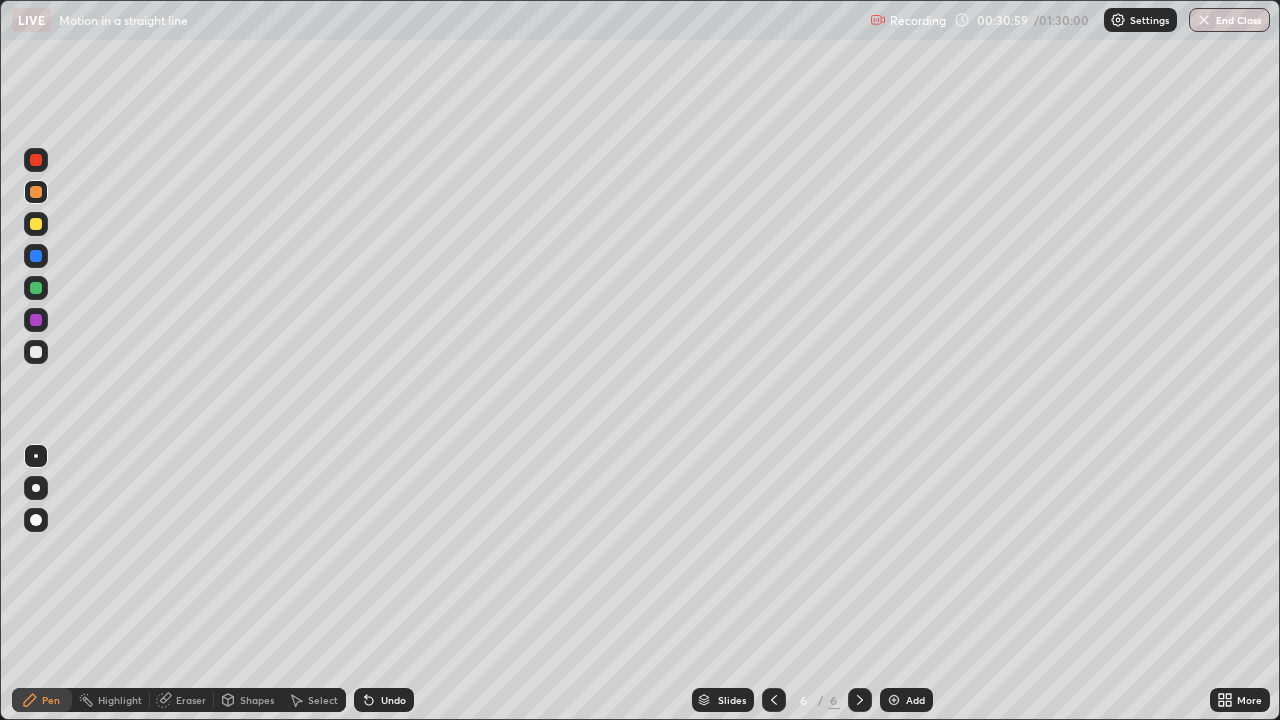 click at bounding box center (36, 352) 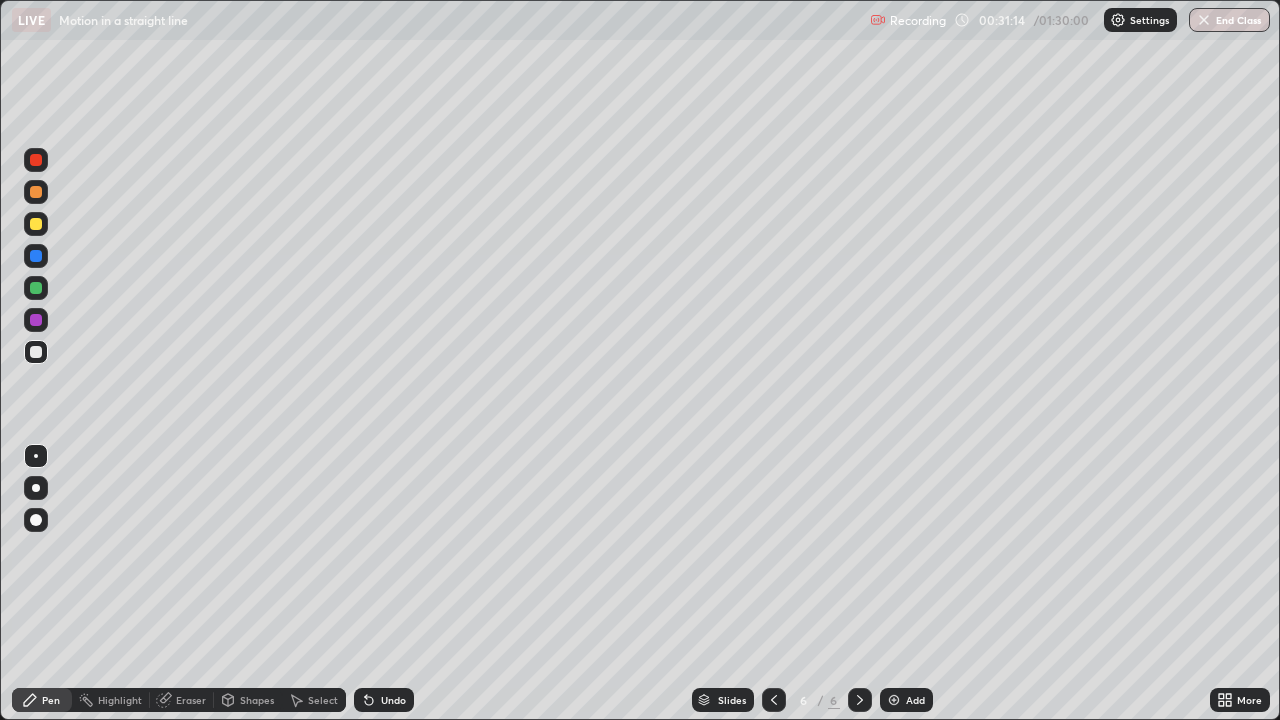 click at bounding box center (36, 224) 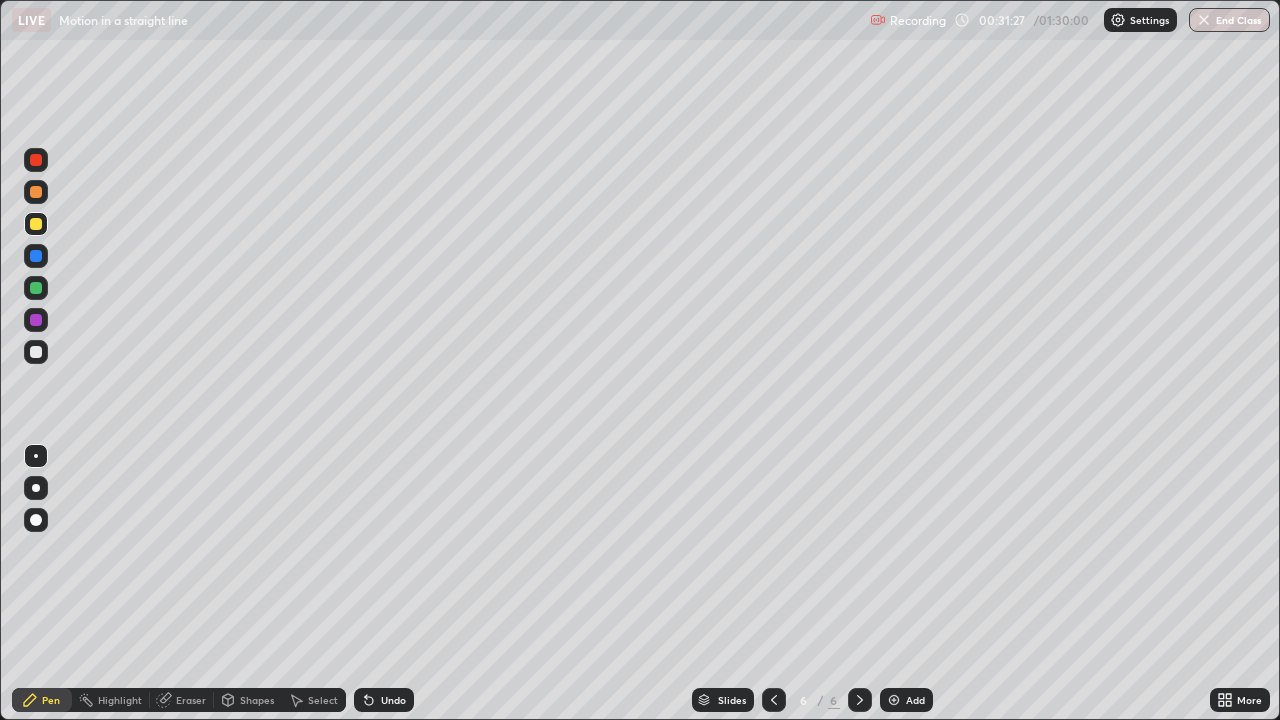 click at bounding box center (36, 352) 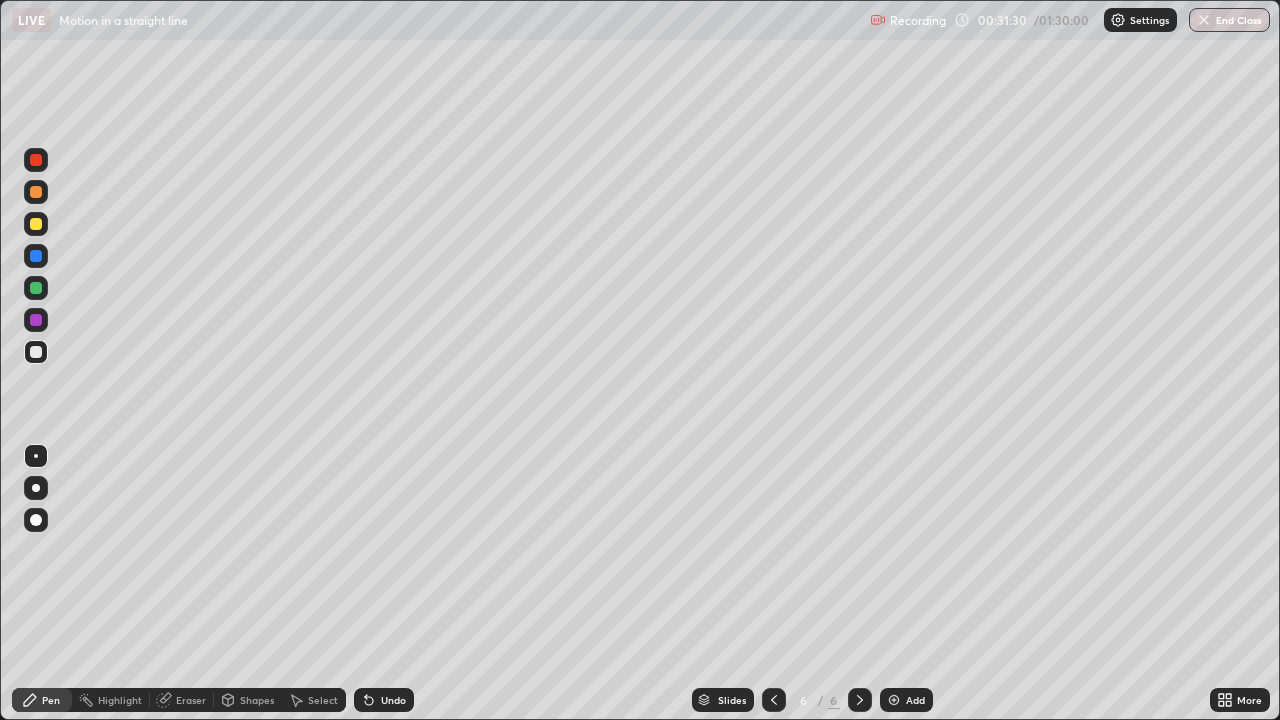 click on "Undo" at bounding box center [384, 700] 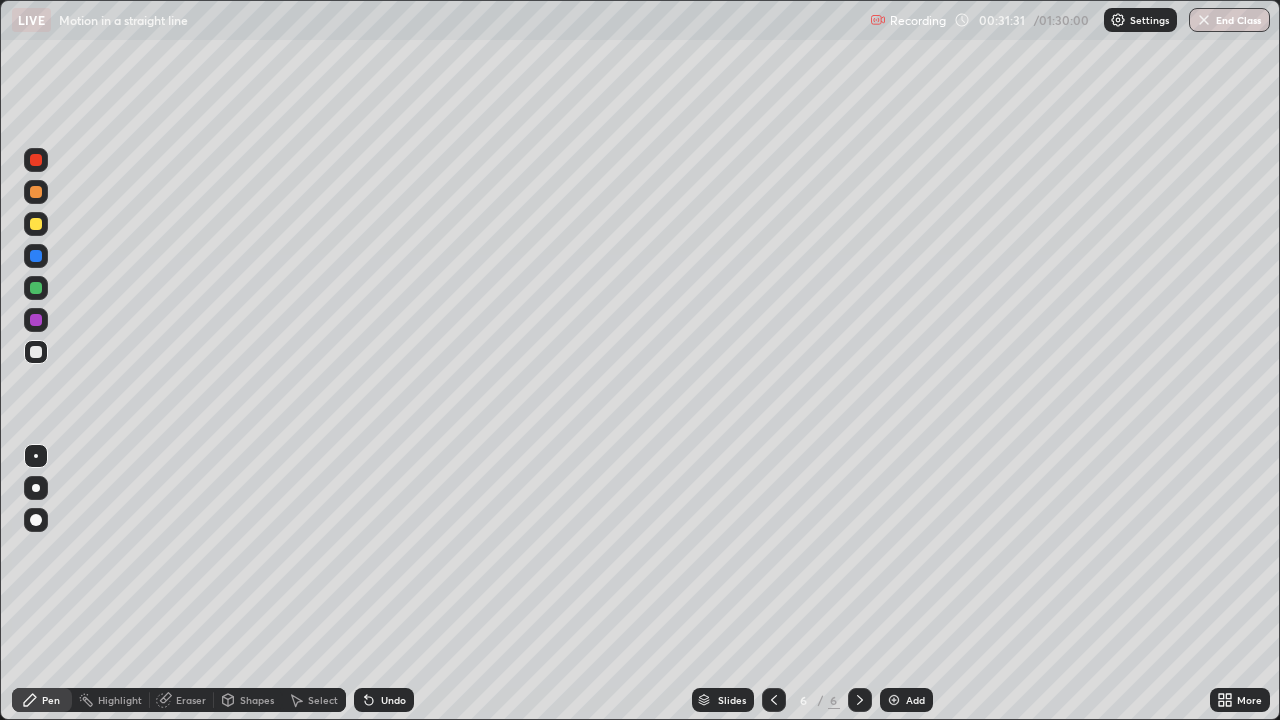 click on "Undo" at bounding box center (393, 700) 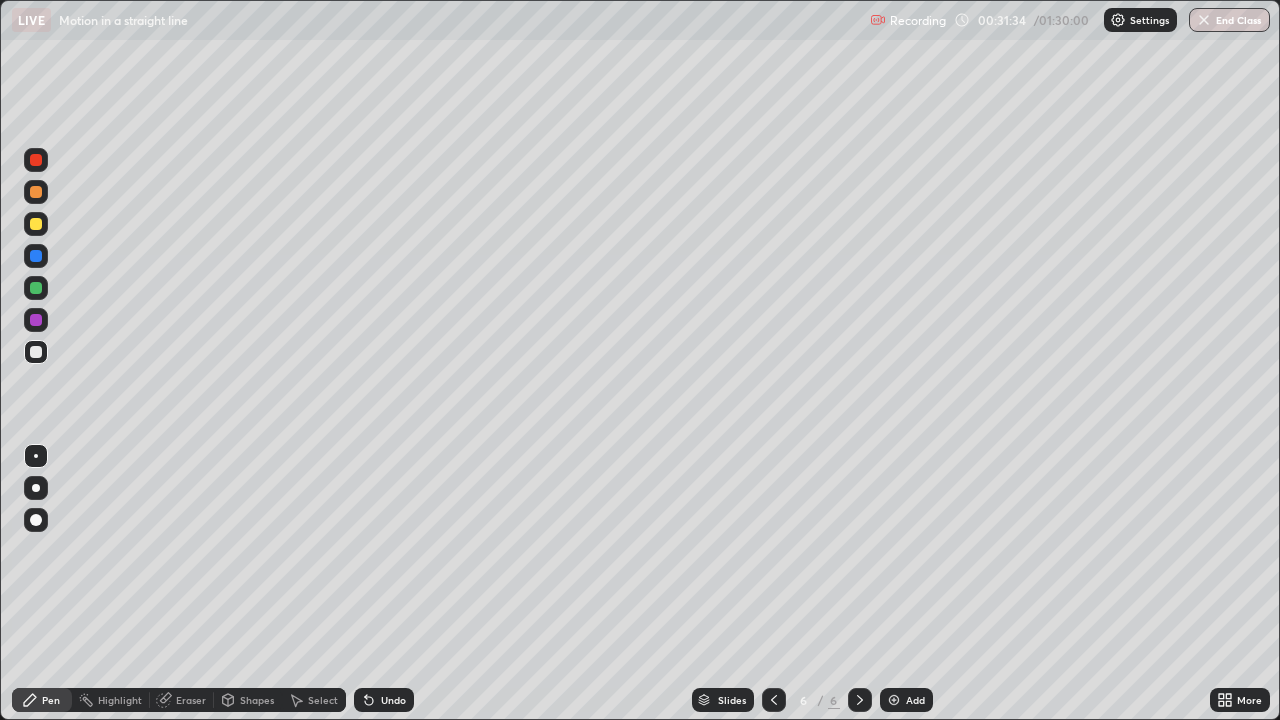 click at bounding box center [36, 224] 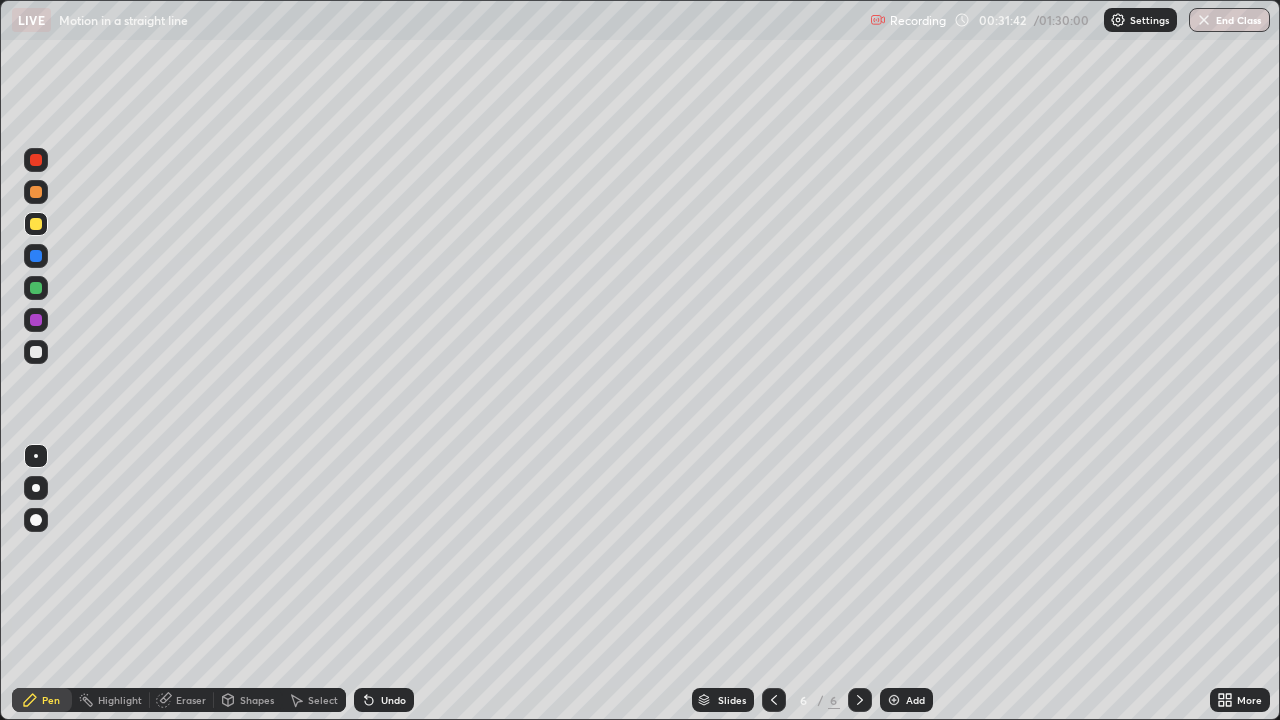 click on "Undo" at bounding box center [393, 700] 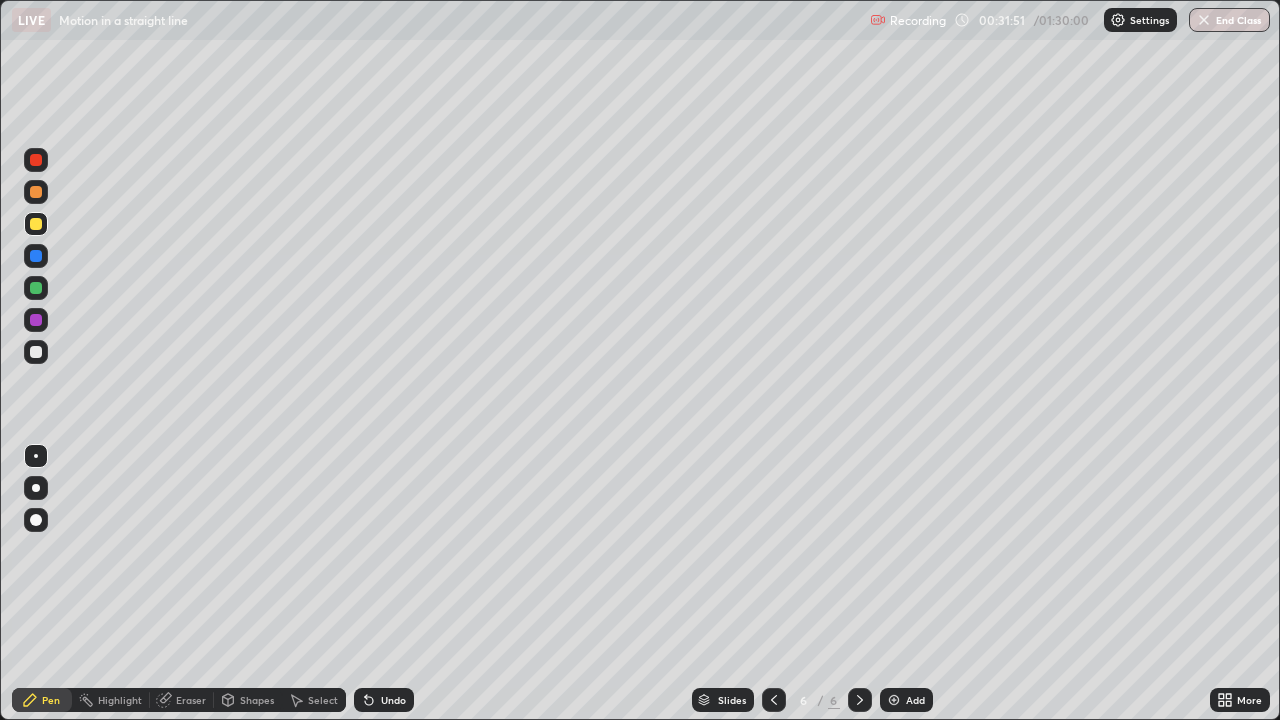 click at bounding box center [36, 352] 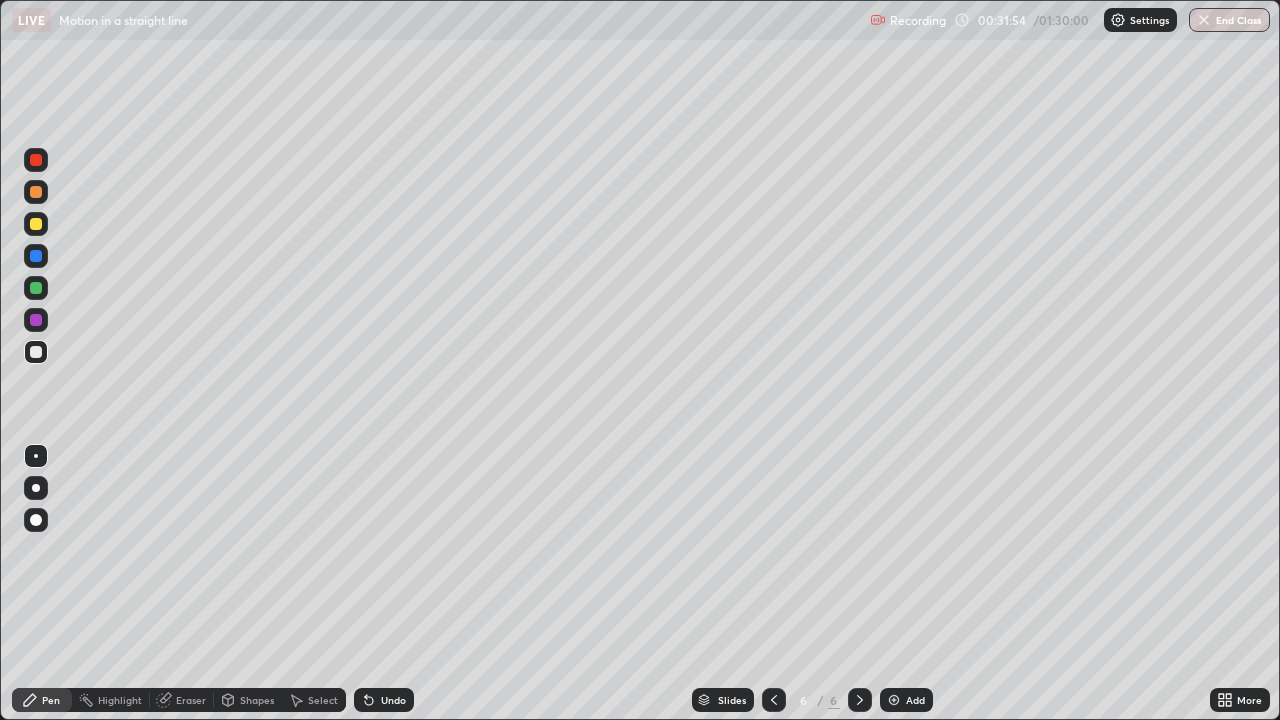 click on "Shapes" at bounding box center (257, 700) 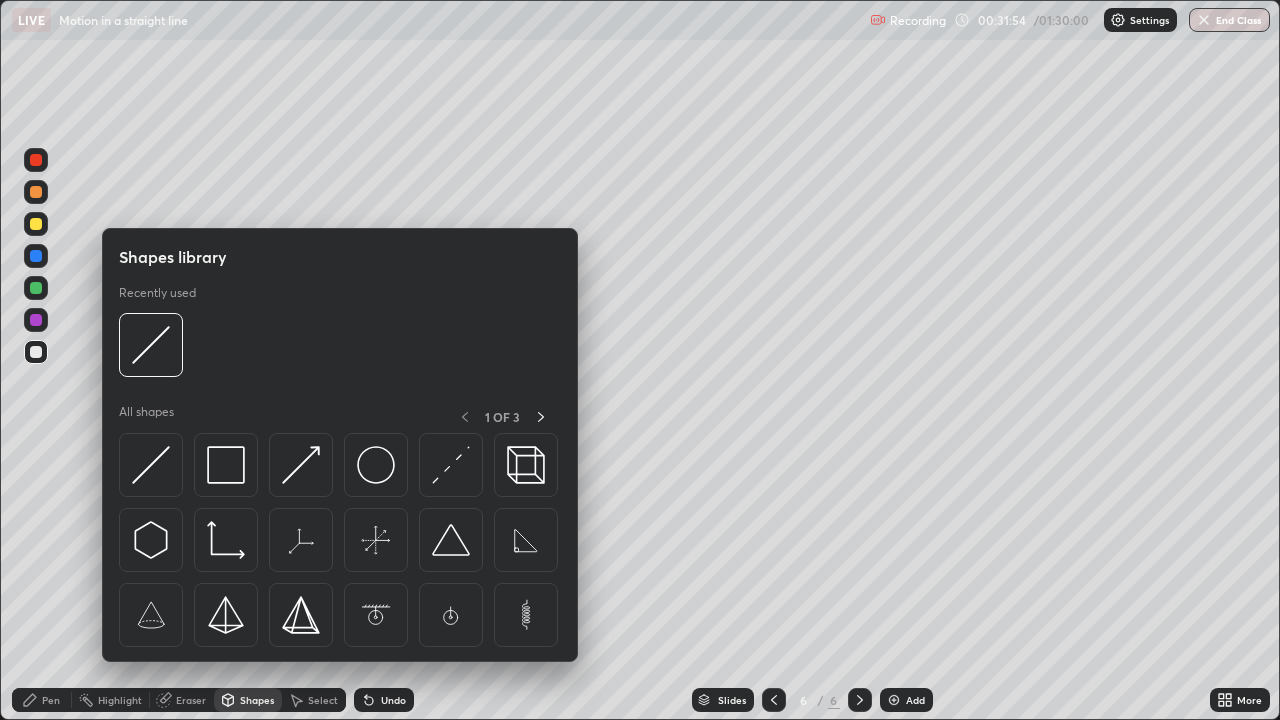 click on "Eraser" at bounding box center (191, 700) 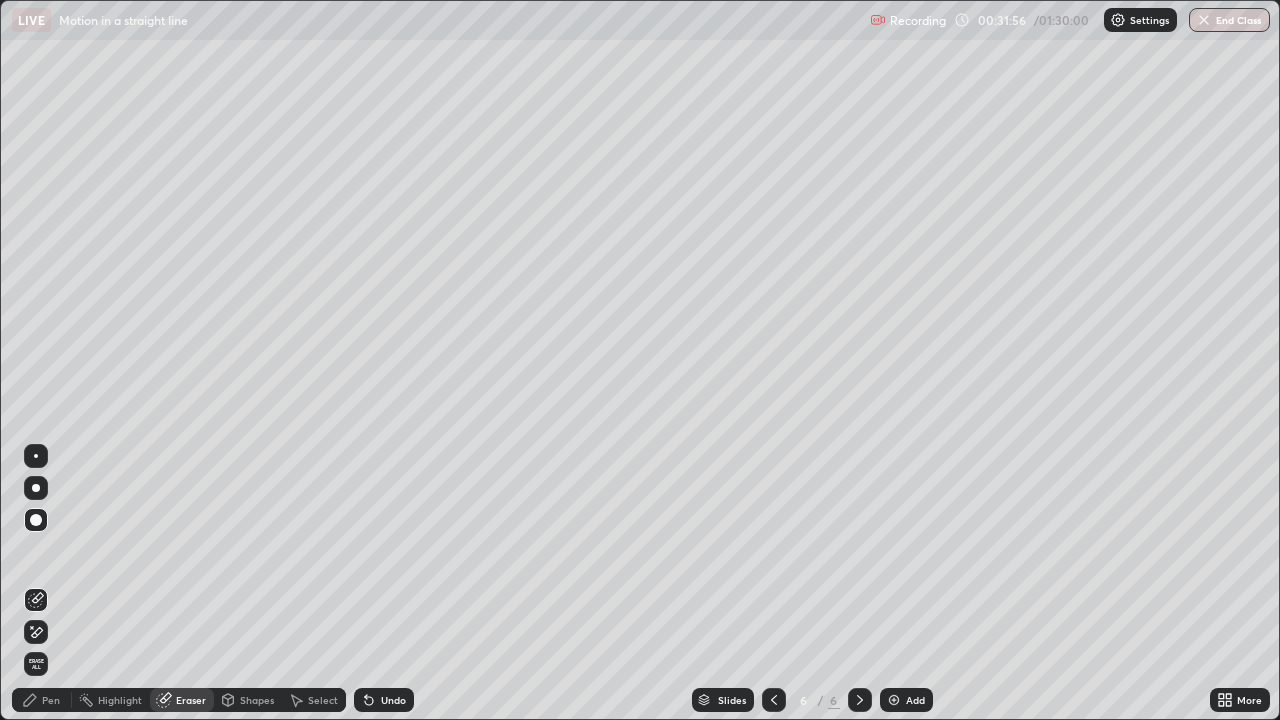 click on "Pen" at bounding box center [51, 700] 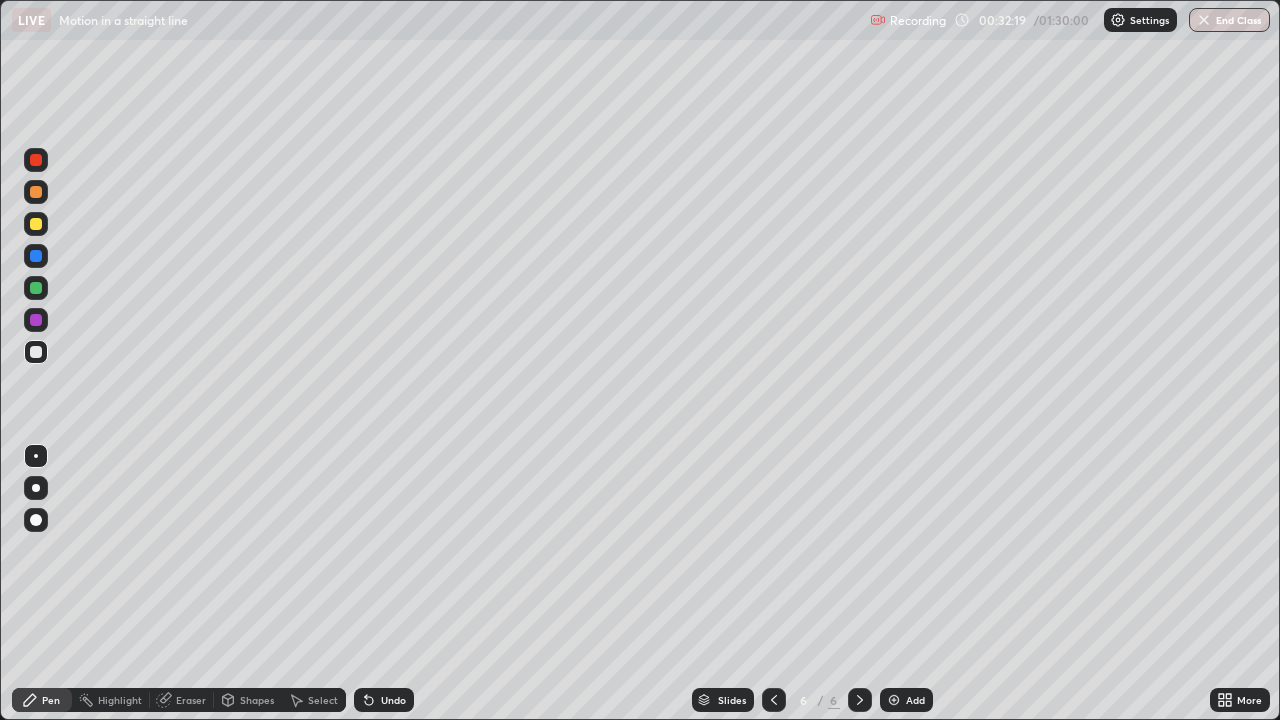 click at bounding box center [36, 192] 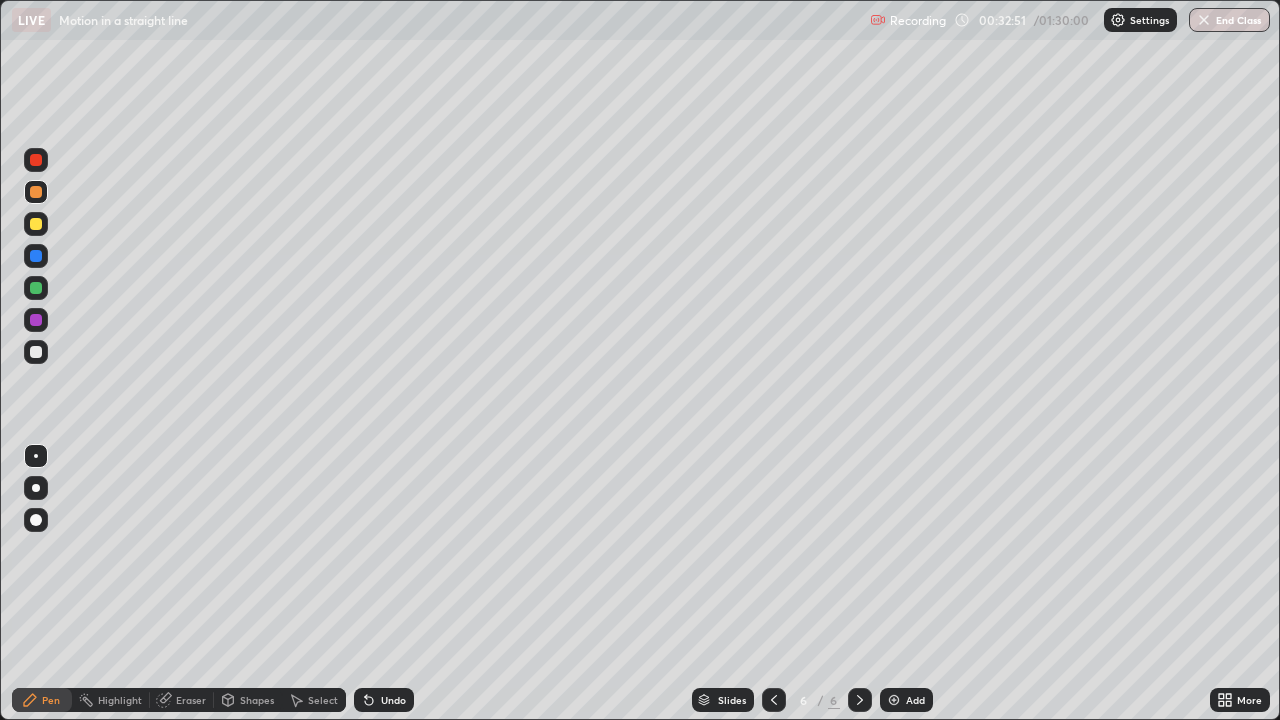 click at bounding box center [36, 192] 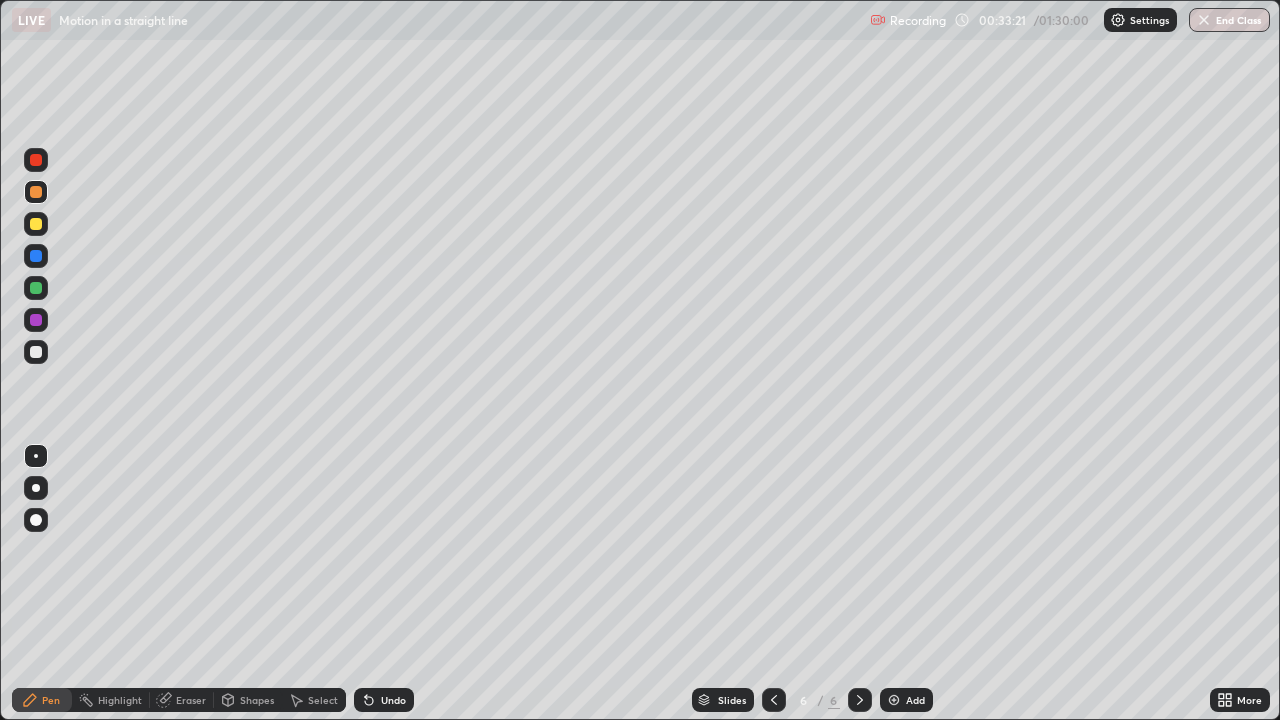 click at bounding box center (36, 352) 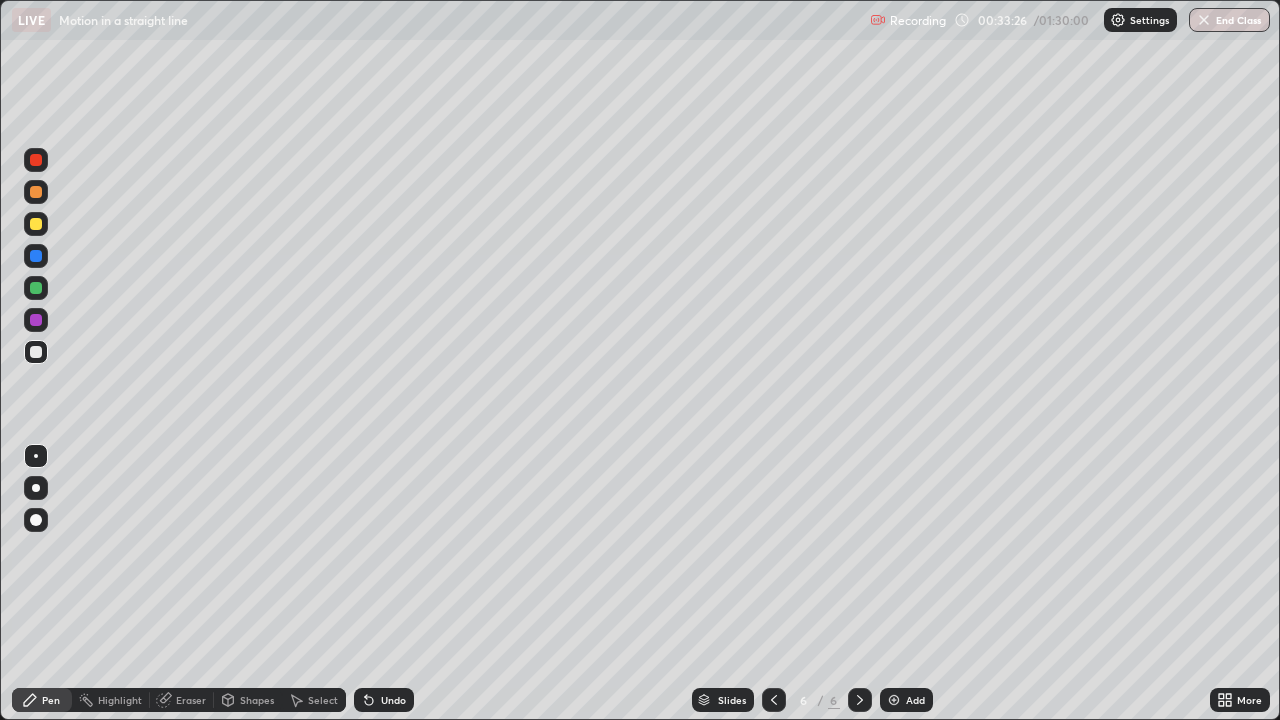 click at bounding box center [36, 192] 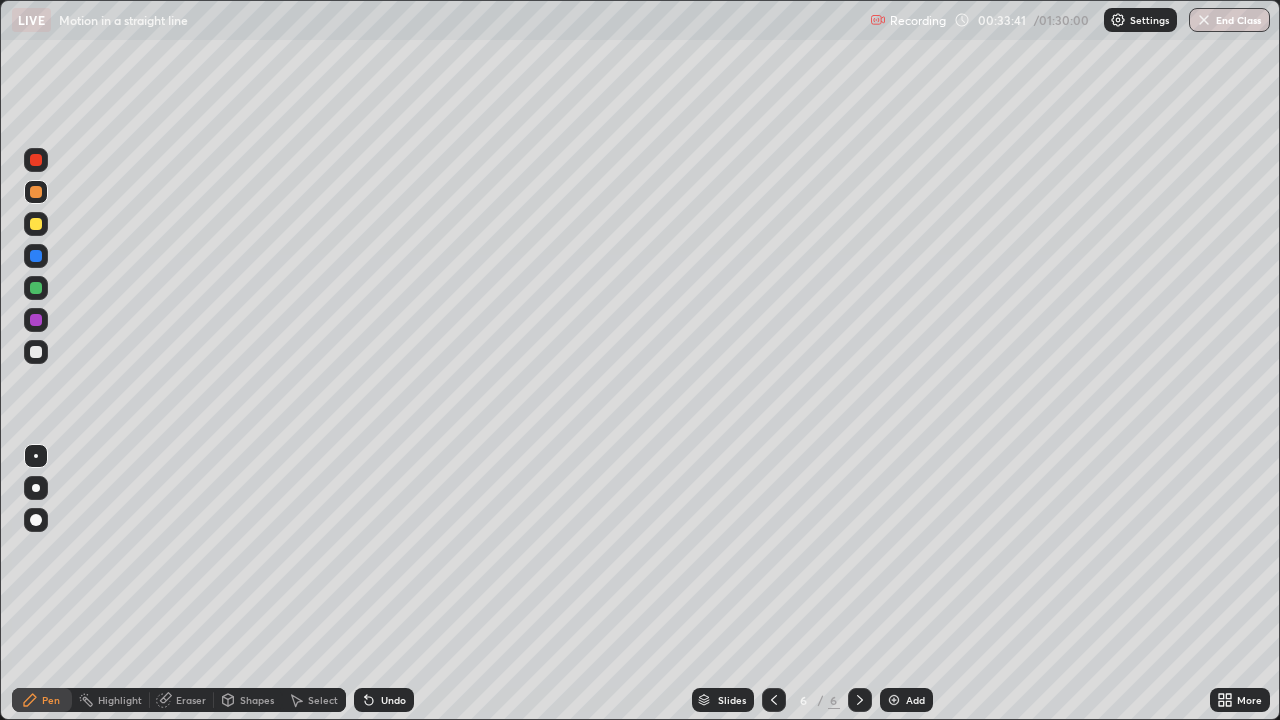 click at bounding box center (36, 192) 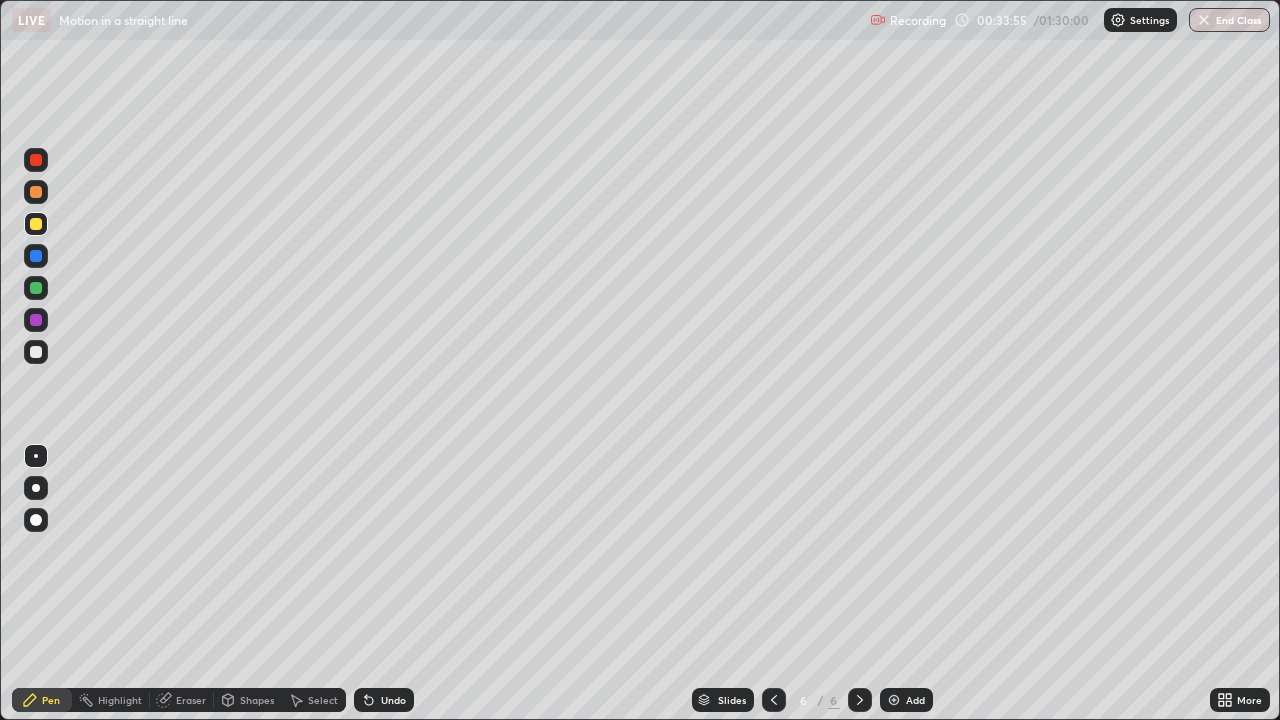 click at bounding box center [36, 352] 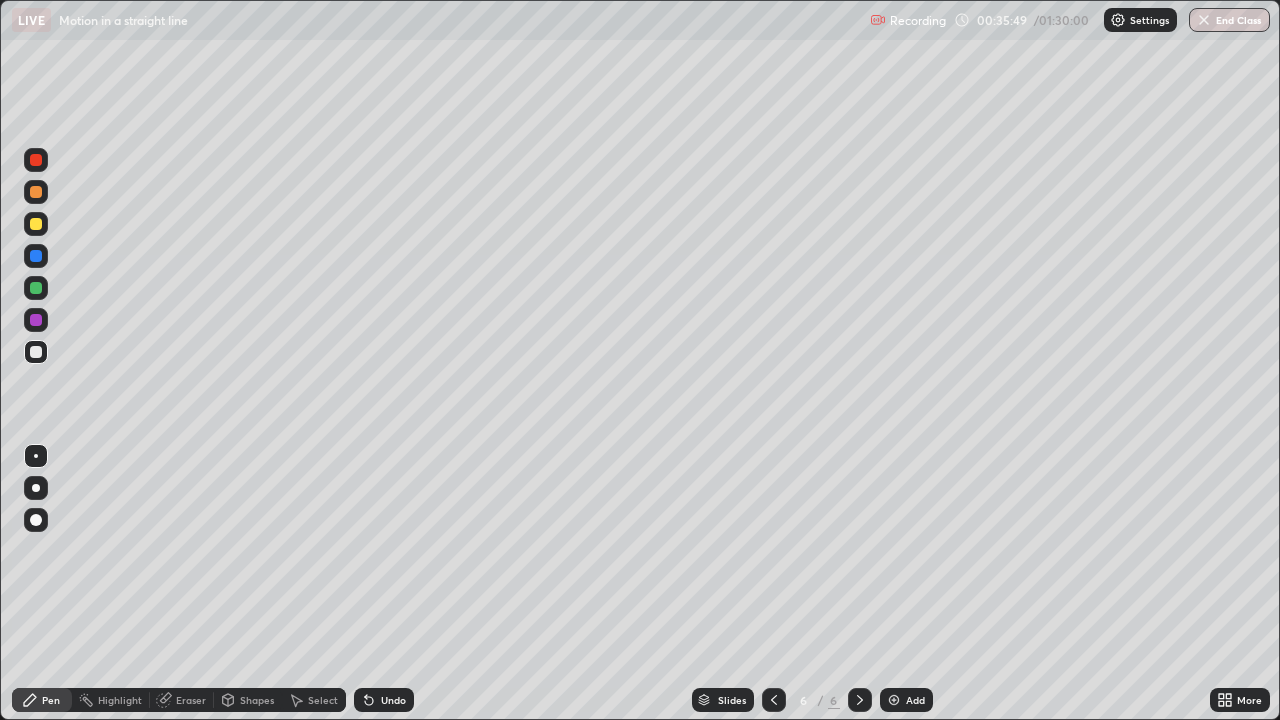click at bounding box center (894, 700) 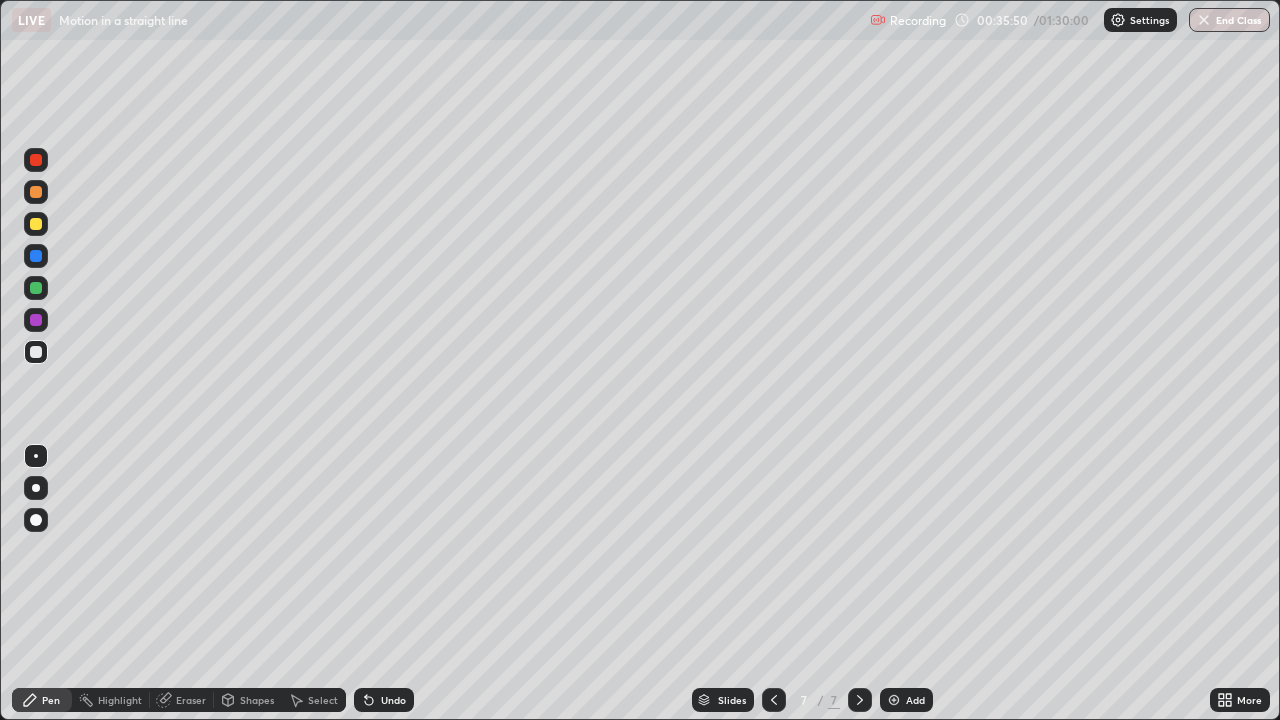 click at bounding box center (36, 192) 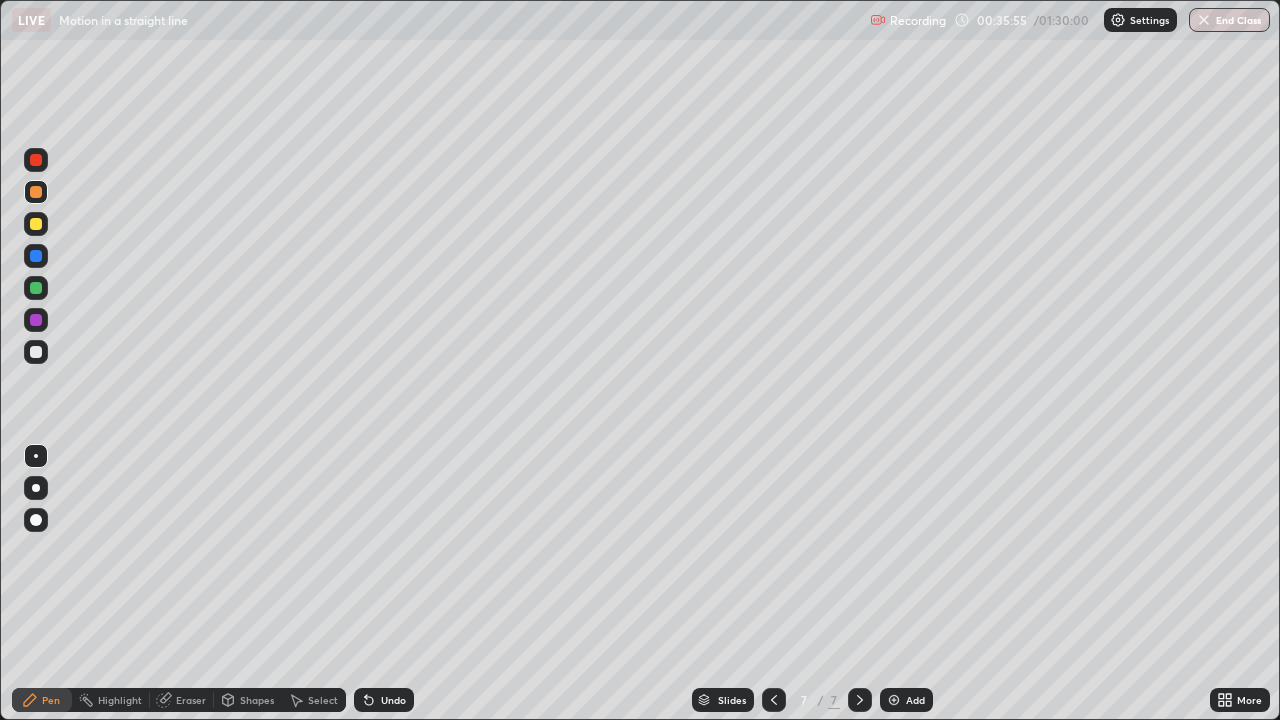 click at bounding box center (36, 352) 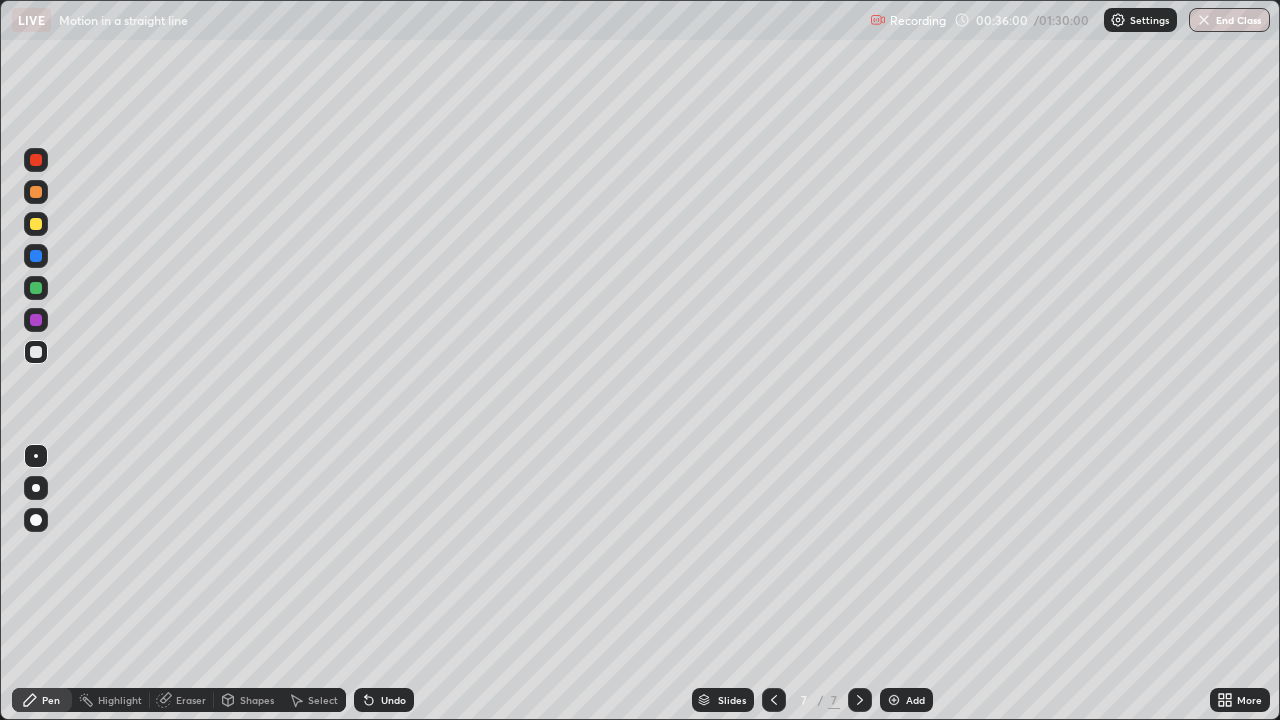 click at bounding box center (36, 192) 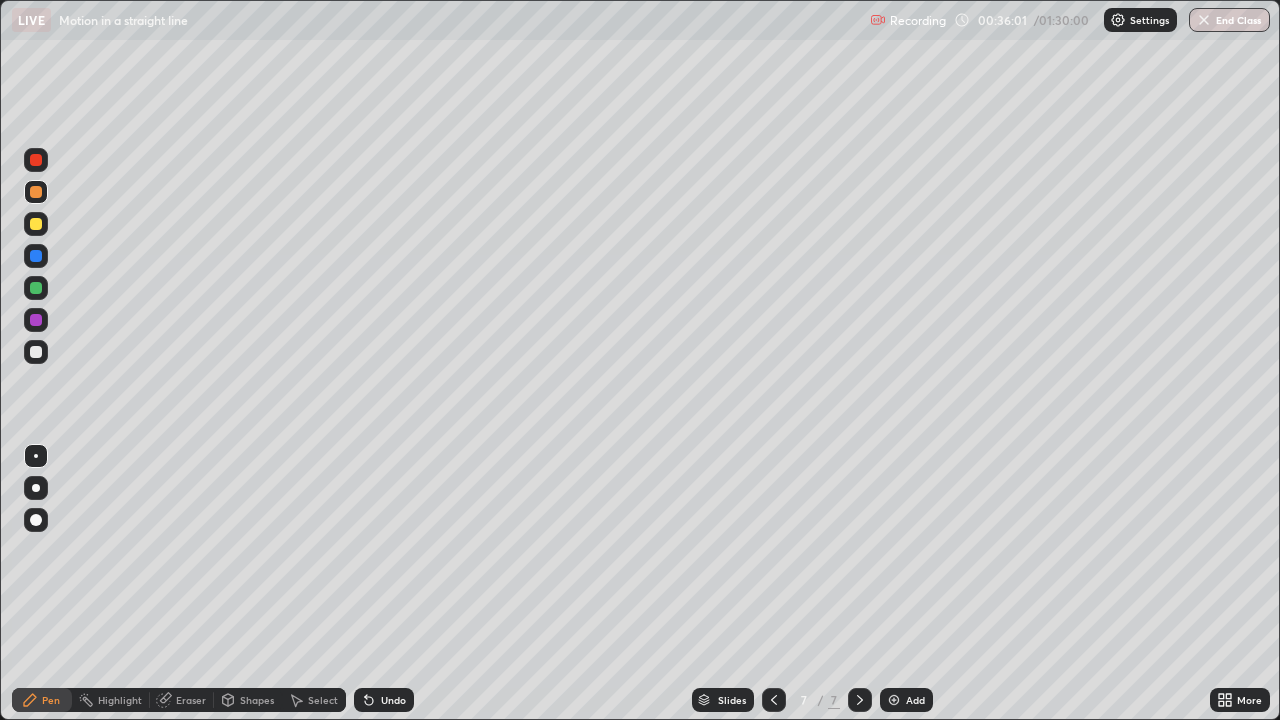 click at bounding box center [36, 224] 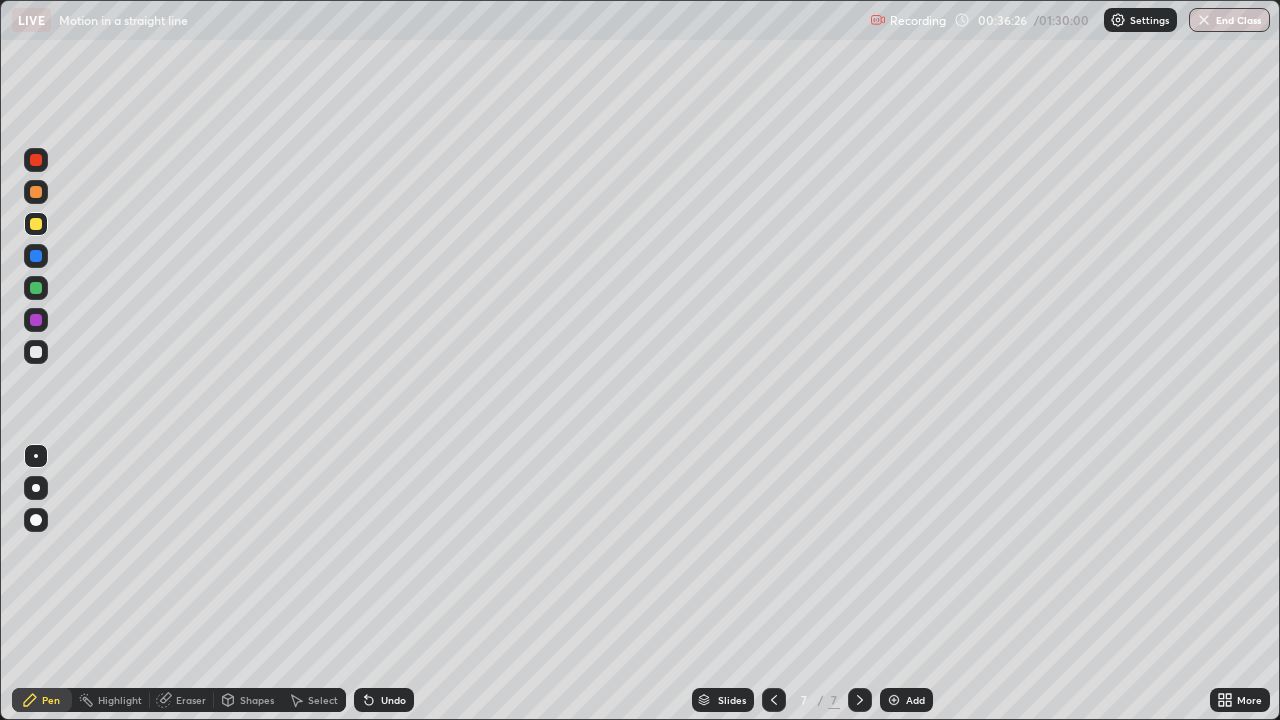 click at bounding box center [36, 192] 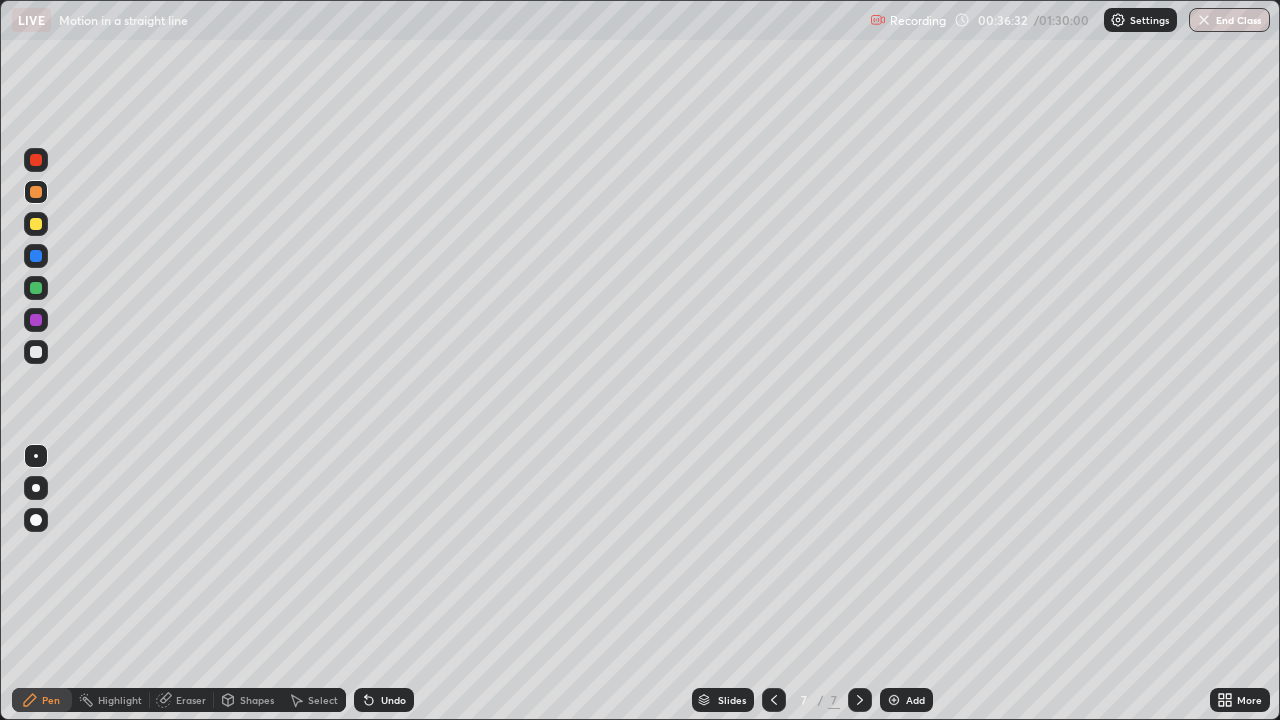 click 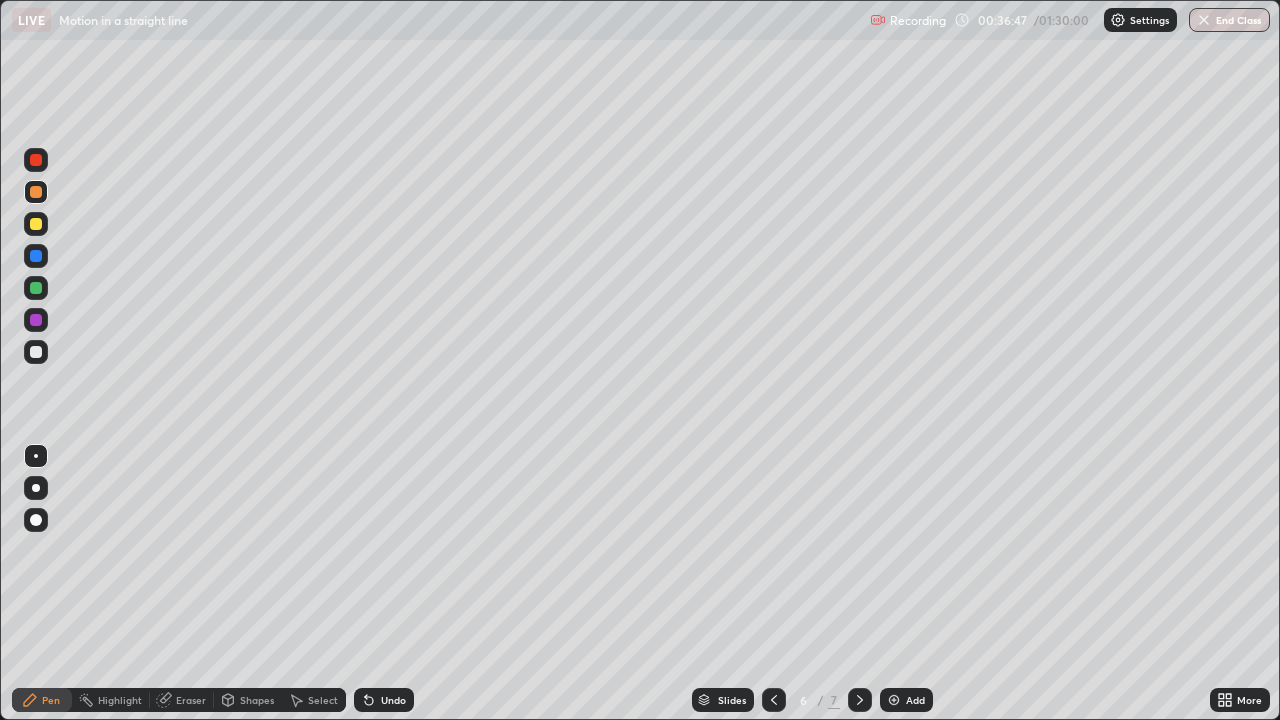 click at bounding box center [860, 700] 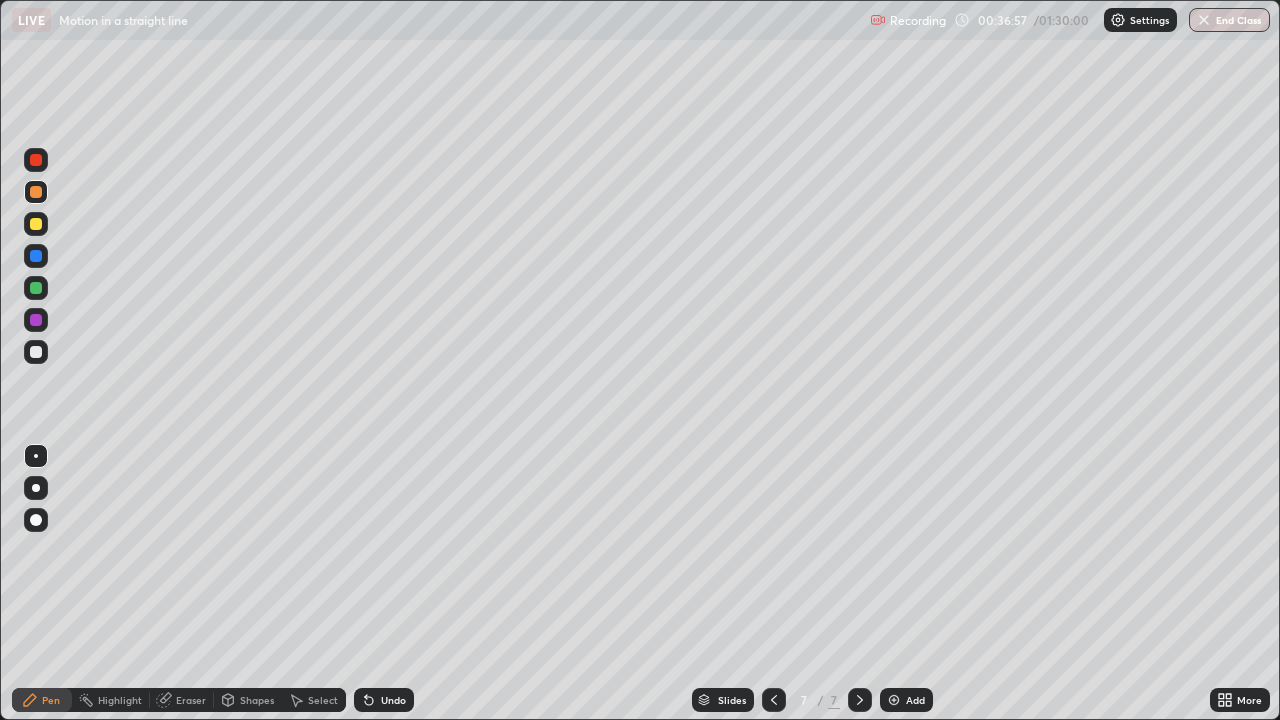 click 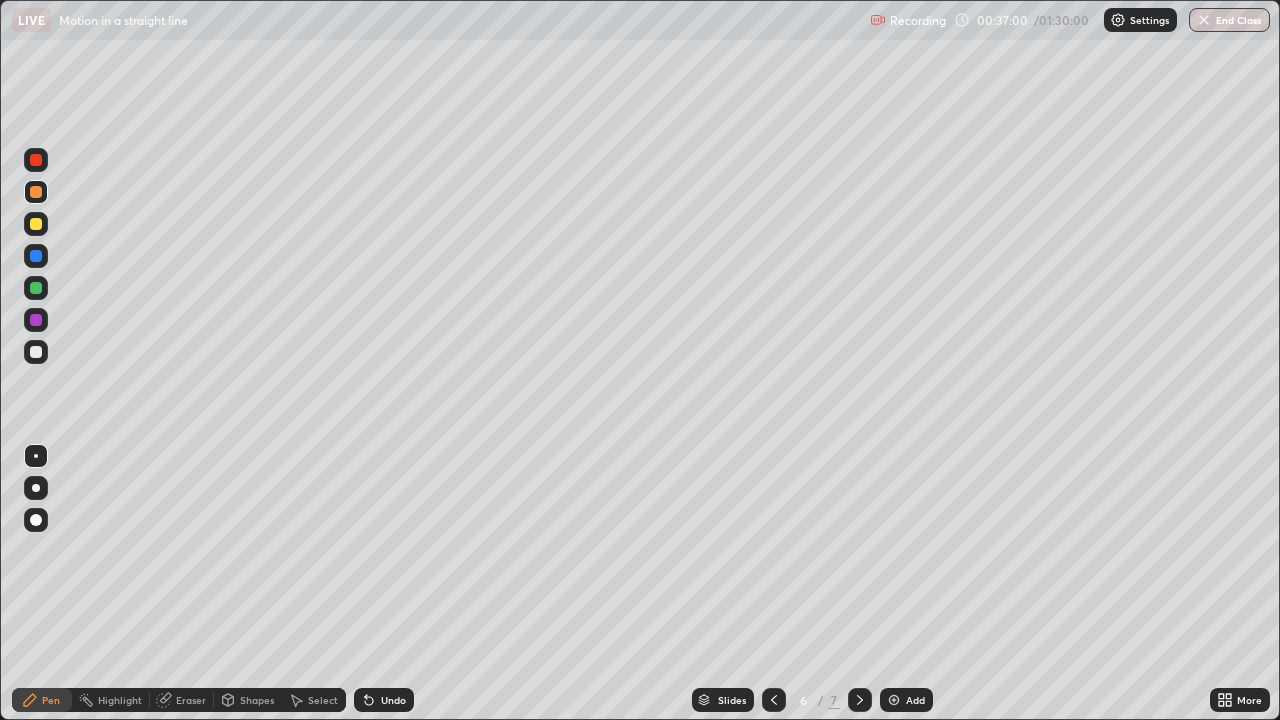 click at bounding box center [36, 160] 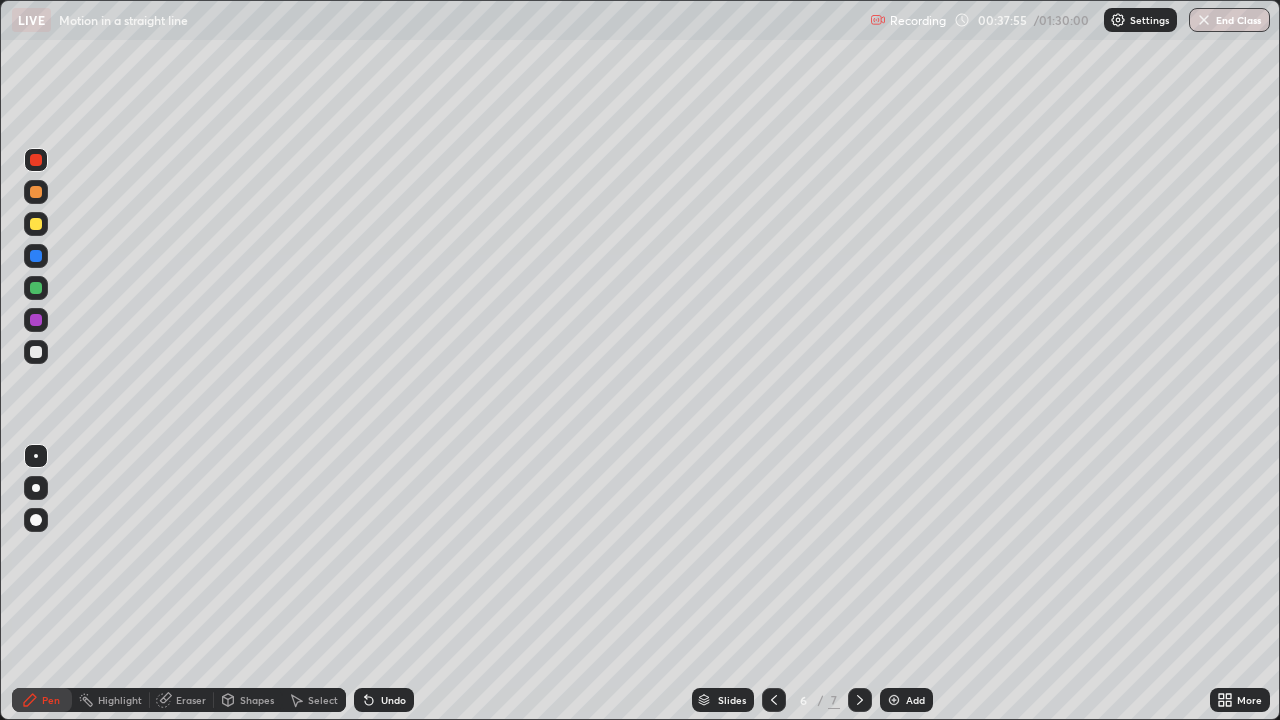 click 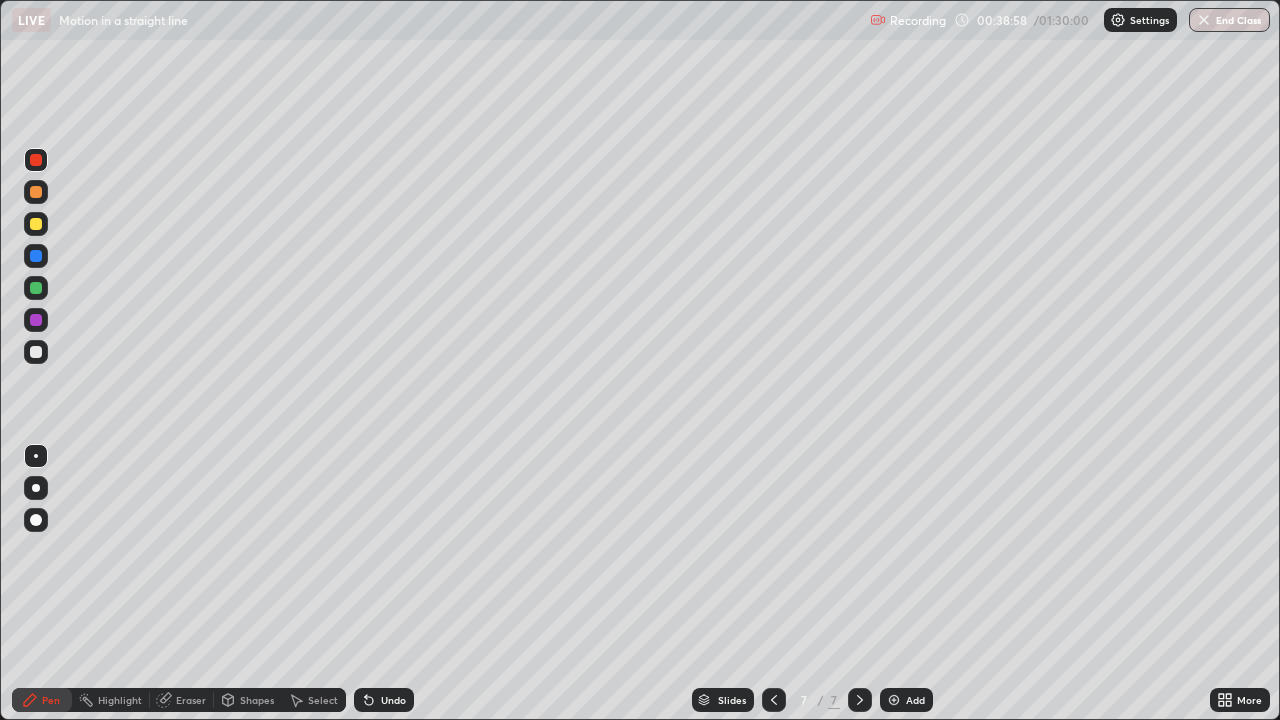 click at bounding box center [36, 352] 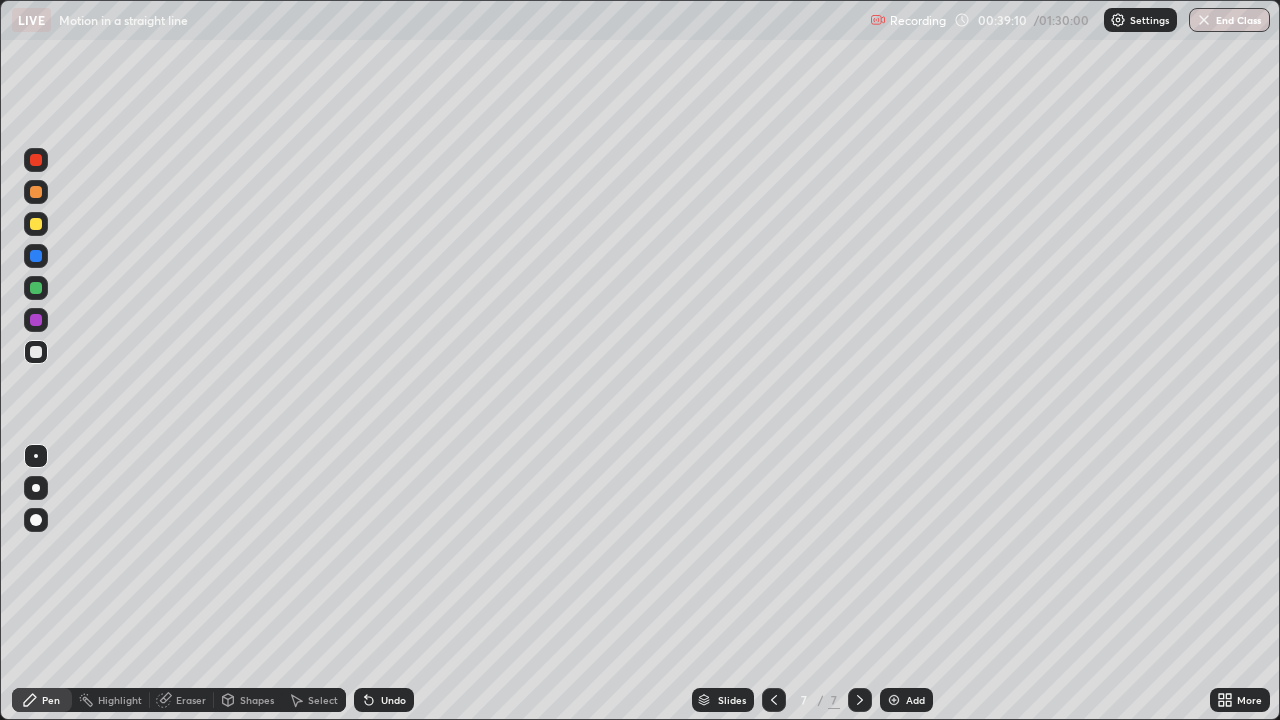 click at bounding box center (36, 192) 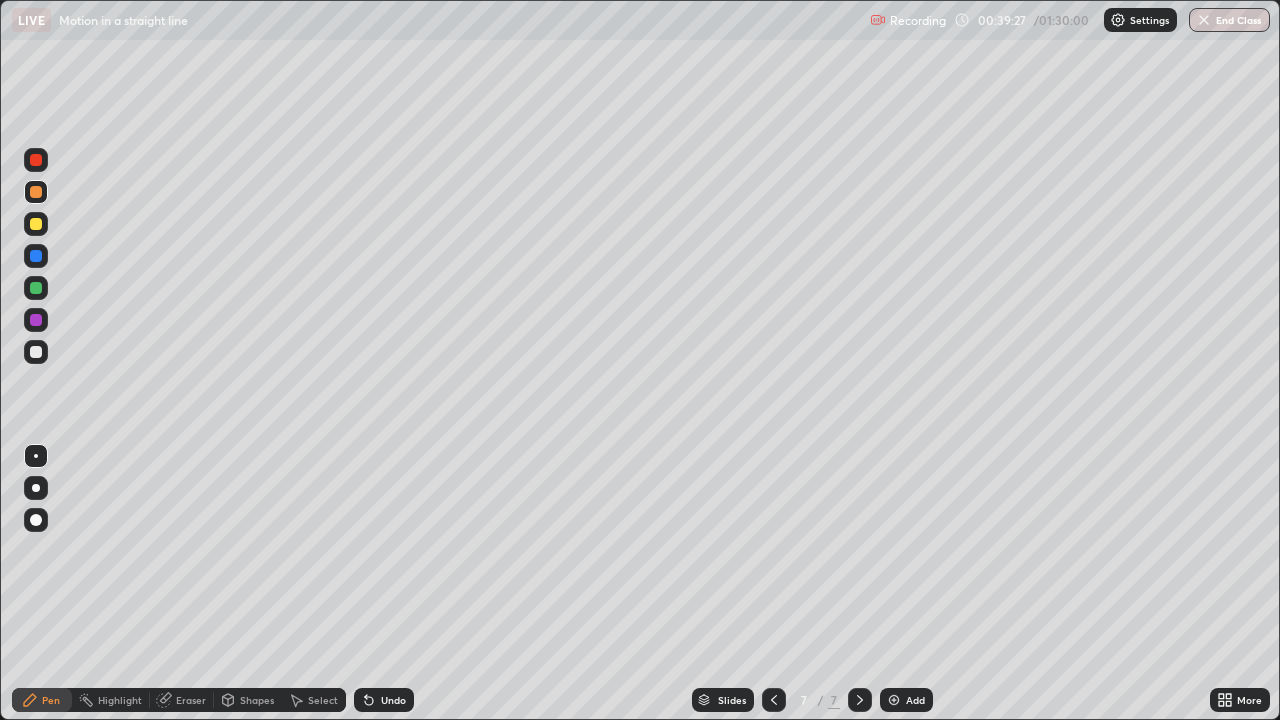 click at bounding box center [36, 192] 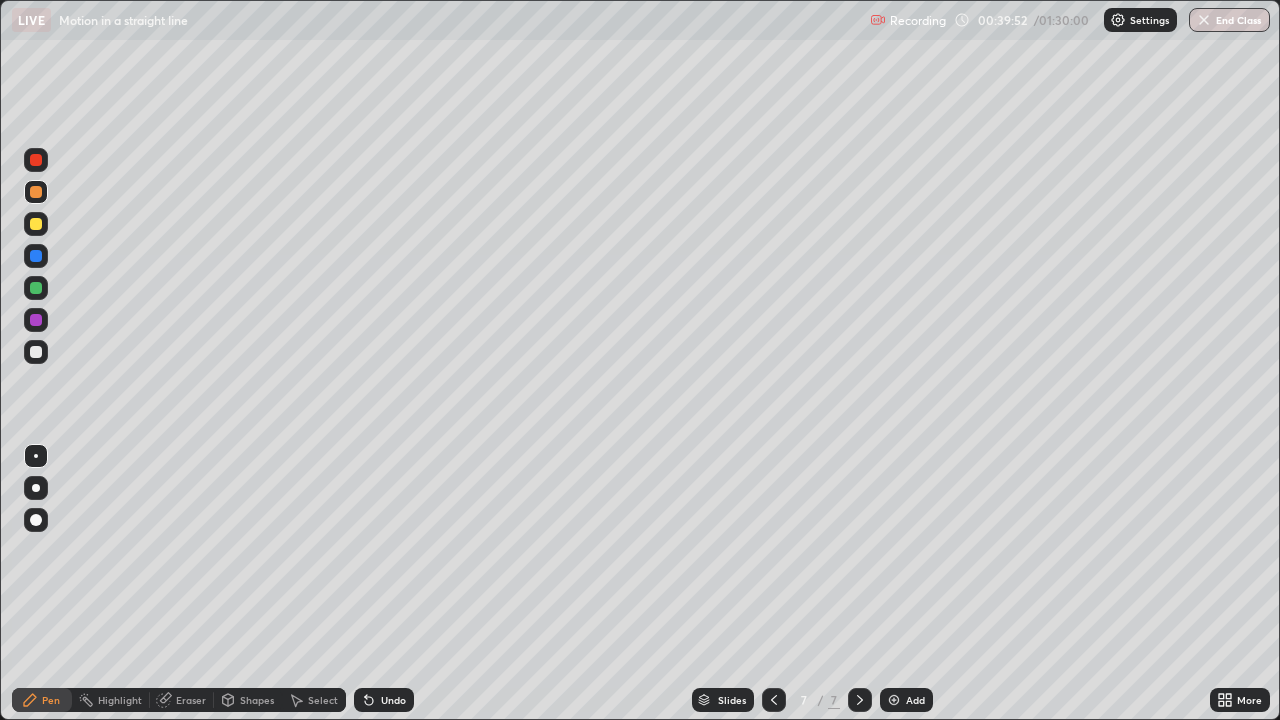 click at bounding box center (36, 352) 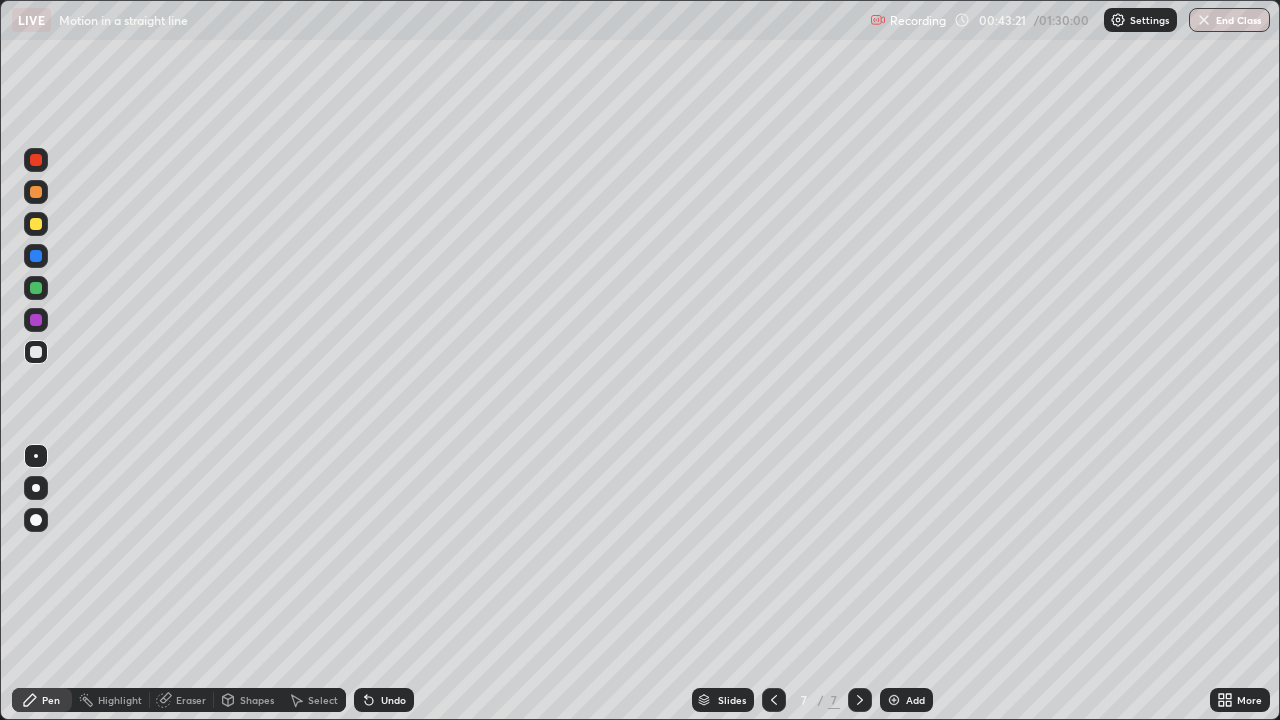click at bounding box center [36, 160] 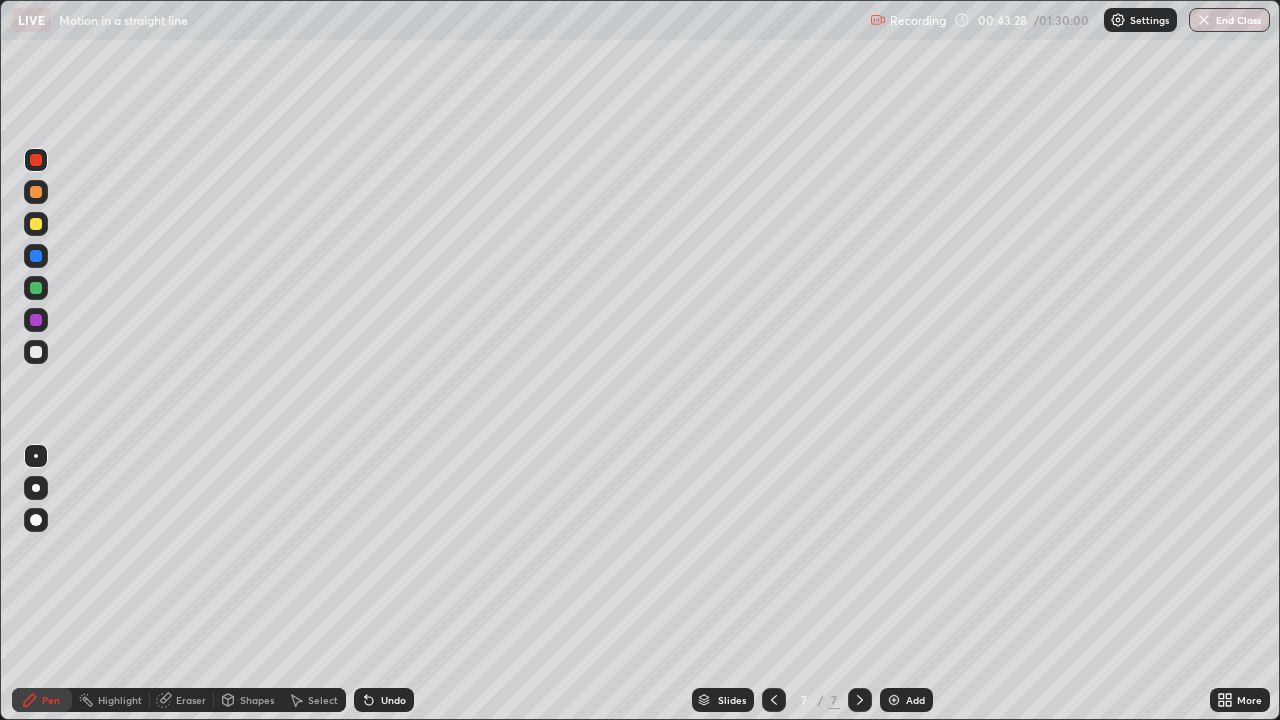 click at bounding box center [36, 352] 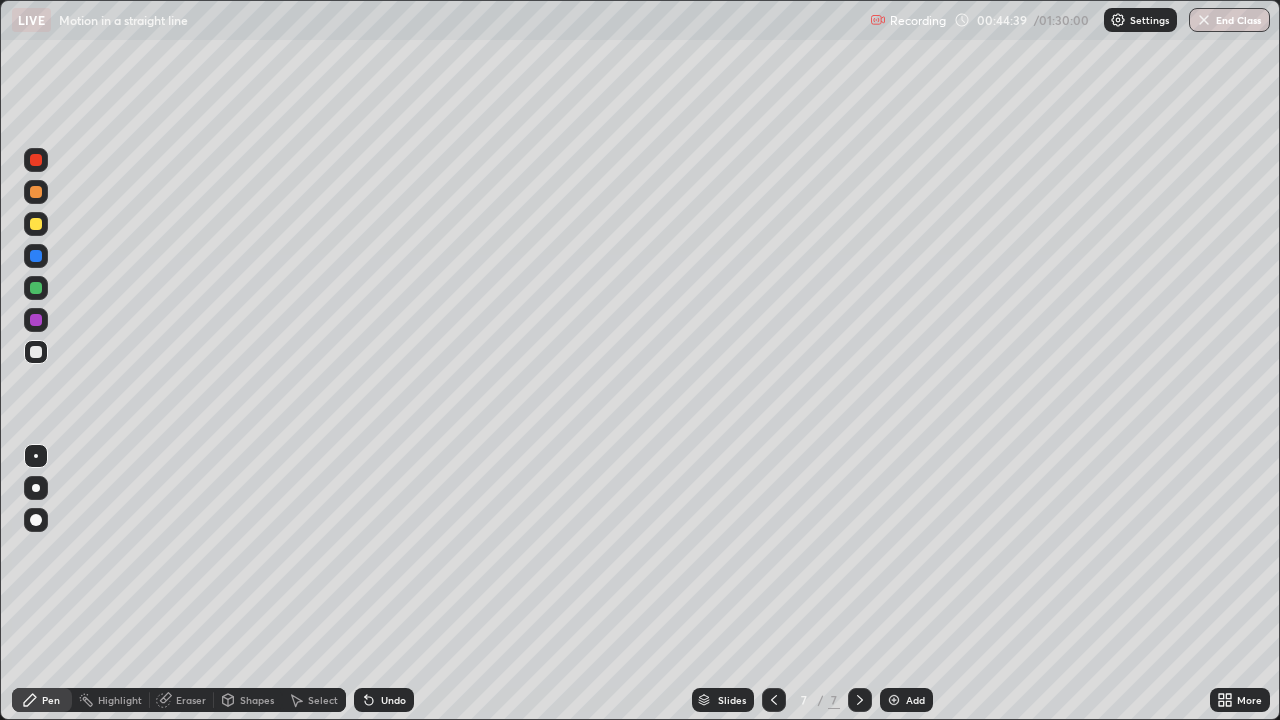 click 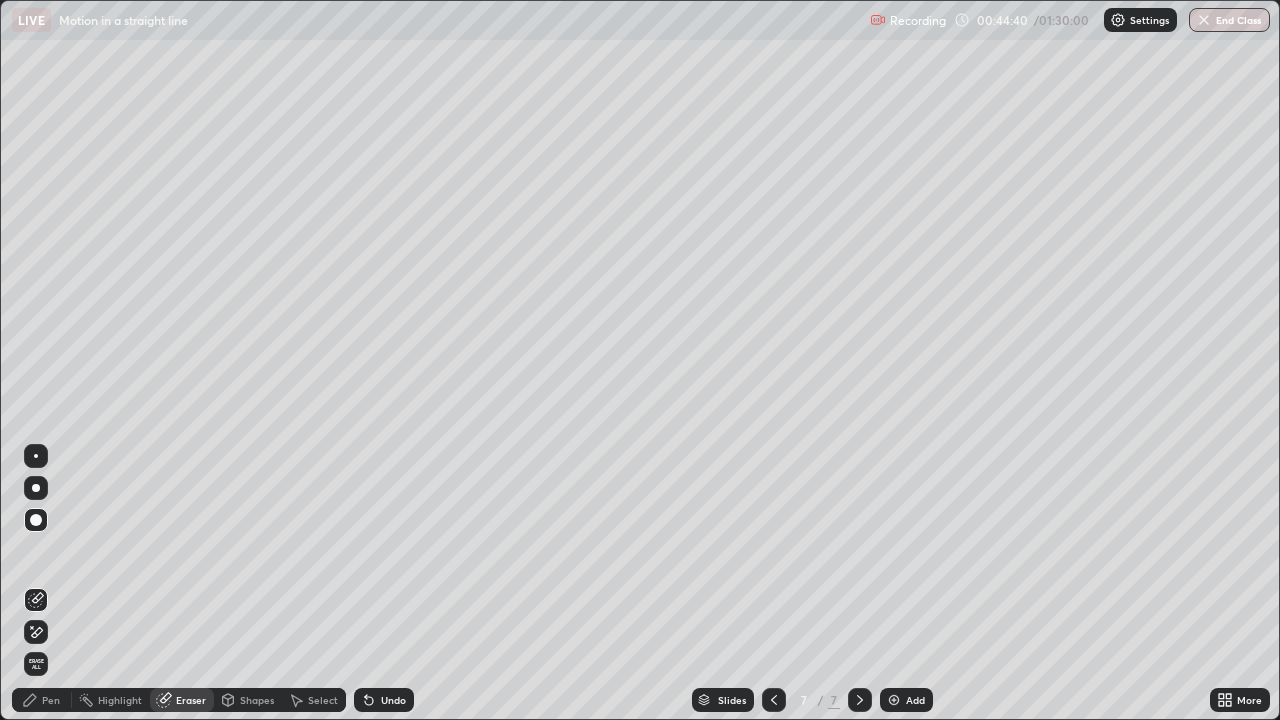 click at bounding box center [36, 520] 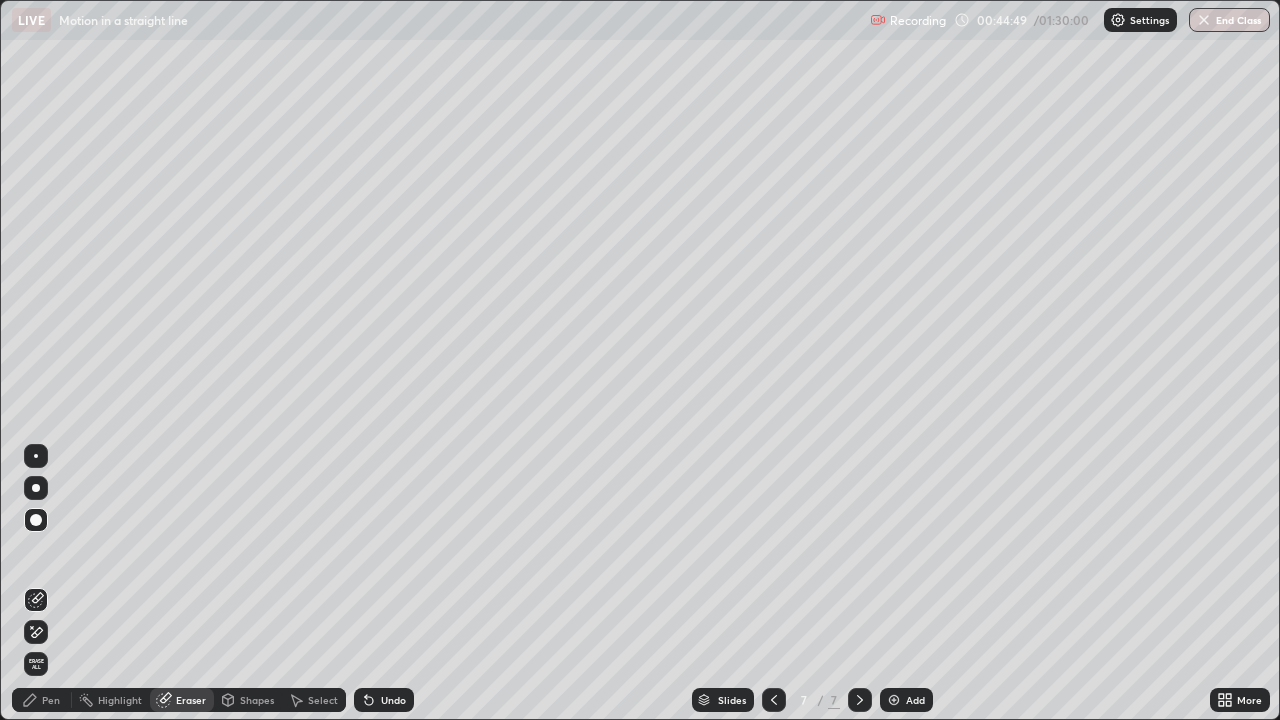 click on "Pen" at bounding box center (51, 700) 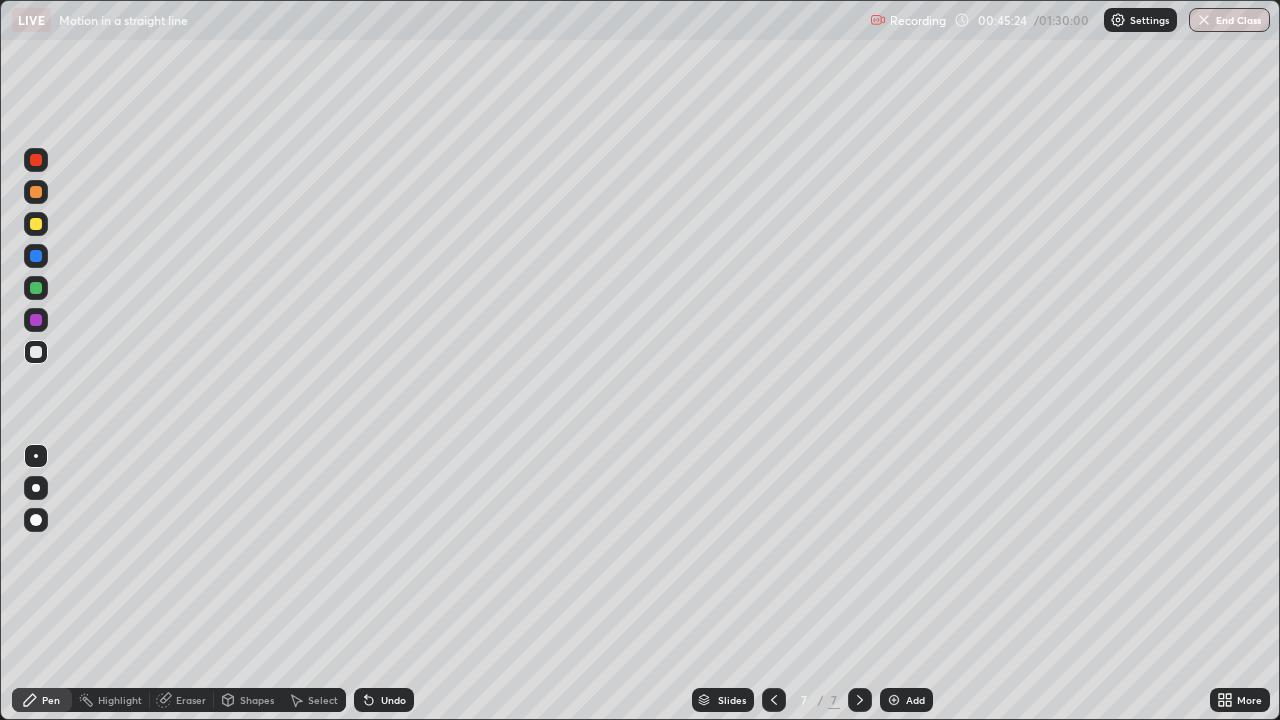 click 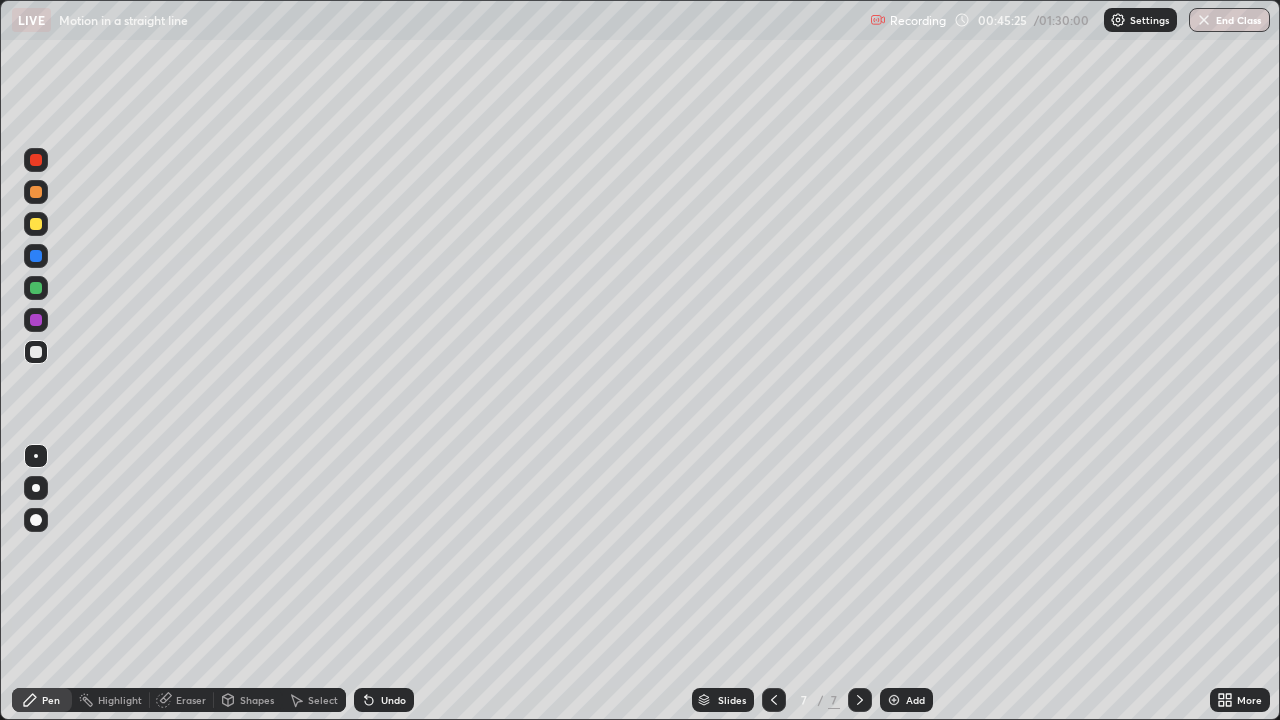 click 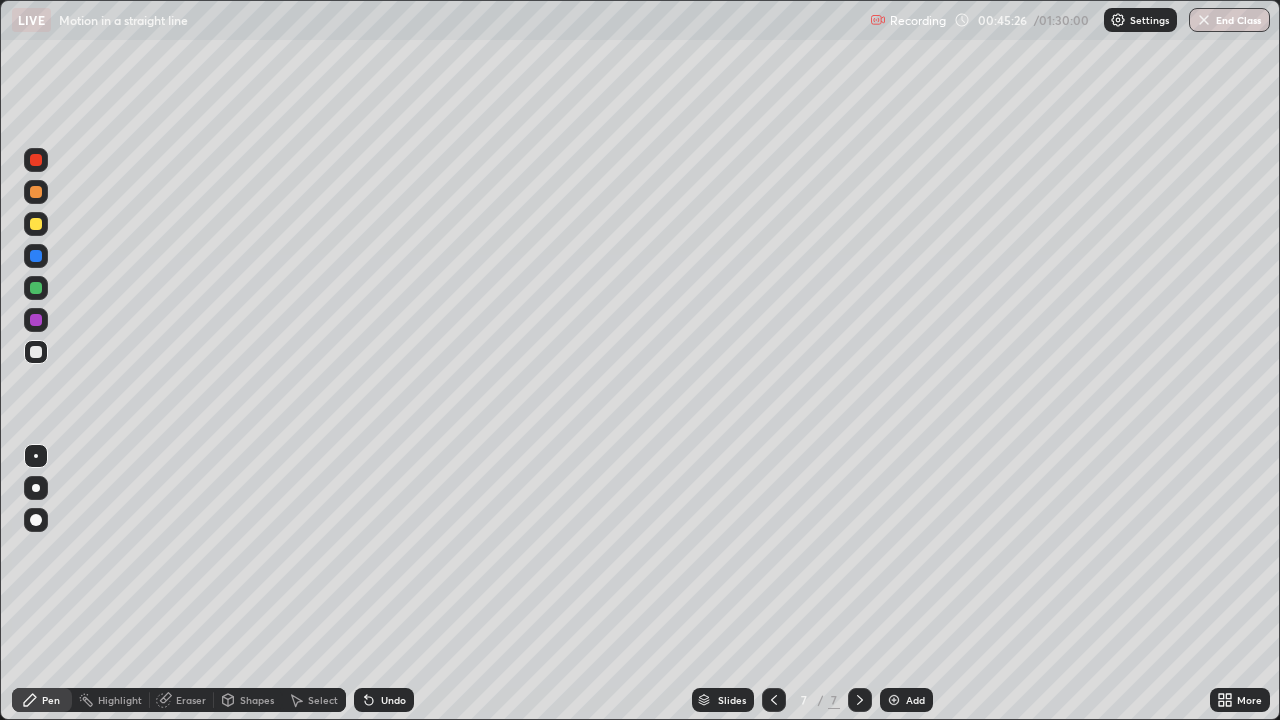 click 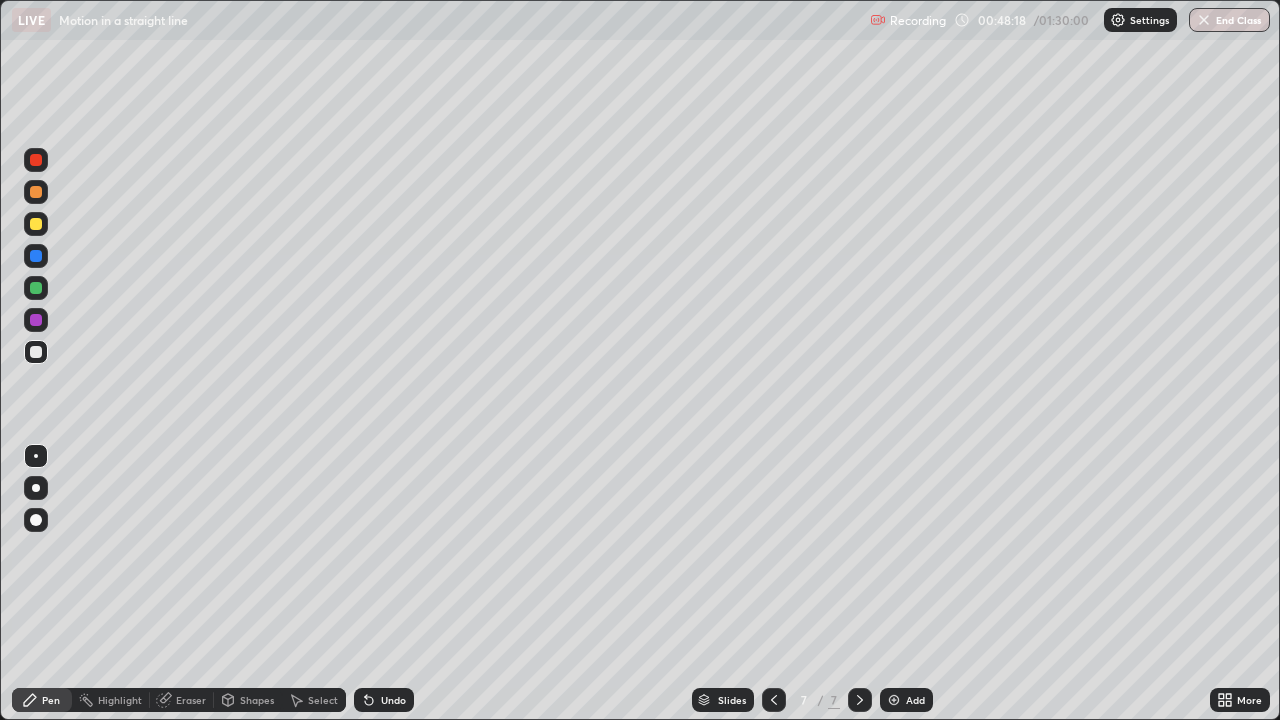 click on "Add" at bounding box center [906, 700] 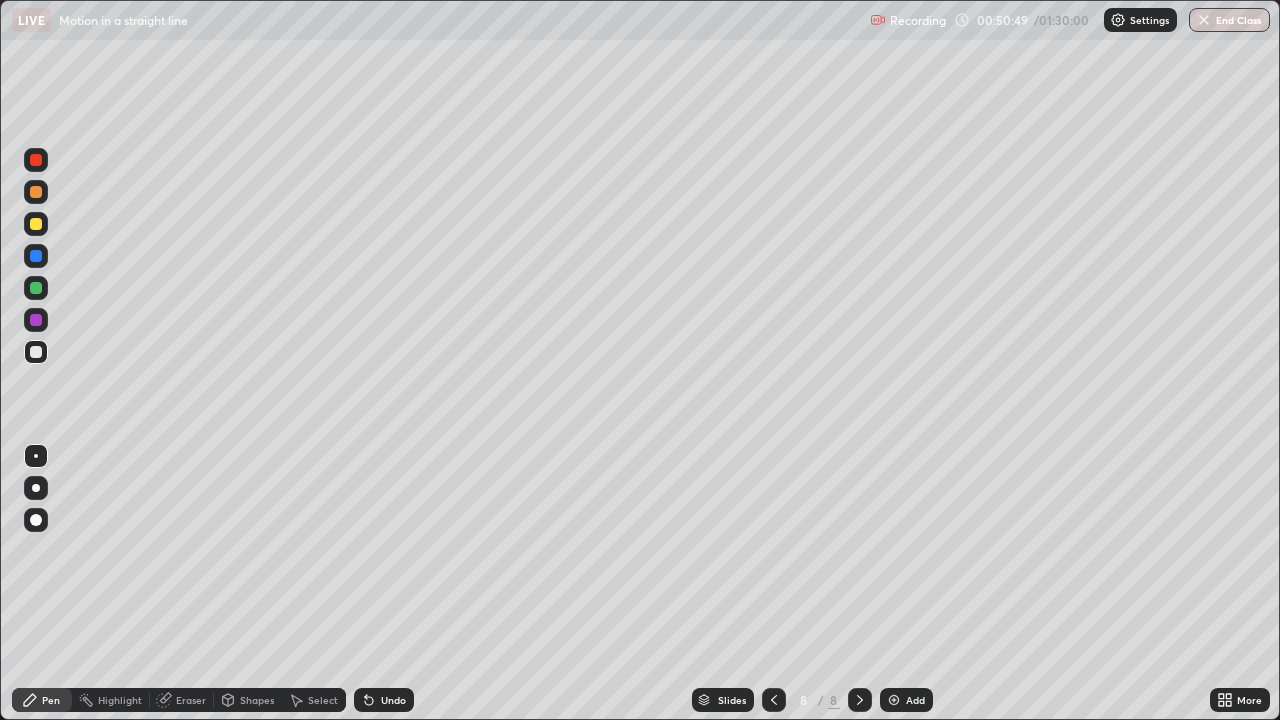 click at bounding box center (36, 224) 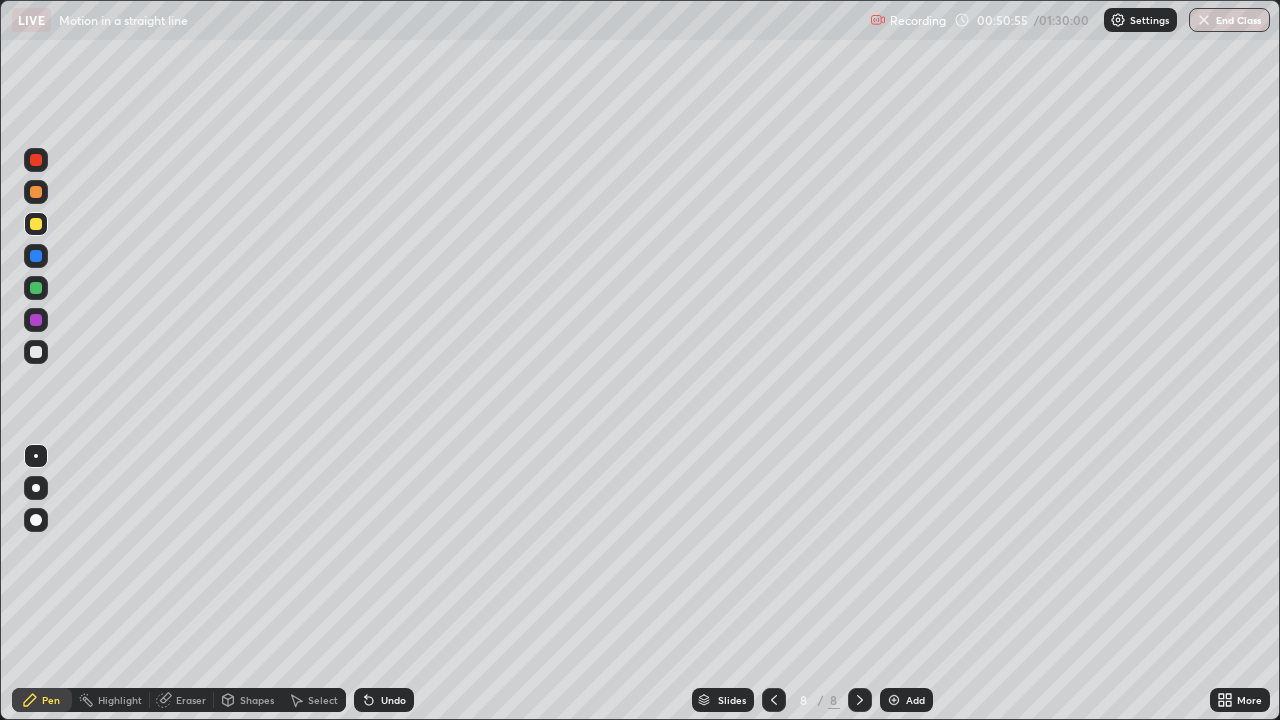 click at bounding box center [36, 192] 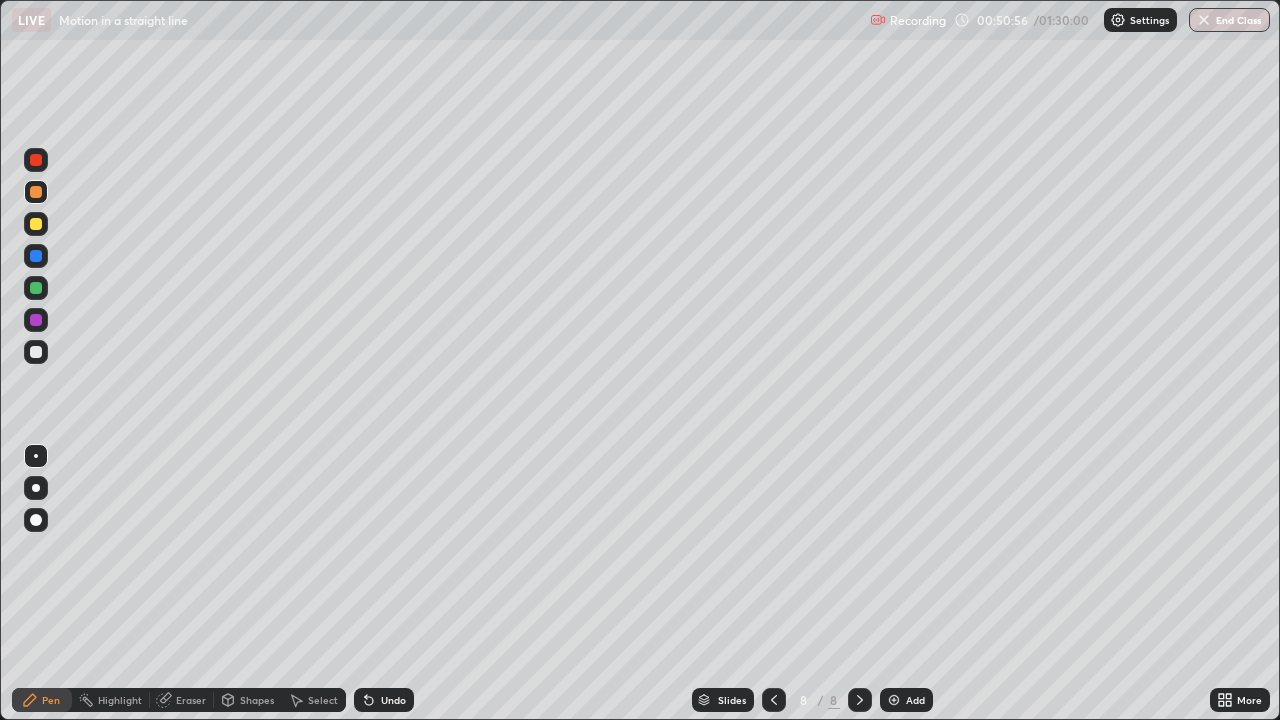 click at bounding box center [36, 192] 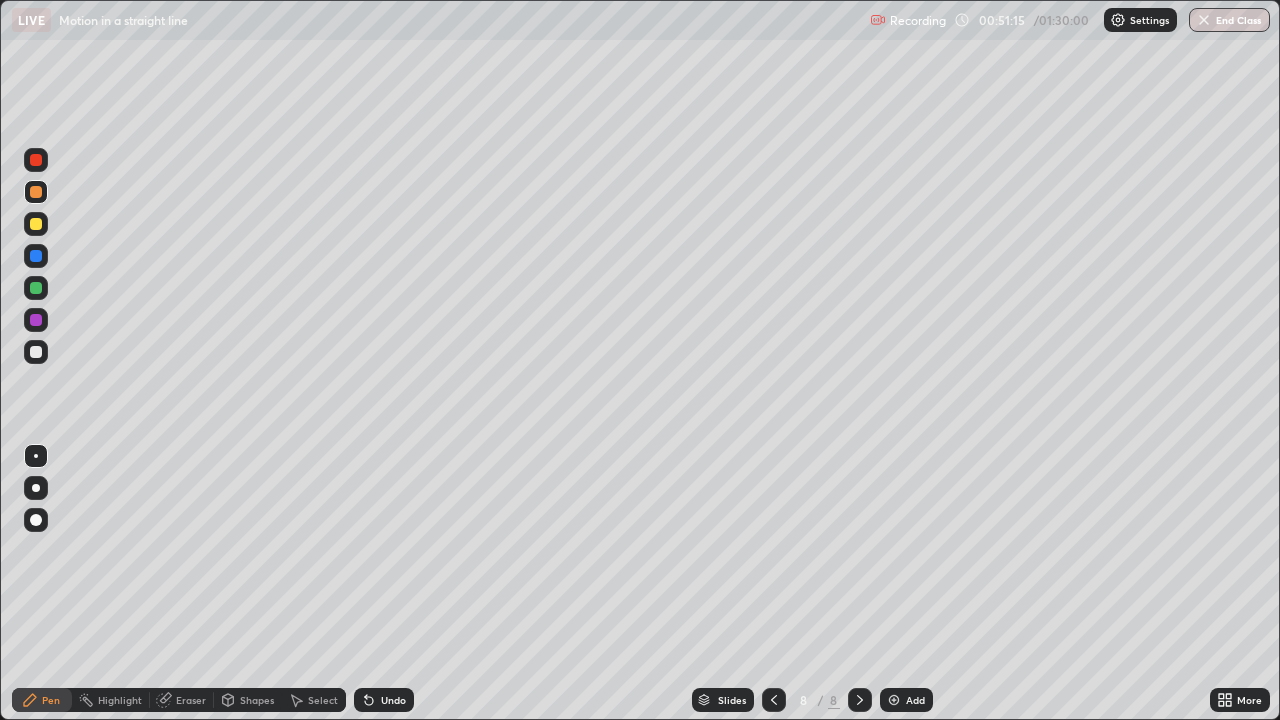 click at bounding box center (36, 352) 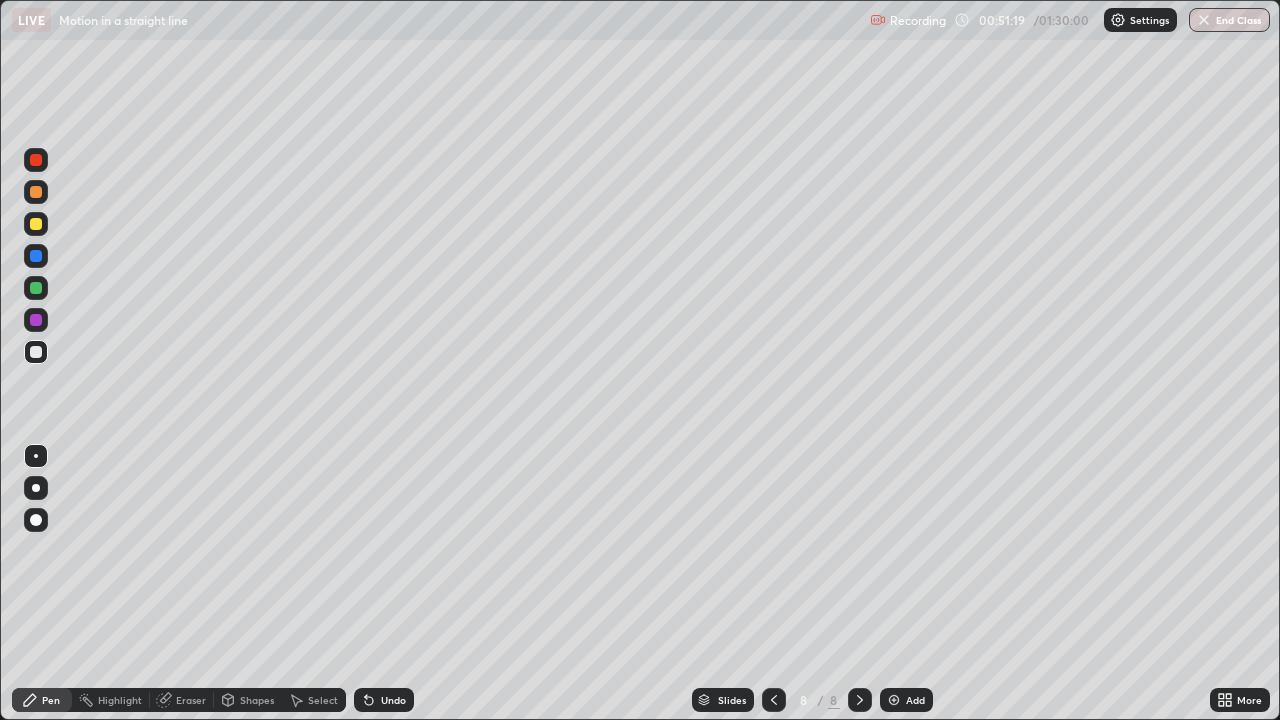 click at bounding box center [36, 160] 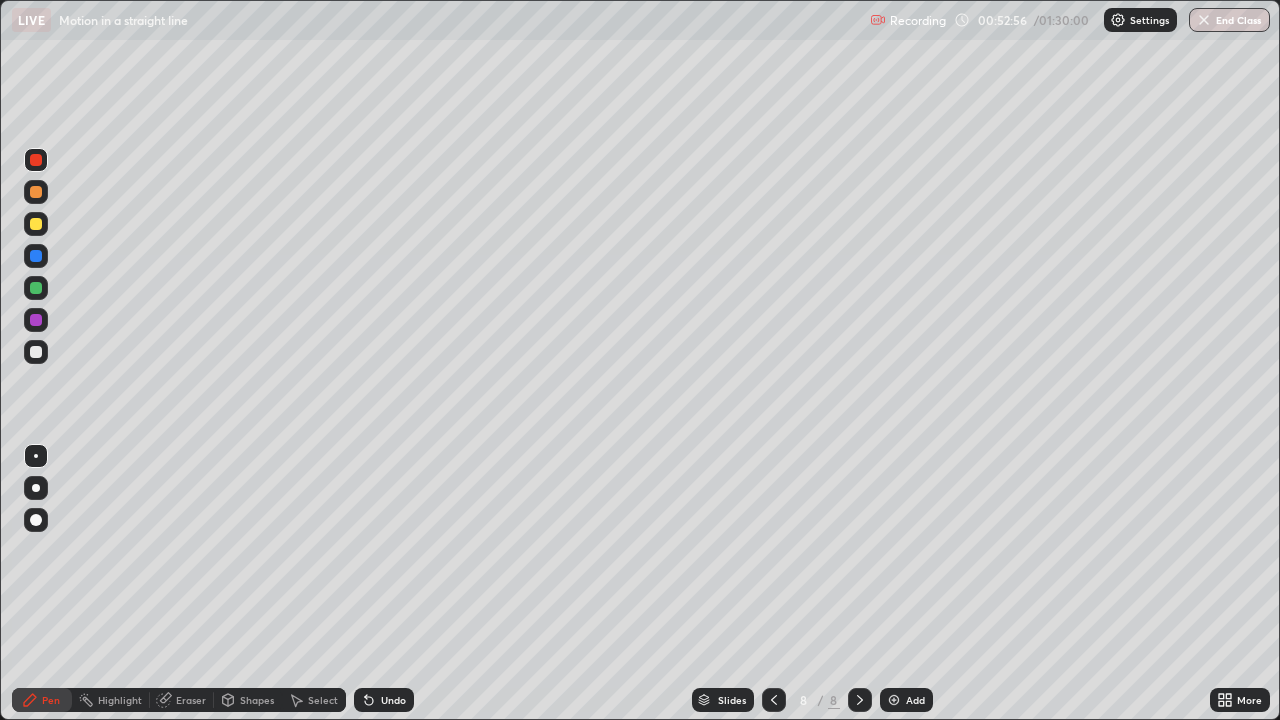 click on "Add" at bounding box center (906, 700) 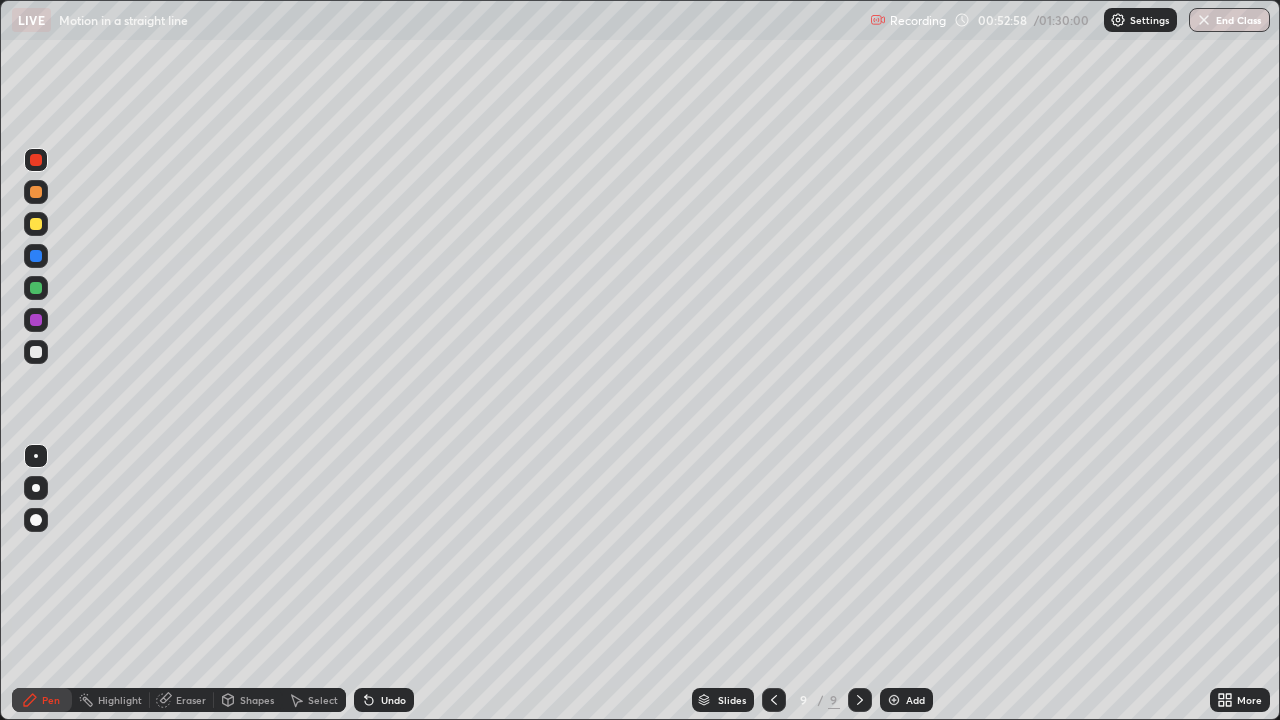 click at bounding box center (36, 224) 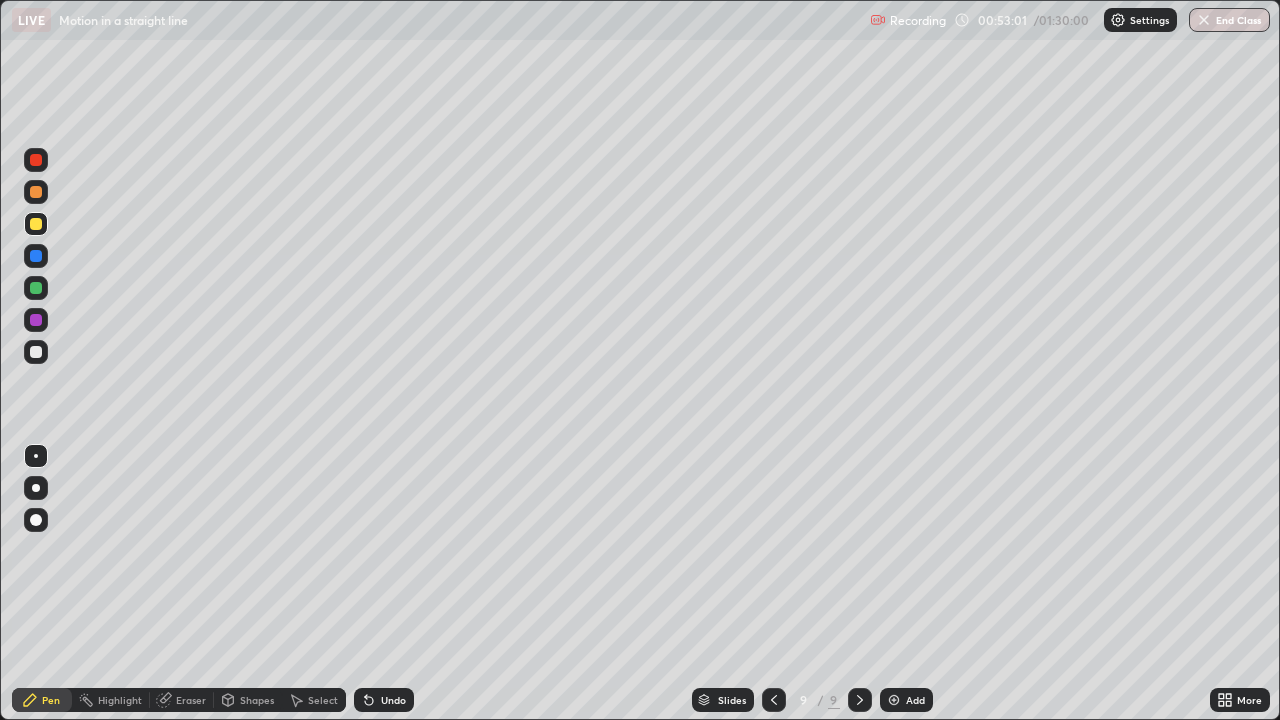 click at bounding box center (36, 352) 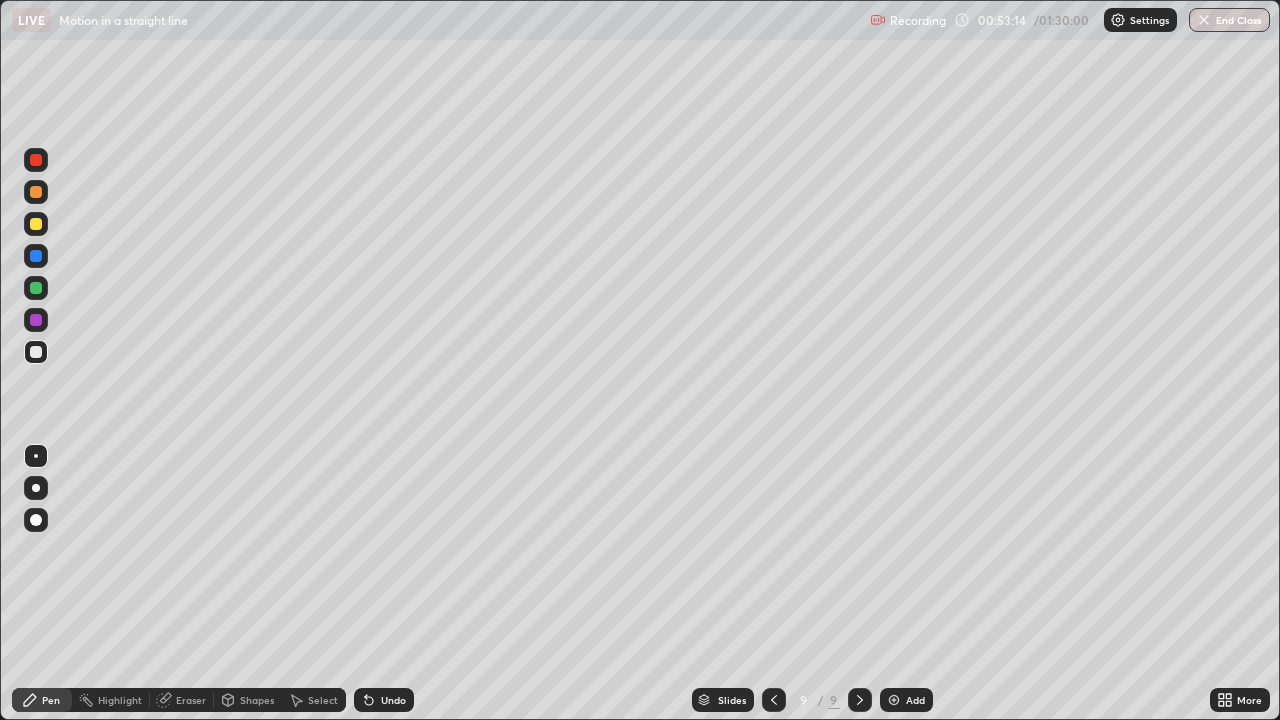 click at bounding box center (36, 160) 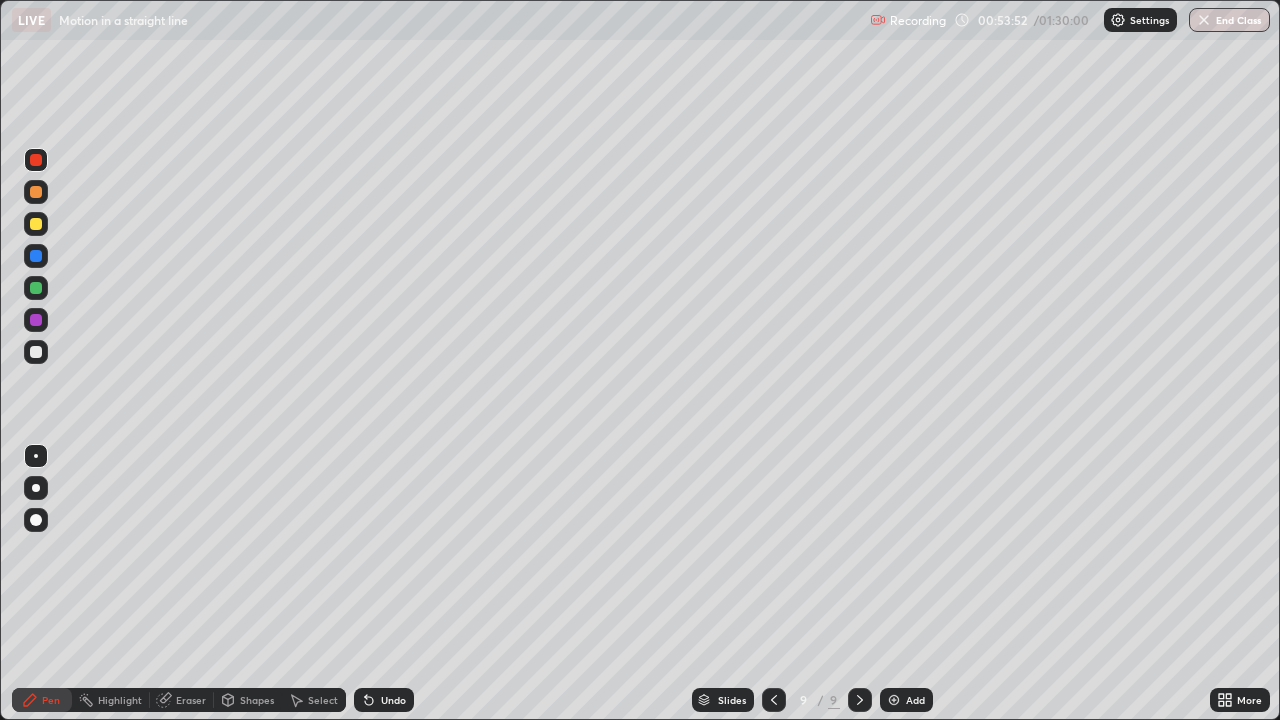click at bounding box center (36, 352) 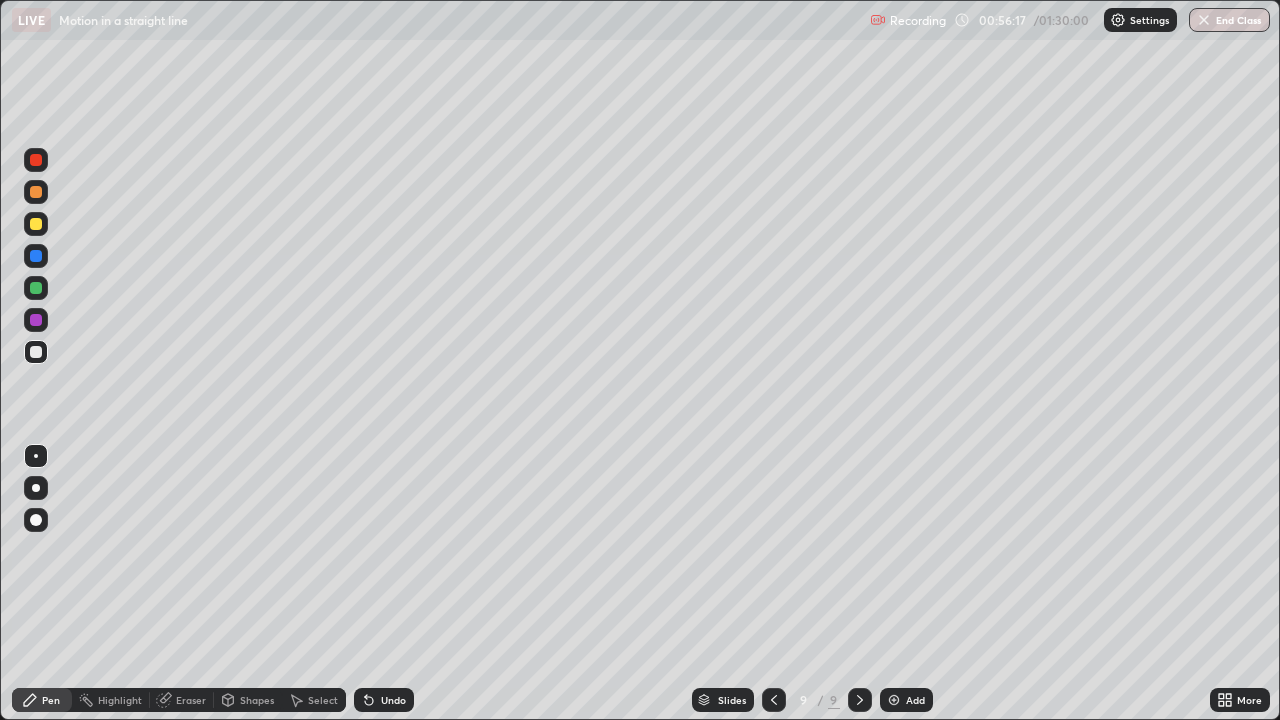 click at bounding box center [36, 160] 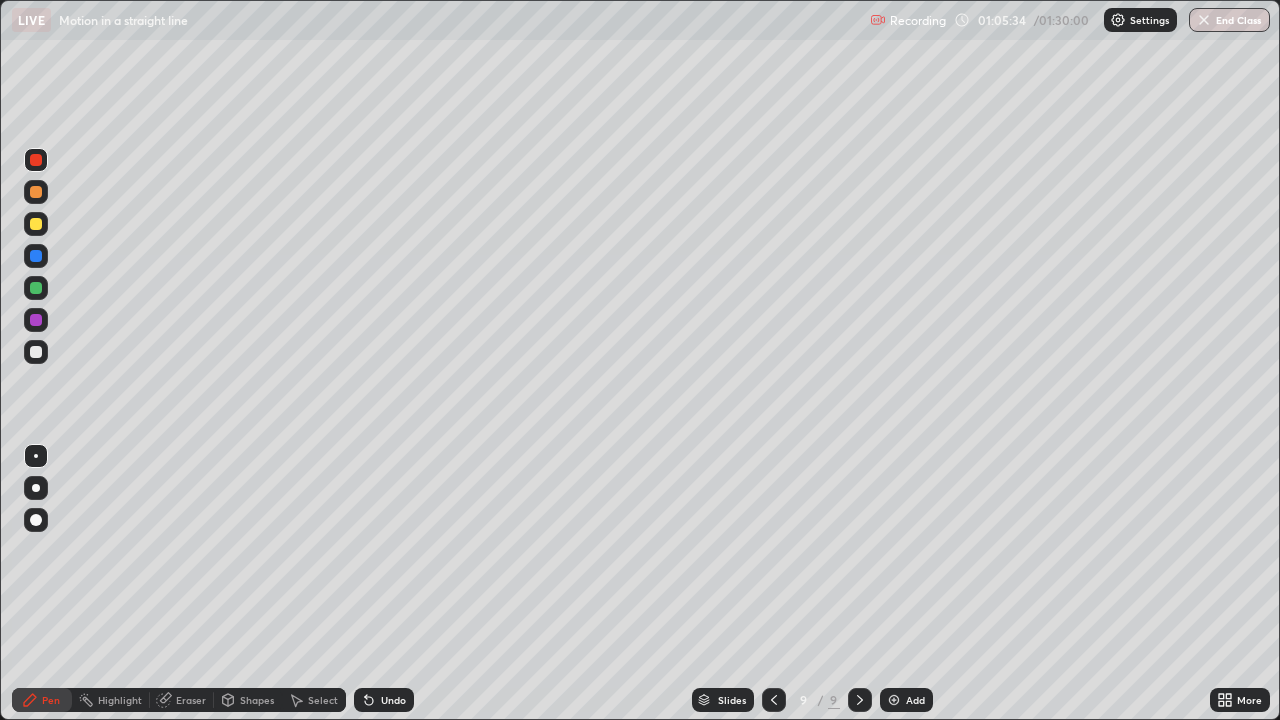 click at bounding box center (894, 700) 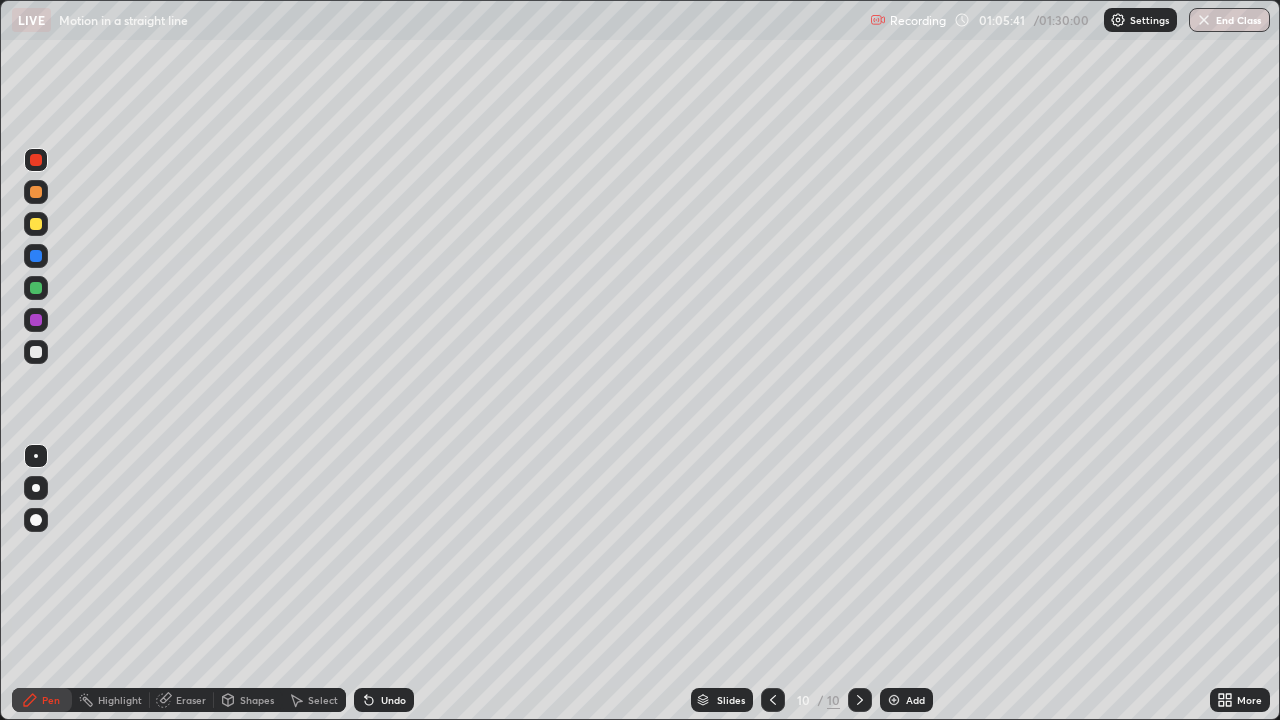 click at bounding box center [36, 224] 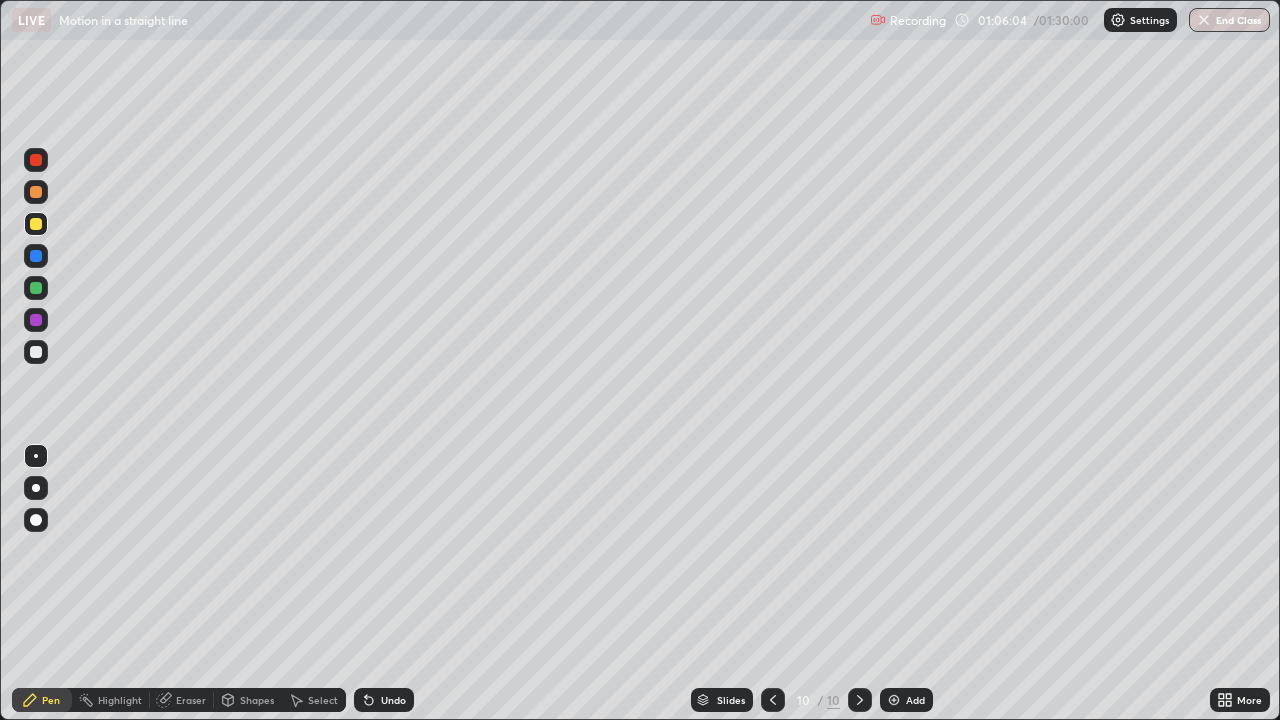 click at bounding box center (36, 352) 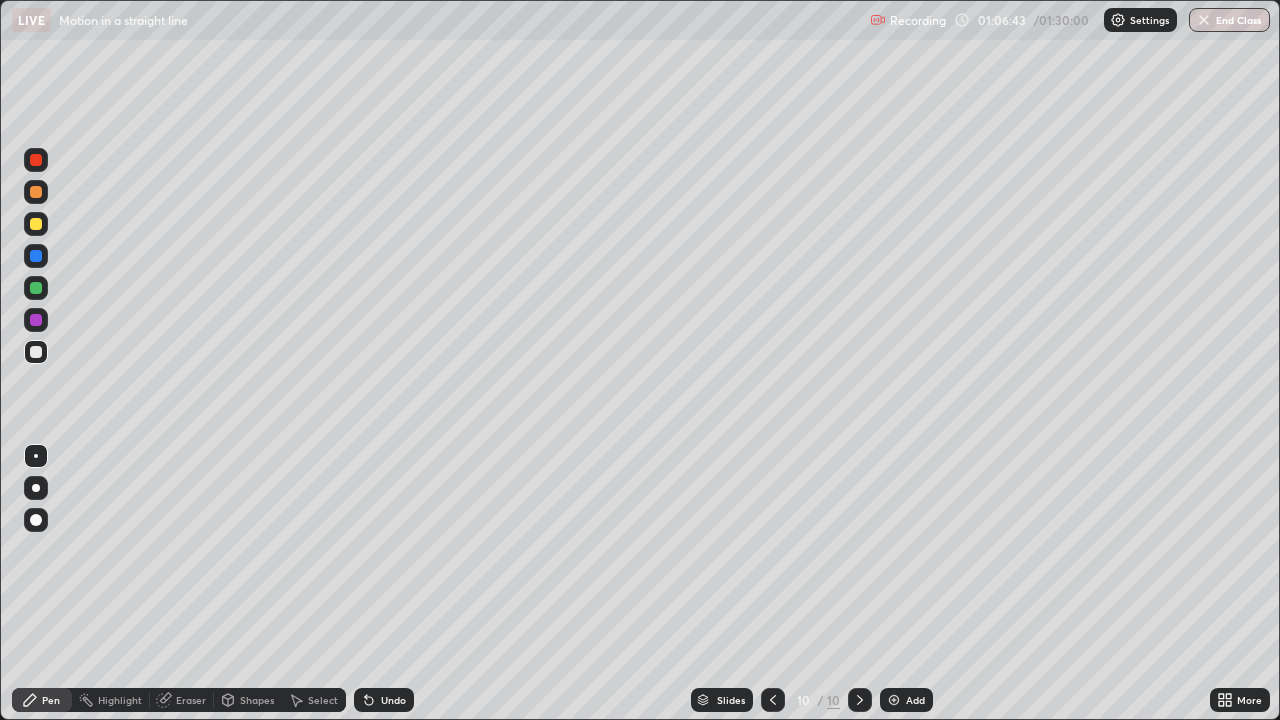 click at bounding box center [36, 192] 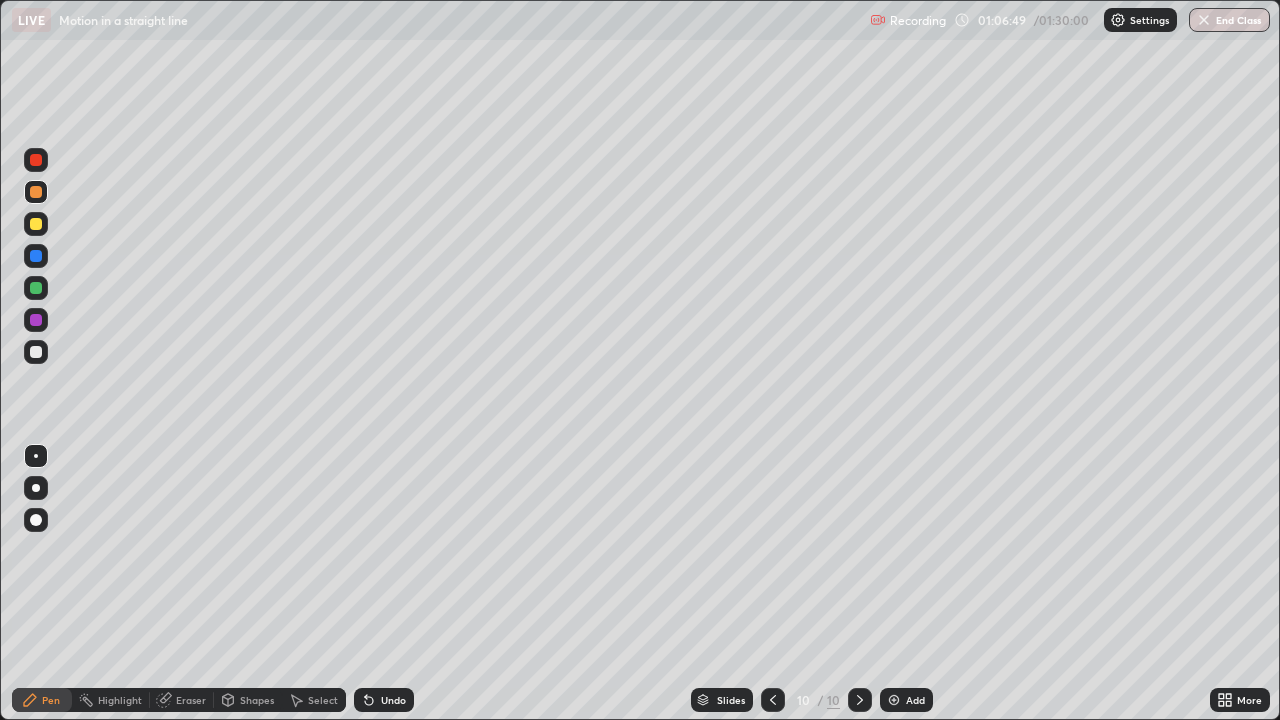 click at bounding box center (36, 352) 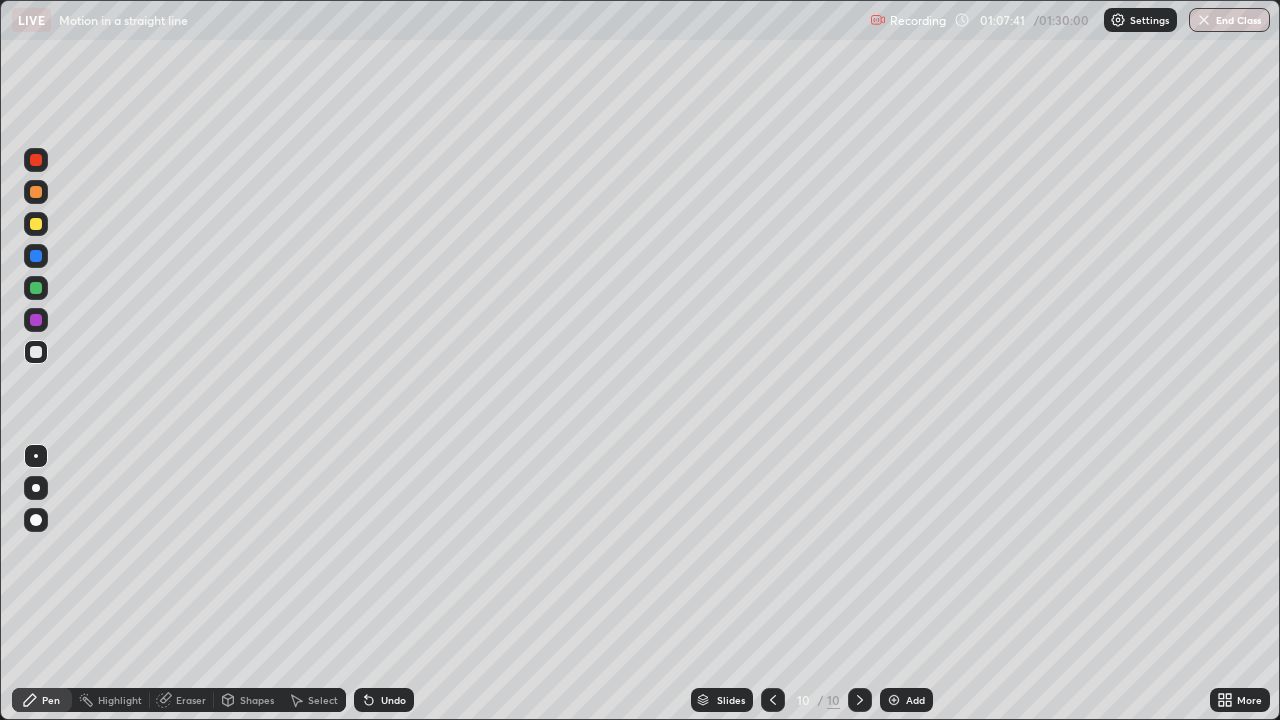 click at bounding box center (36, 192) 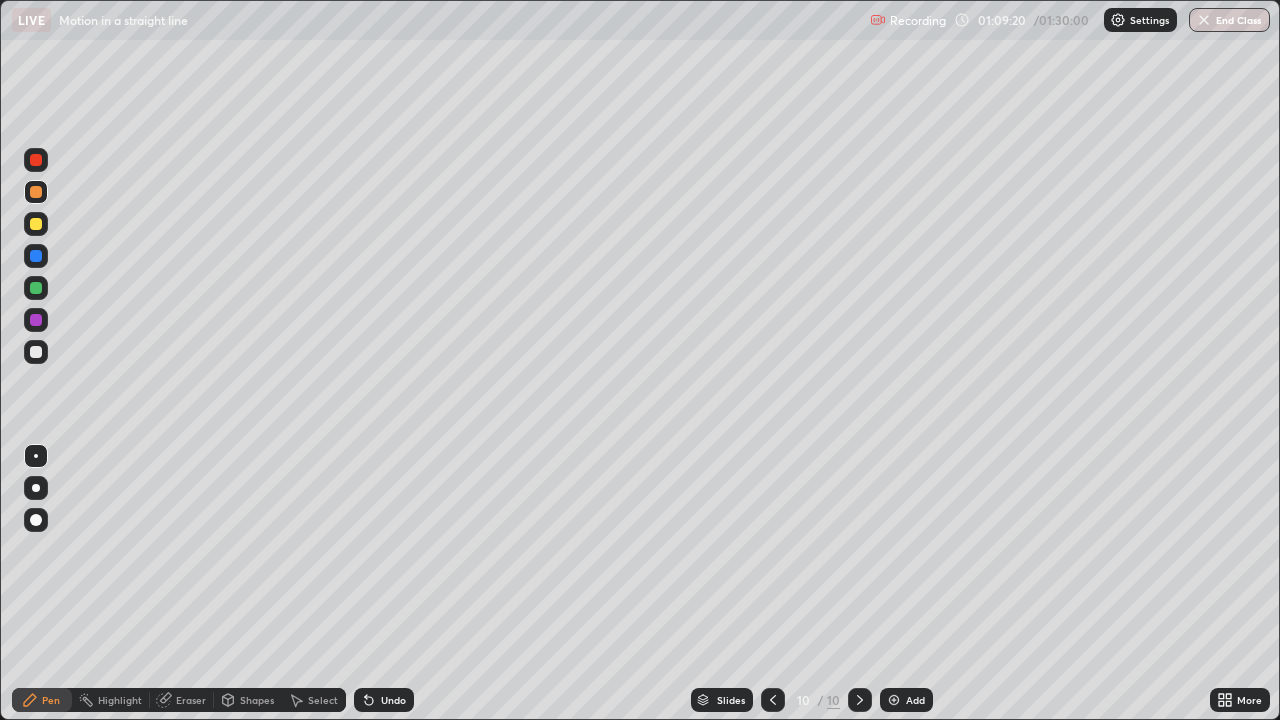 click on "Undo" at bounding box center (384, 700) 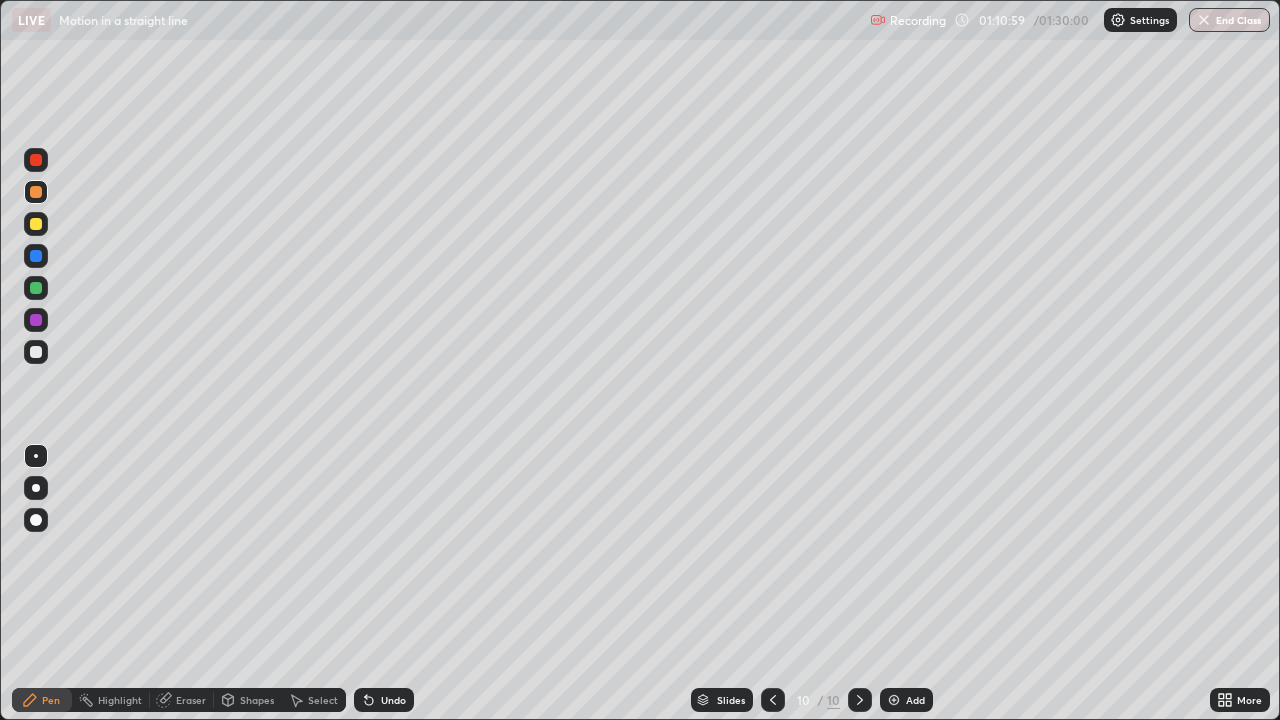 click at bounding box center [894, 700] 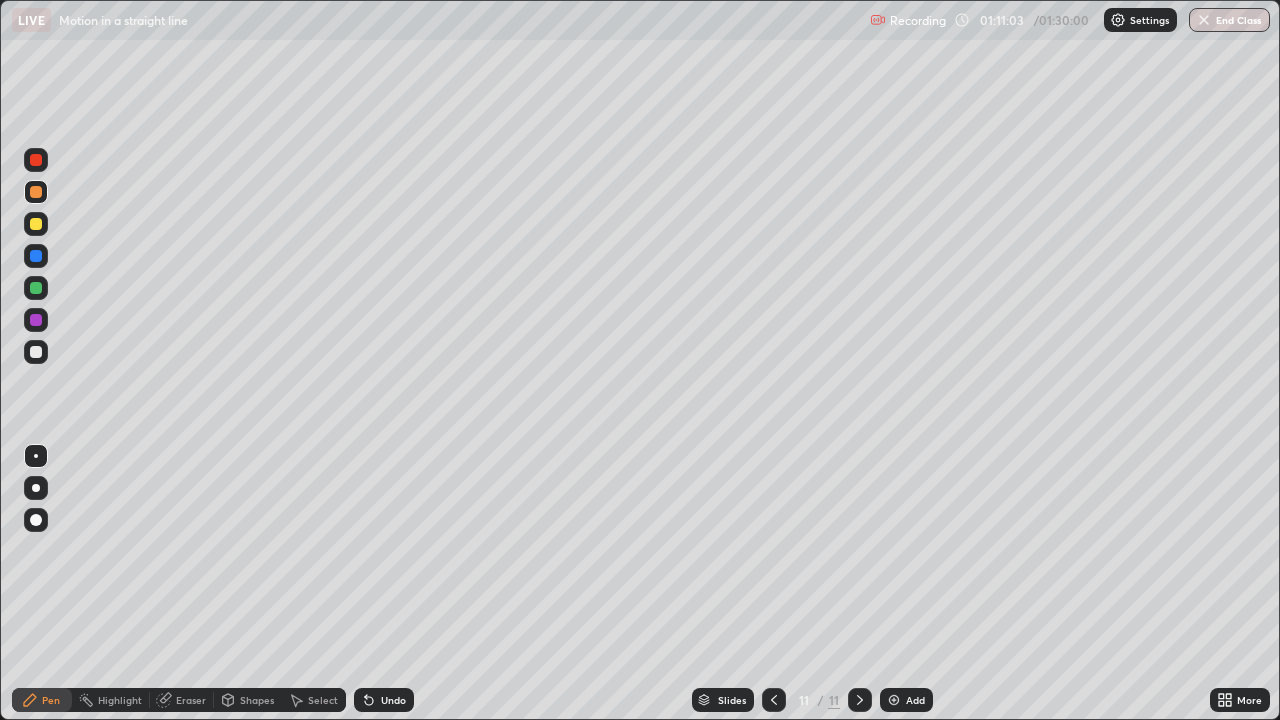 click at bounding box center [36, 352] 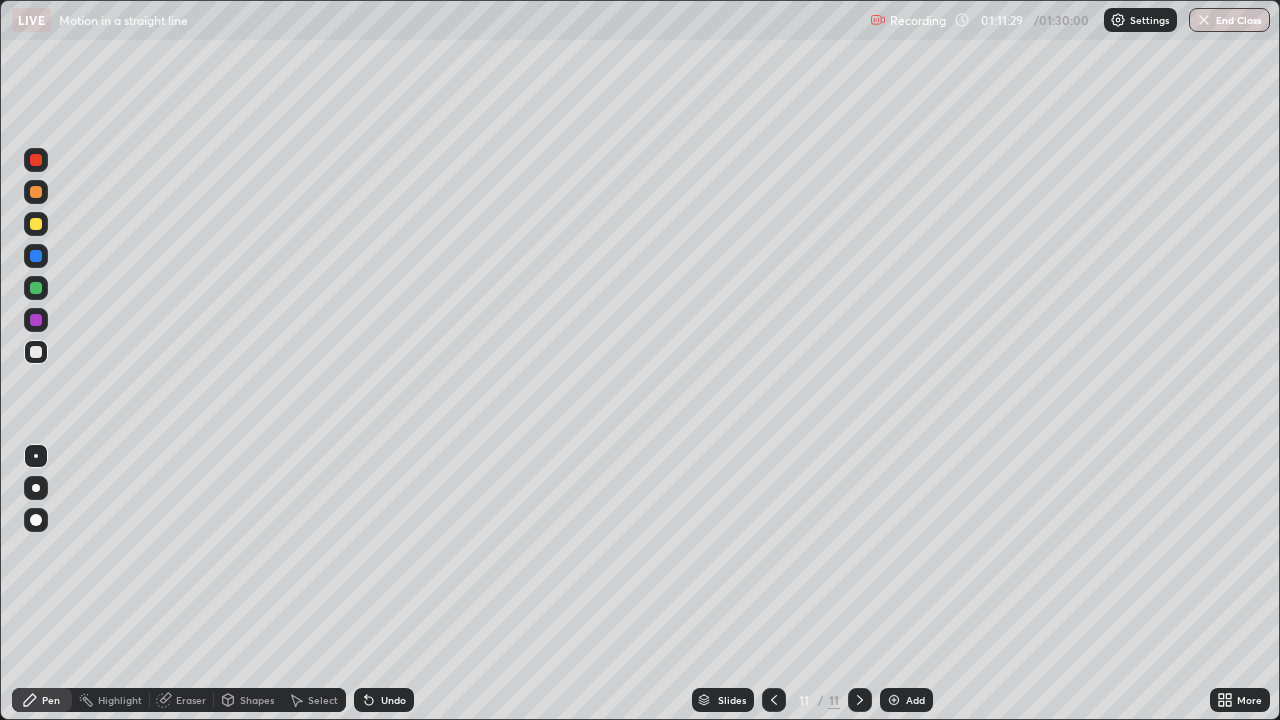 click at bounding box center [36, 224] 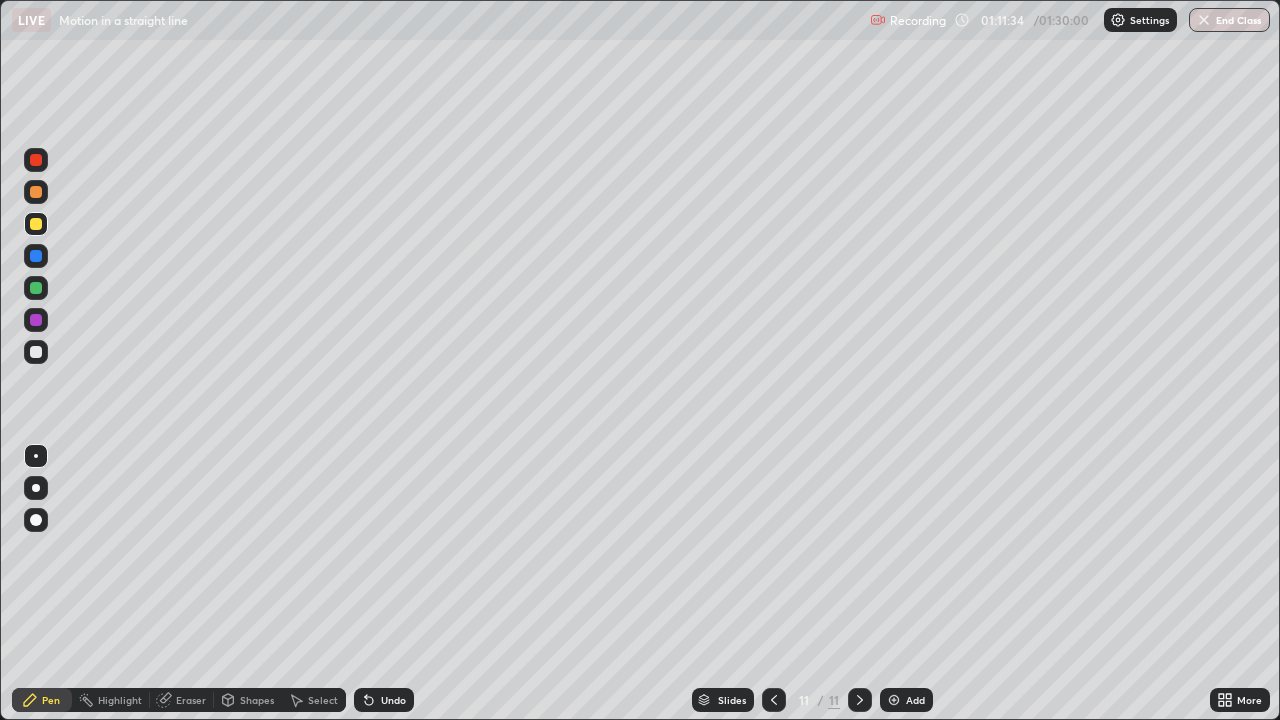 click at bounding box center (36, 288) 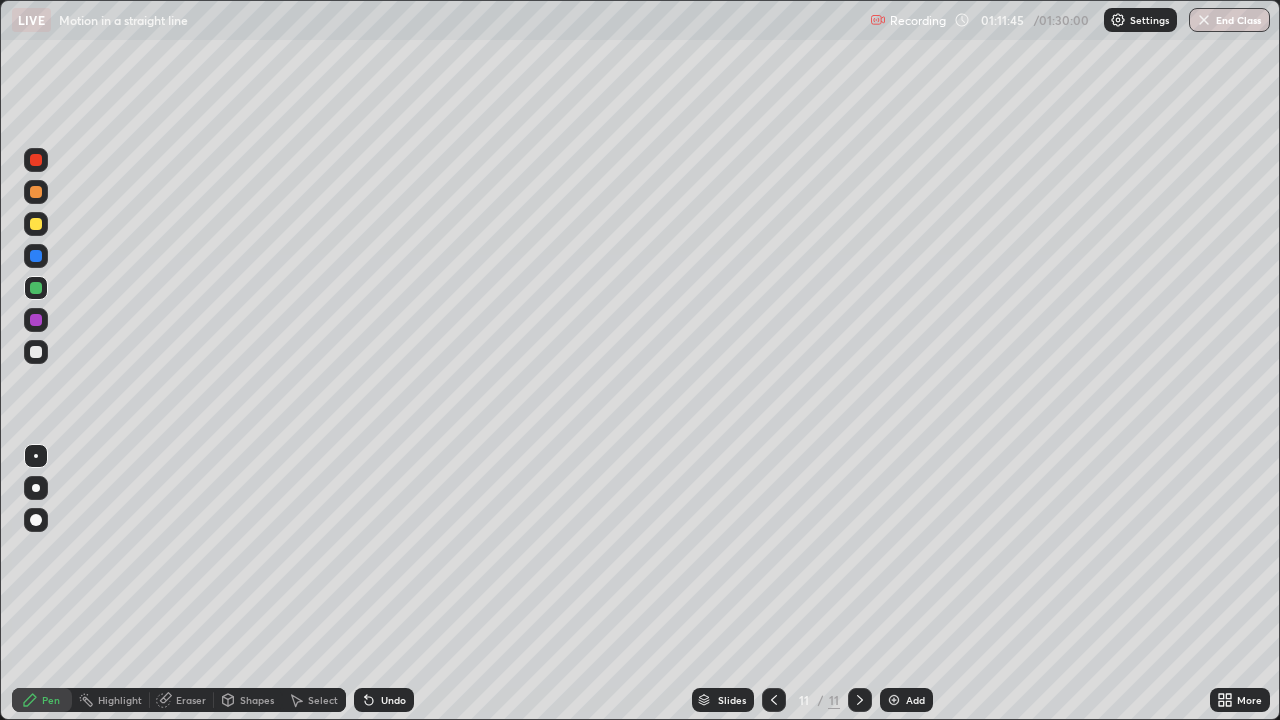 click at bounding box center [36, 352] 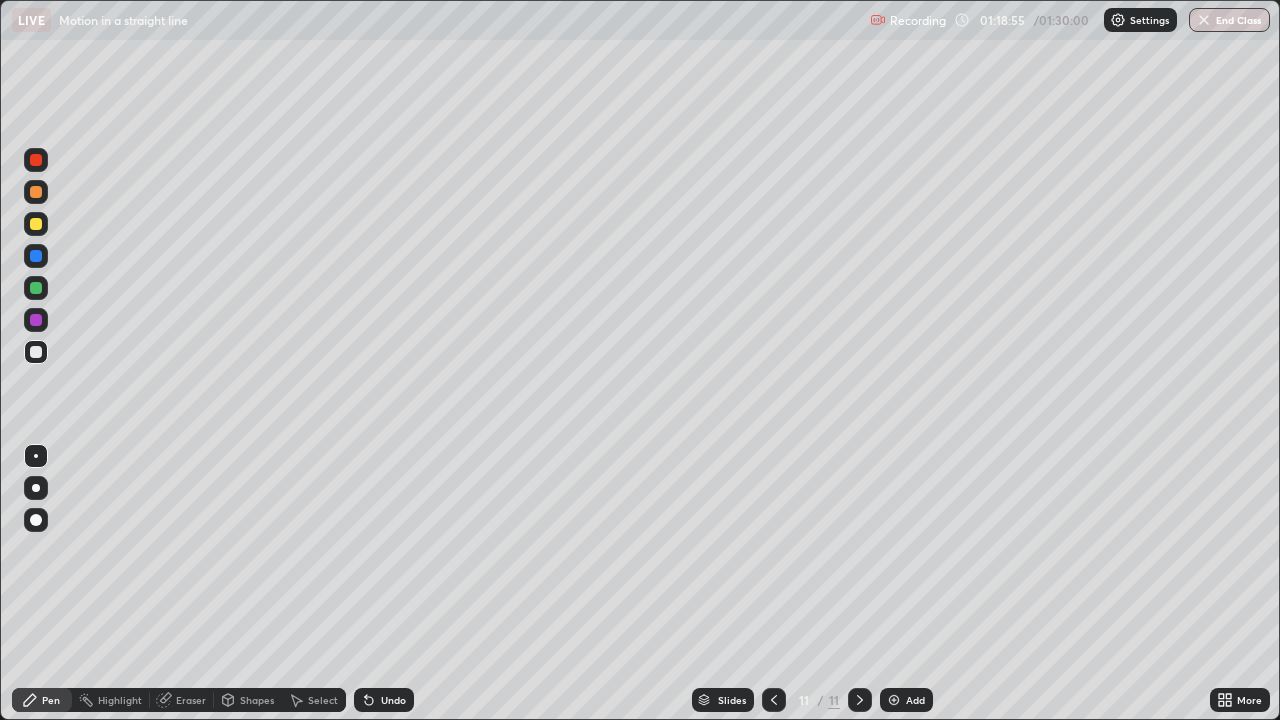 click on "End Class" at bounding box center [1229, 20] 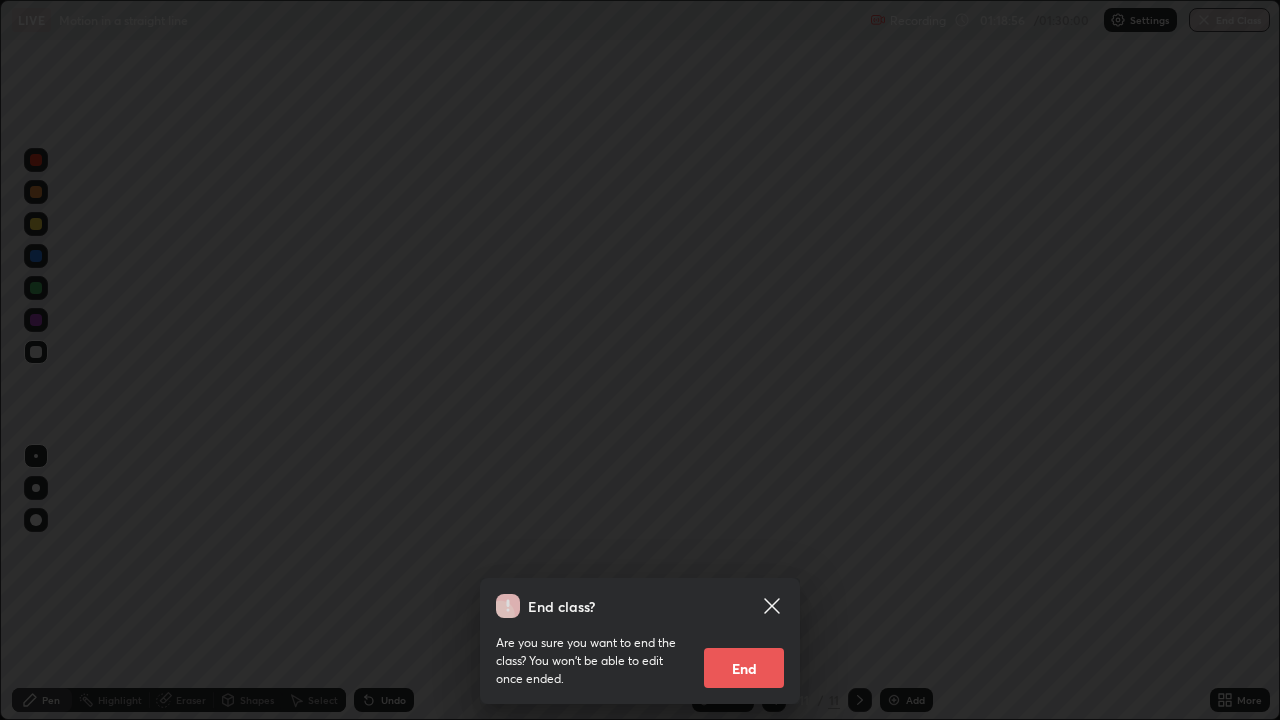 click on "End" at bounding box center [744, 668] 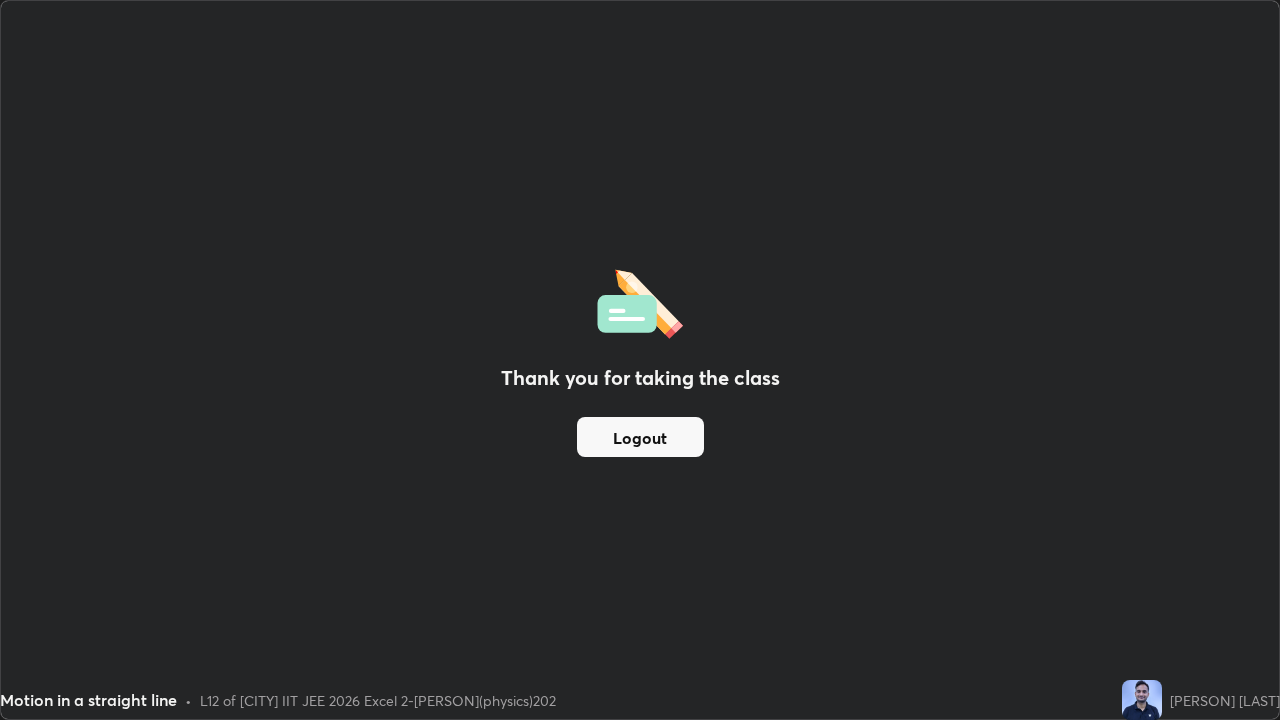 click on "Logout" at bounding box center (640, 437) 